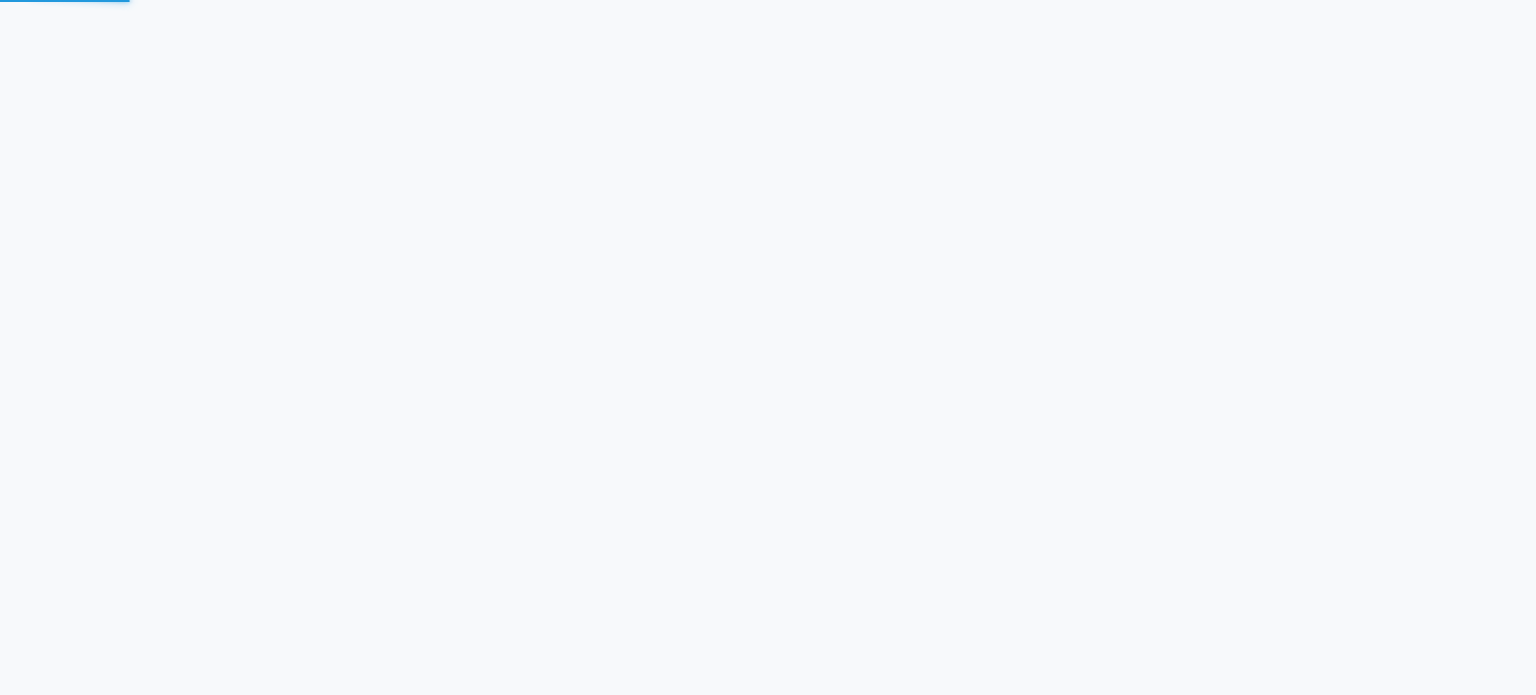 scroll, scrollTop: 0, scrollLeft: 0, axis: both 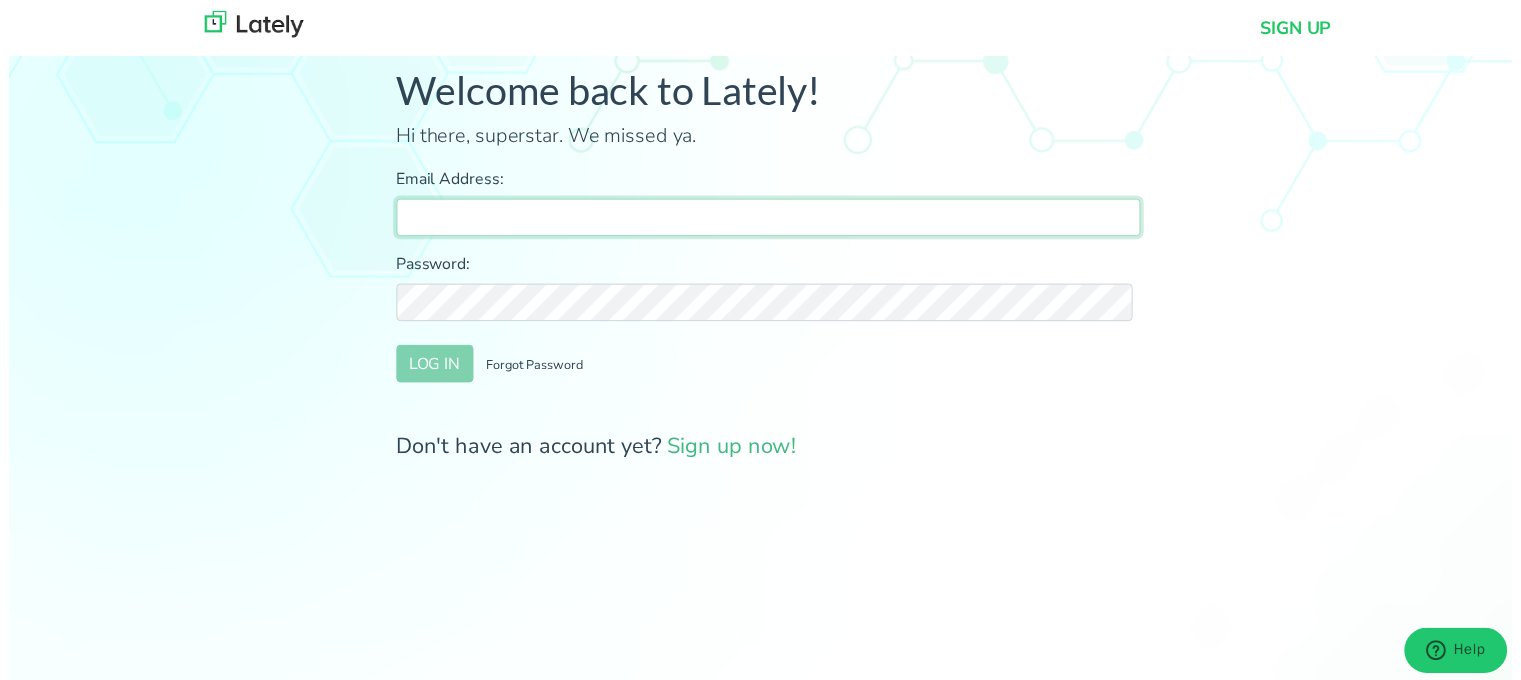 type on "[PERSON_NAME][EMAIL_ADDRESS][DOMAIN_NAME]" 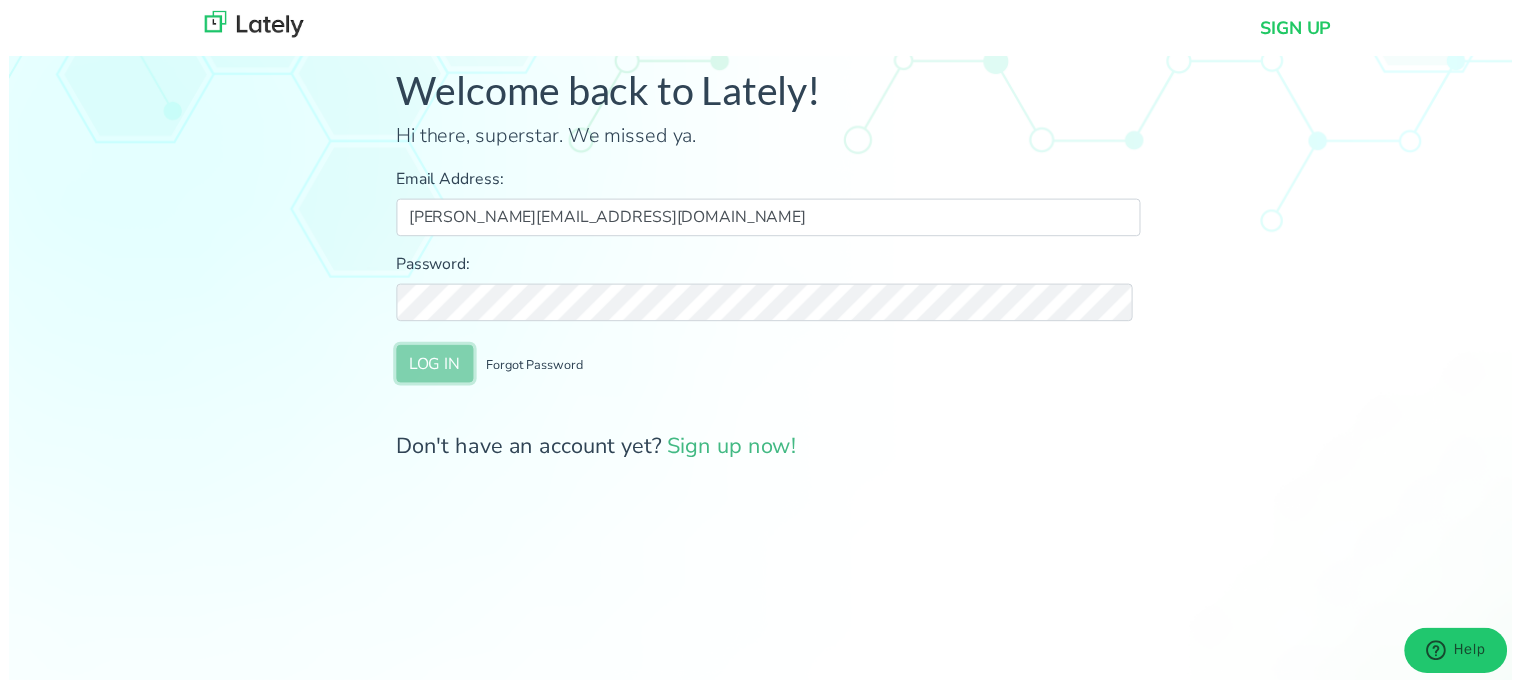 click on "LOG IN" at bounding box center [431, 368] 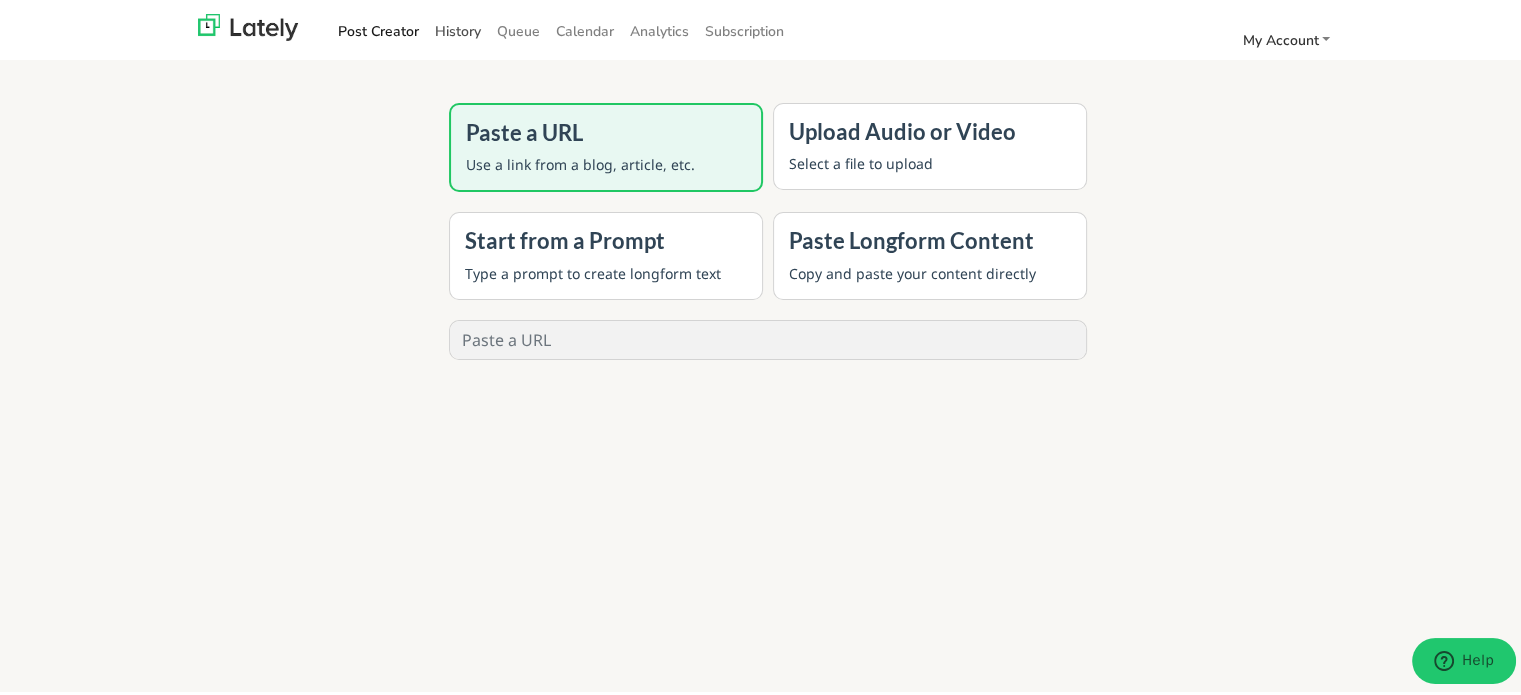 click on "History" at bounding box center [458, 28] 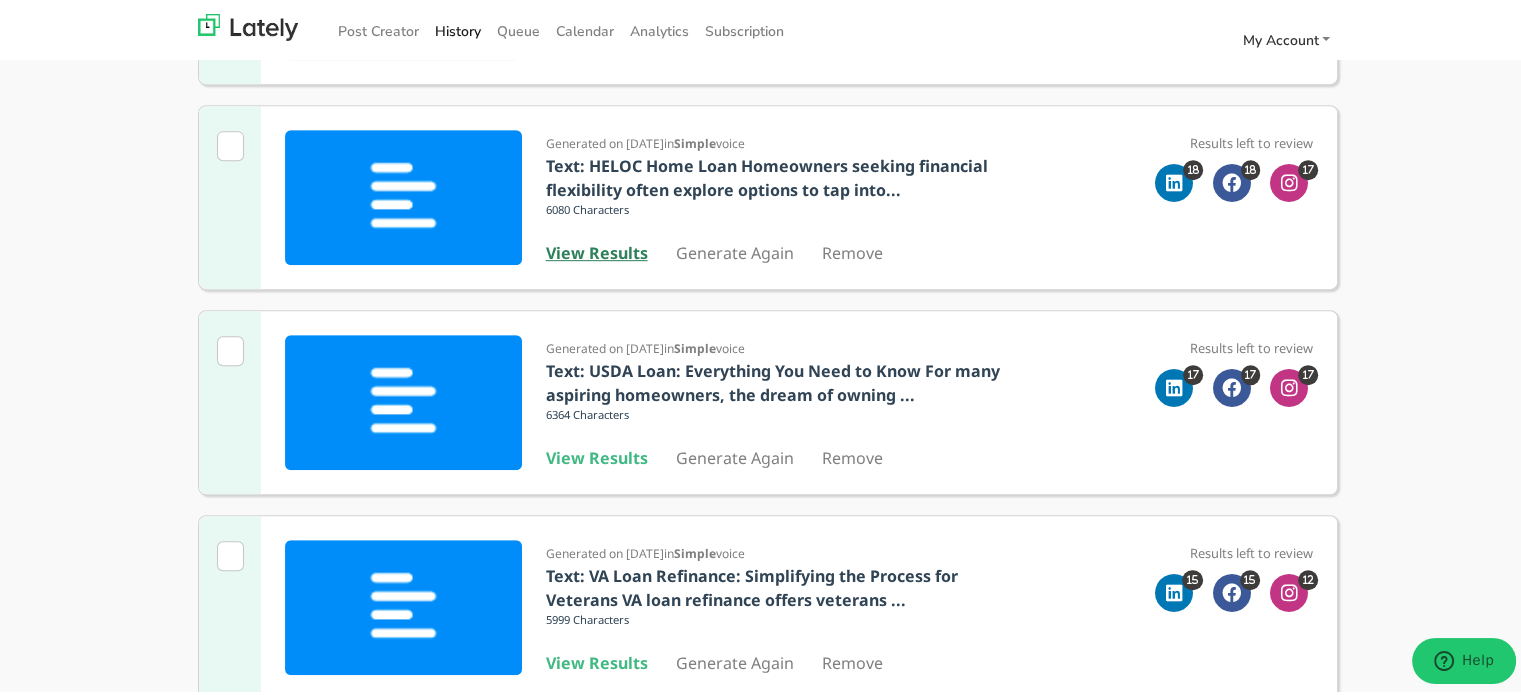 click on "View Results" at bounding box center [597, 250] 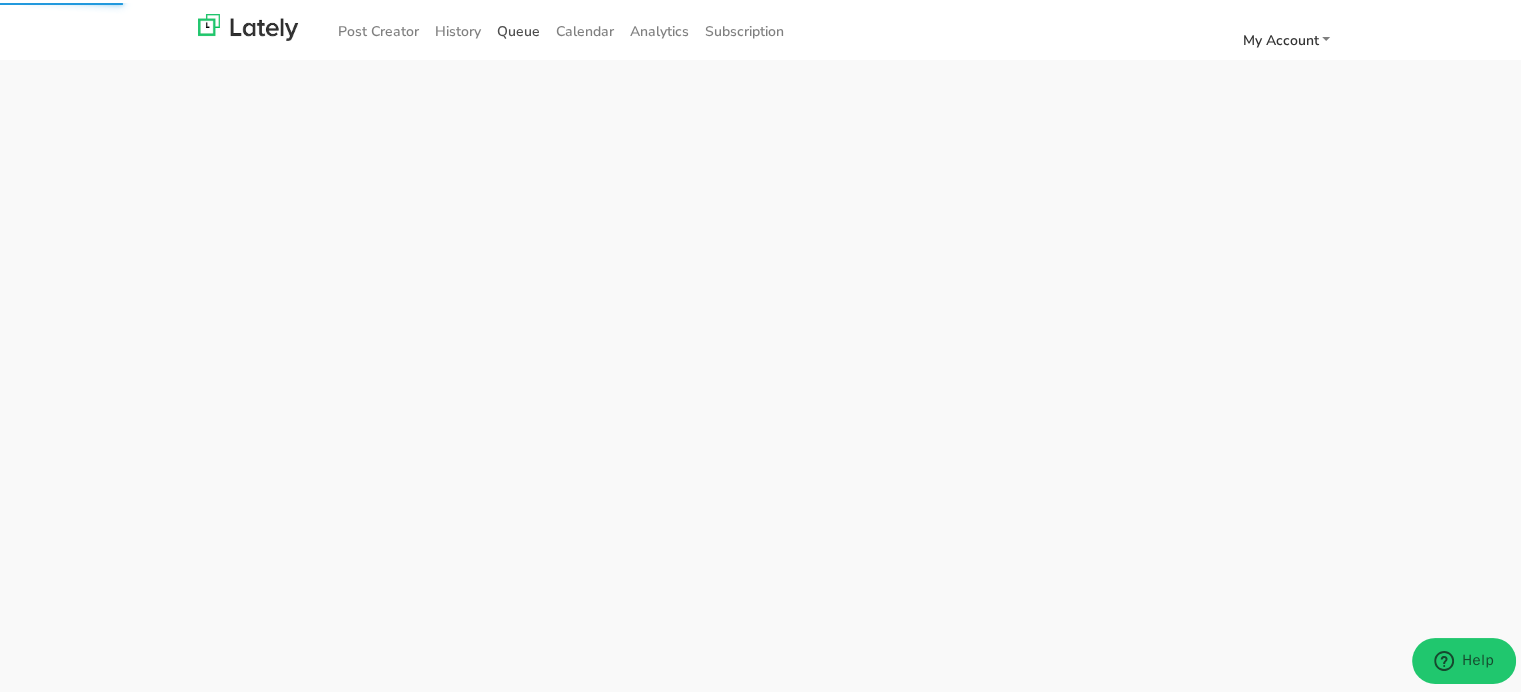 scroll, scrollTop: 0, scrollLeft: 0, axis: both 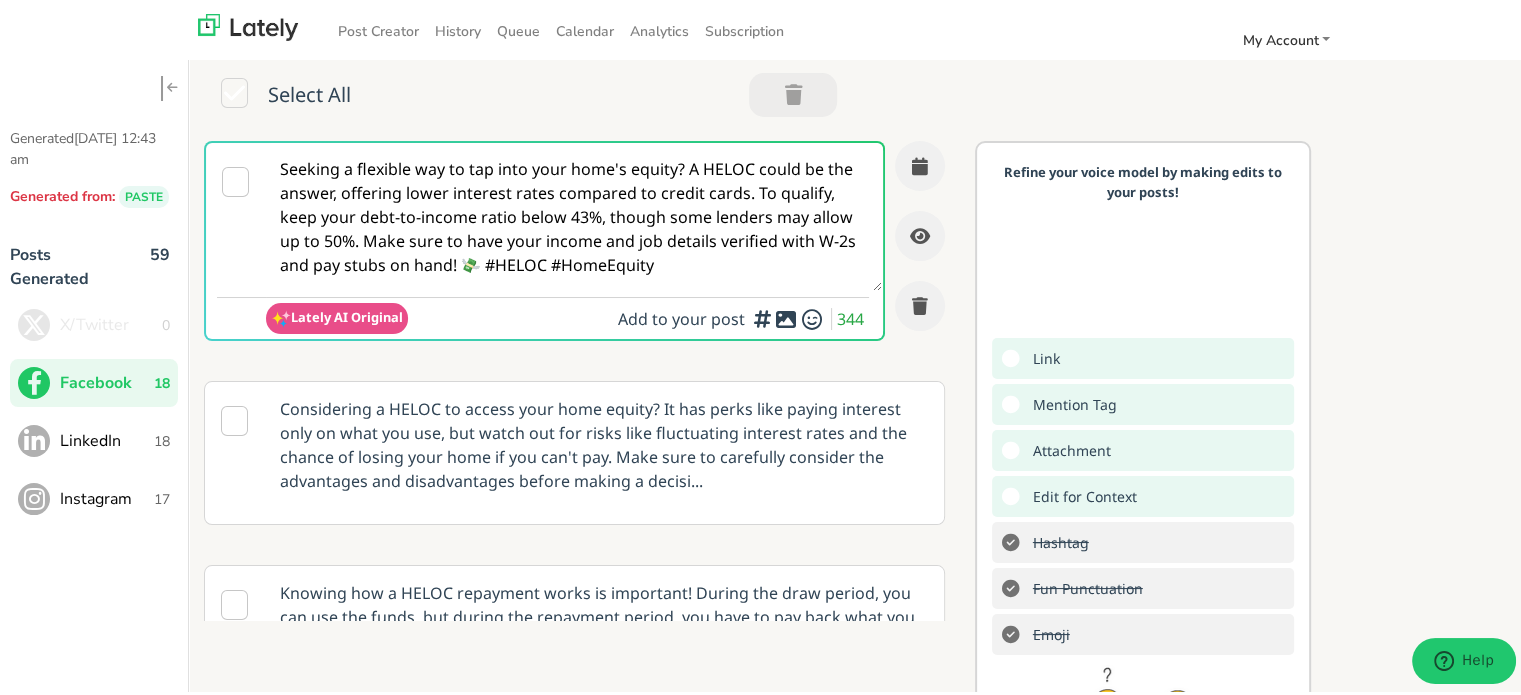 click on "Seeking a flexible way to tap into your home's equity? A HELOC could be the answer, offering lower interest rates compared to credit cards. To qualify, keep your debt-to-income ratio below 43%, though some lenders may allow up to 50%. Make sure to have your income and job details verified with W-2s and pay stubs on hand! 💸 #HELOC #HomeEquity" at bounding box center (574, 214) 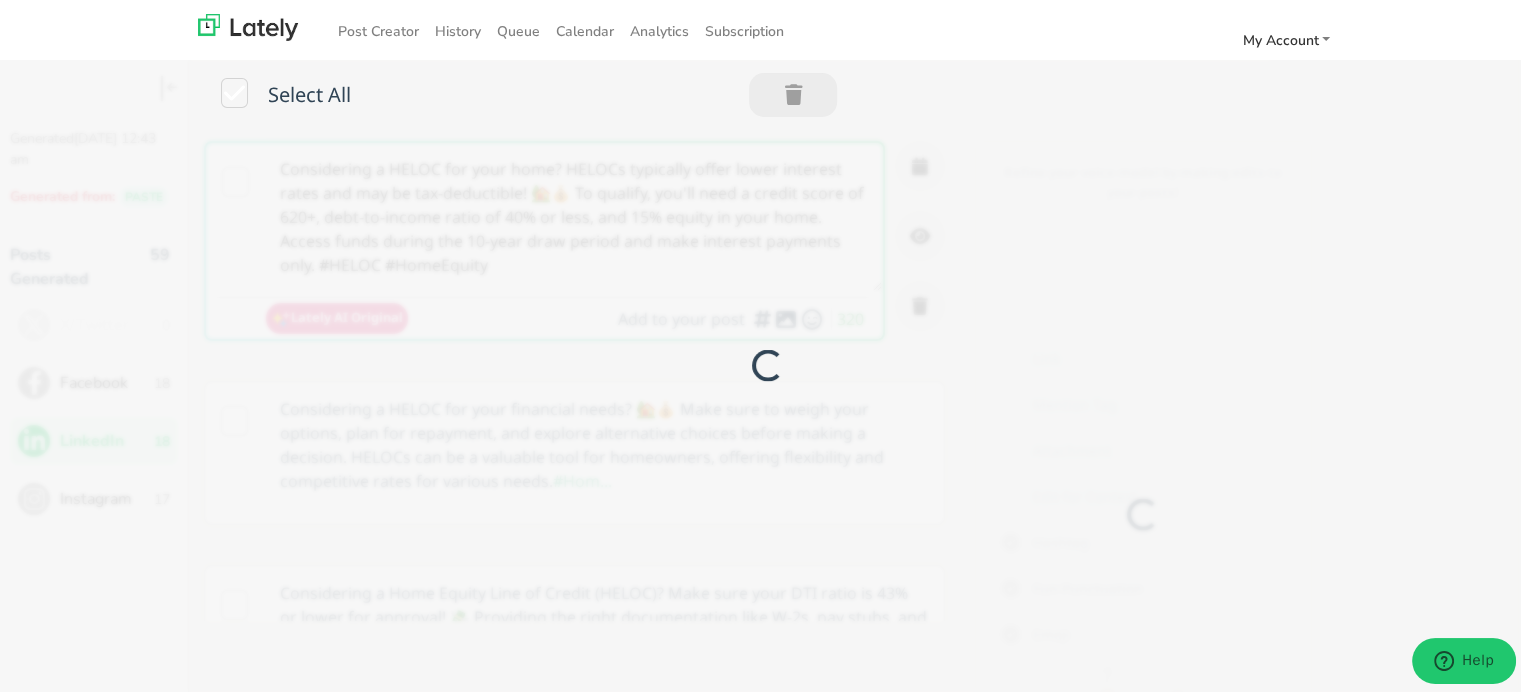 scroll, scrollTop: 0, scrollLeft: 0, axis: both 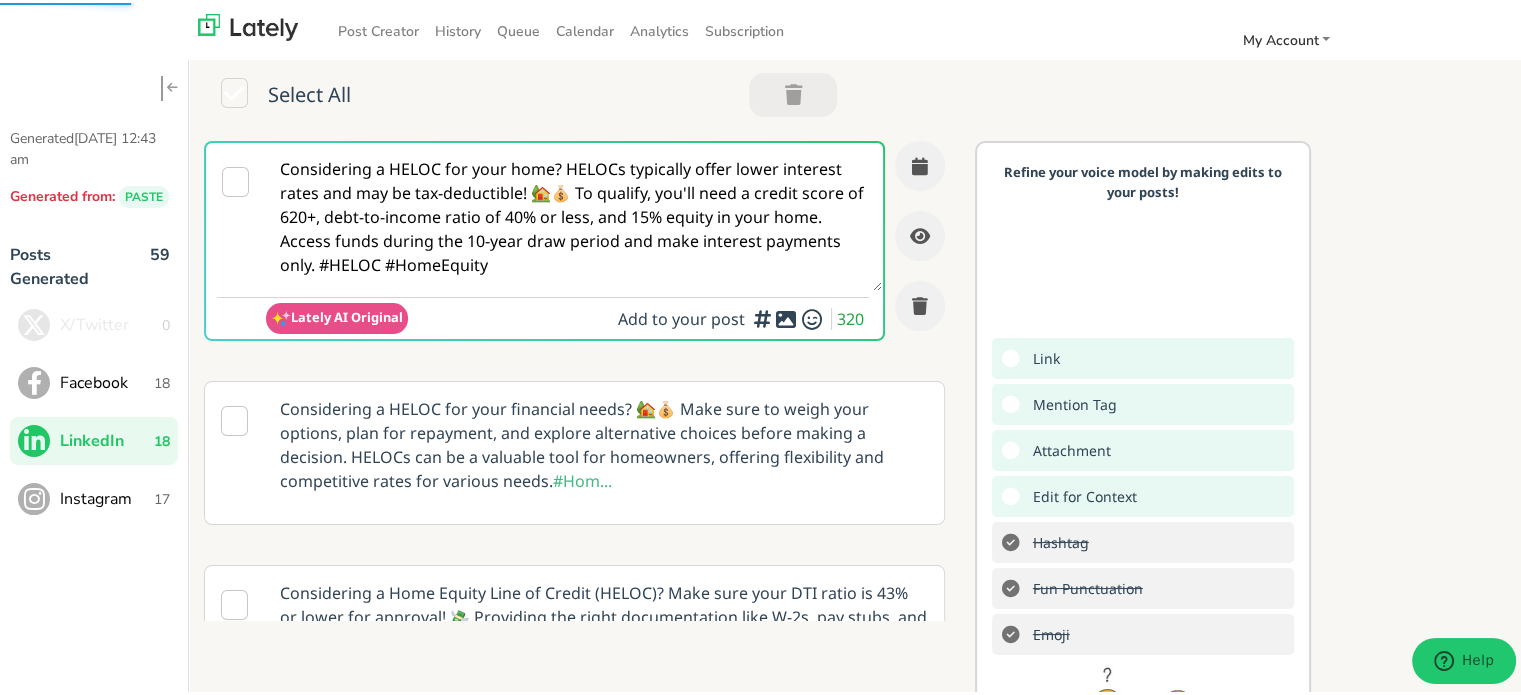 click on "Considering a HELOC for your home? HELOCs typically offer lower interest rates and may be tax-deductible! 🏡💰 To qualify, you'll need a credit score of 620+, debt-to-income ratio of 40% or less, and 15% equity in your home. Access funds during the 10-year draw period and make interest payments only. #HELOC #HomeEquity" at bounding box center [574, 214] 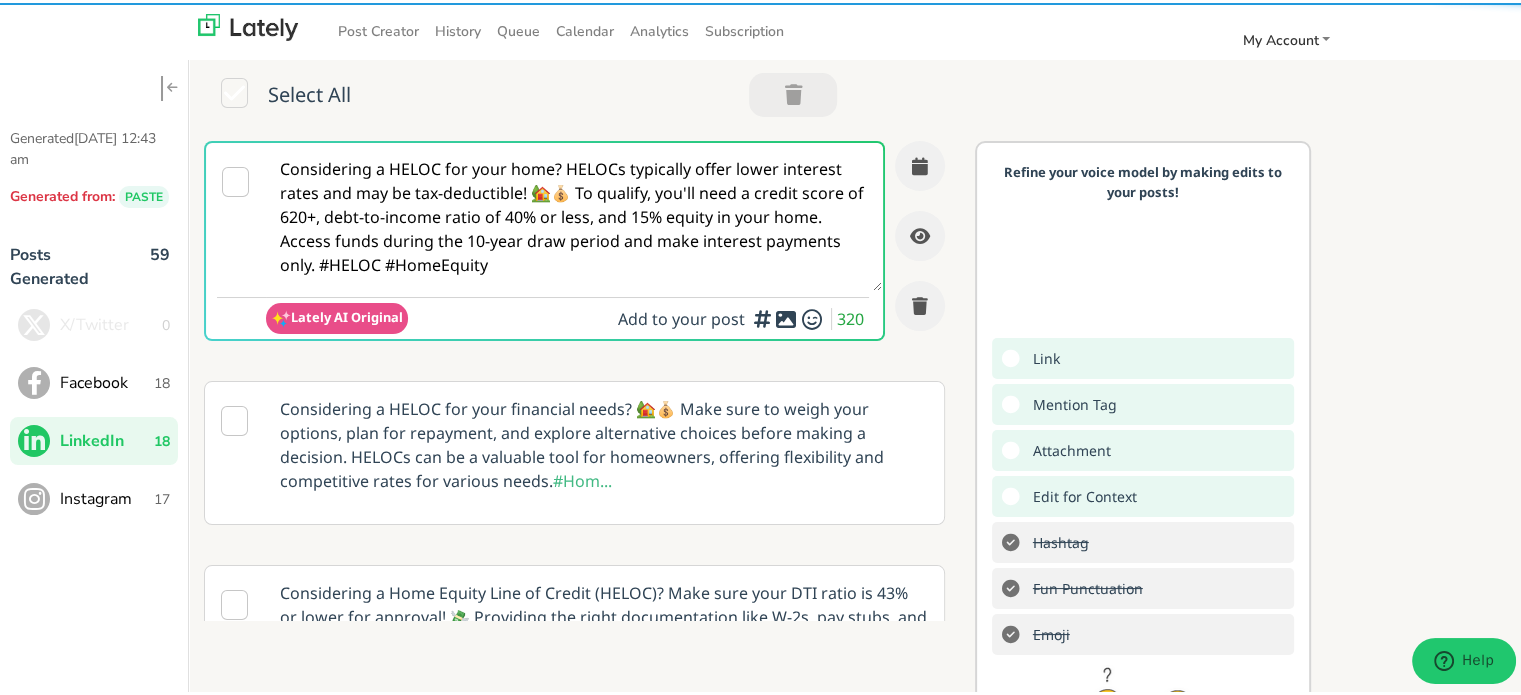click on "Considering a HELOC for your home? HELOCs typically offer lower interest rates and may be tax-deductible! 🏡💰 To qualify, you'll need a credit score of 620+, debt-to-income ratio of 40% or less, and 15% equity in your home. Access funds during the 10-year draw period and make interest payments only. #HELOC #HomeEquity" at bounding box center [574, 214] 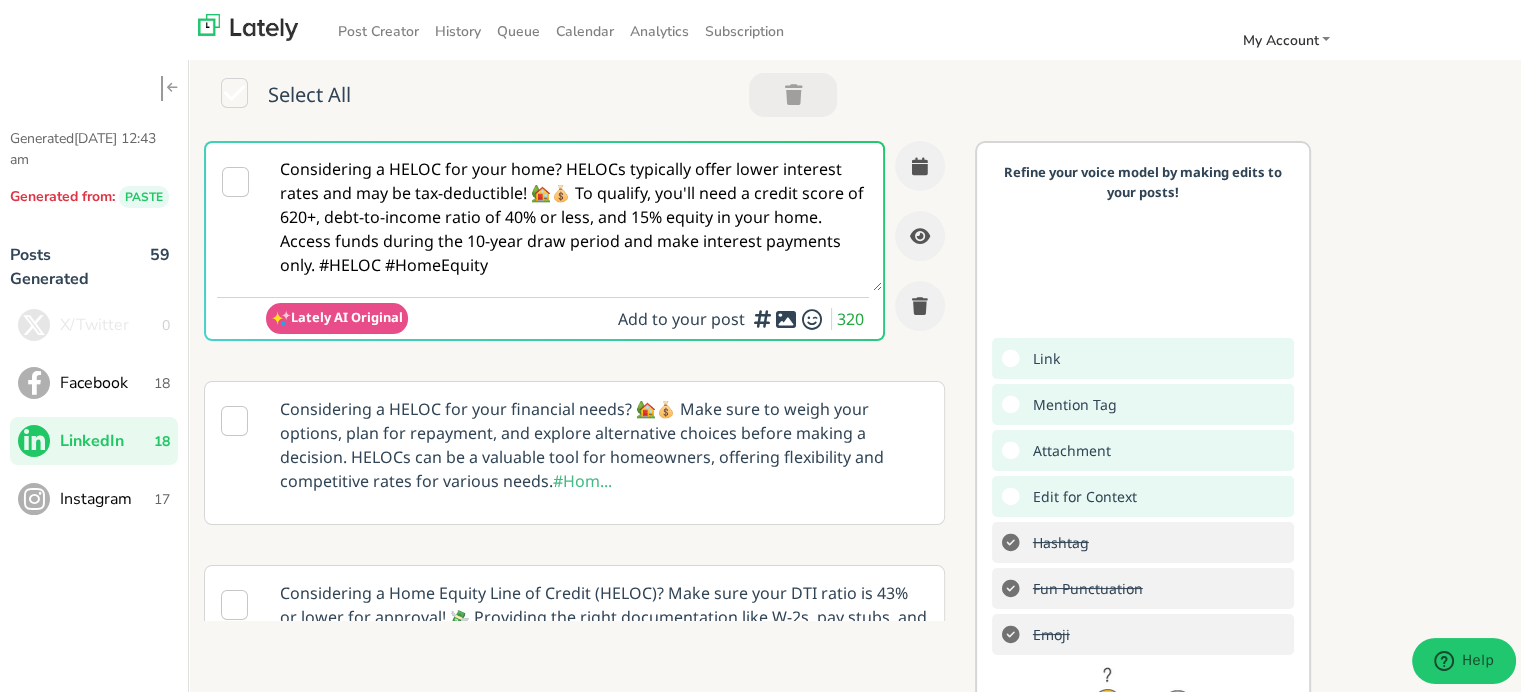 click on "Considering a HELOC for your home? HELOCs typically offer lower interest rates and may be tax-deductible! 🏡💰 To qualify, you'll need a credit score of 620+, debt-to-income ratio of 40% or less, and 15% equity in your home. Access funds during the 10-year draw period and make interest payments only. #HELOC #HomeEquity" at bounding box center [574, 214] 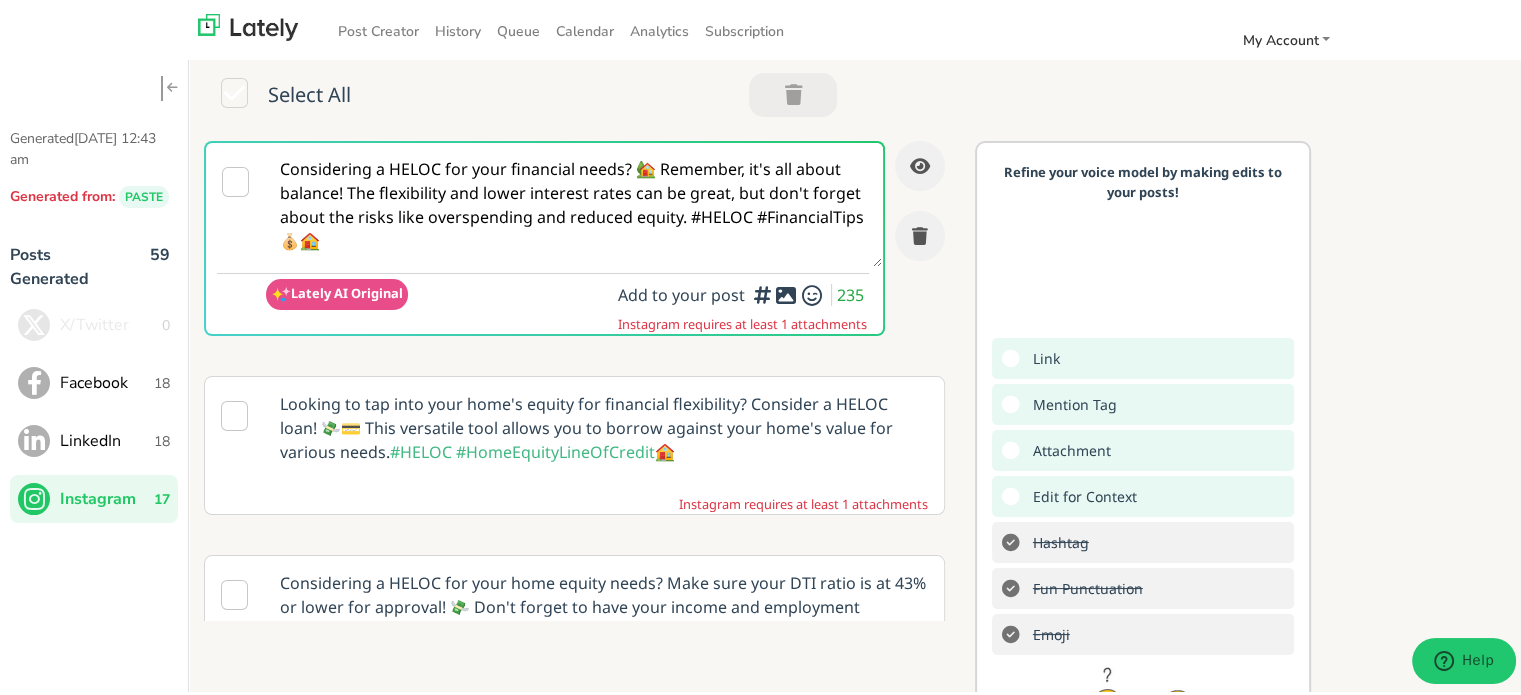 scroll, scrollTop: 0, scrollLeft: 0, axis: both 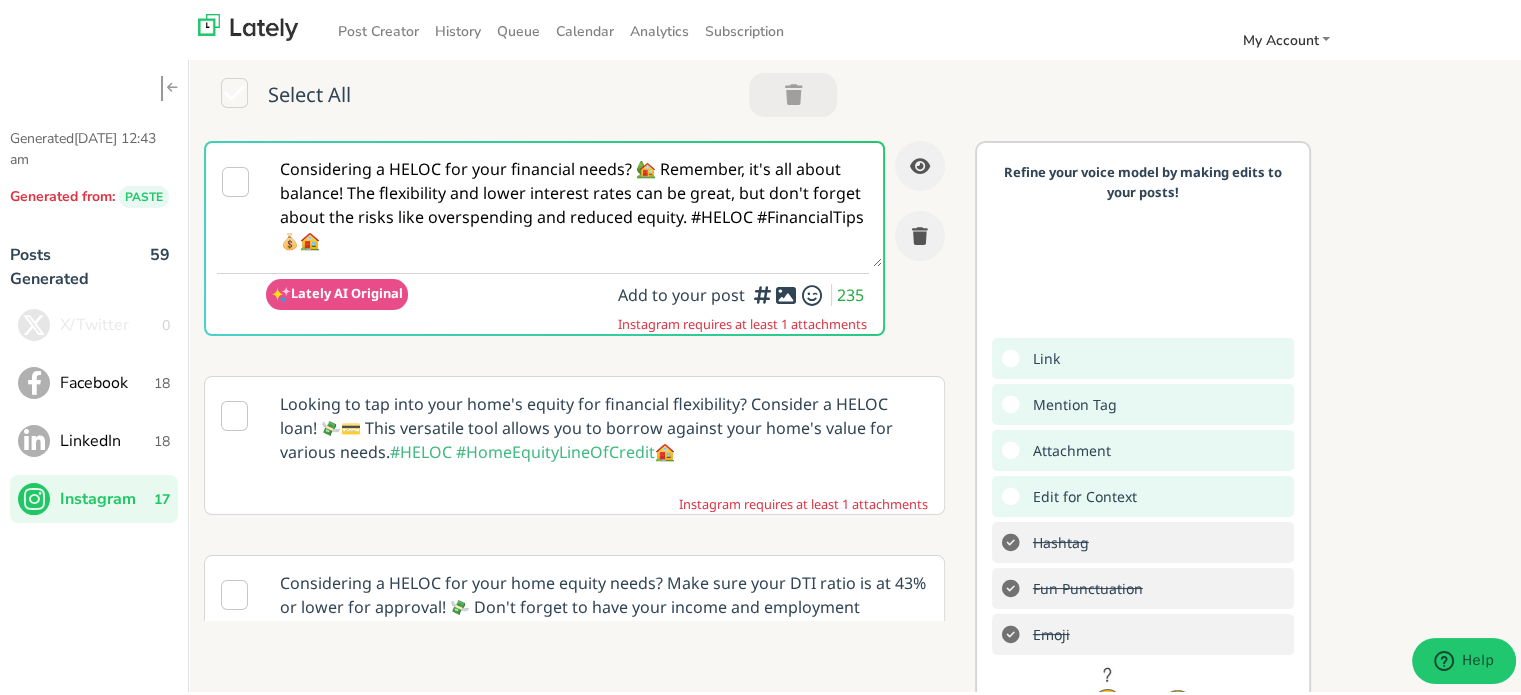 click on "Considering a HELOC for your financial needs? 🏡 Remember, it's all about balance! The flexibility and lower interest rates can be great, but don't forget about the risks like overspending and reduced equity. #HELOC #FinancialTips 💰🏠" at bounding box center (574, 202) 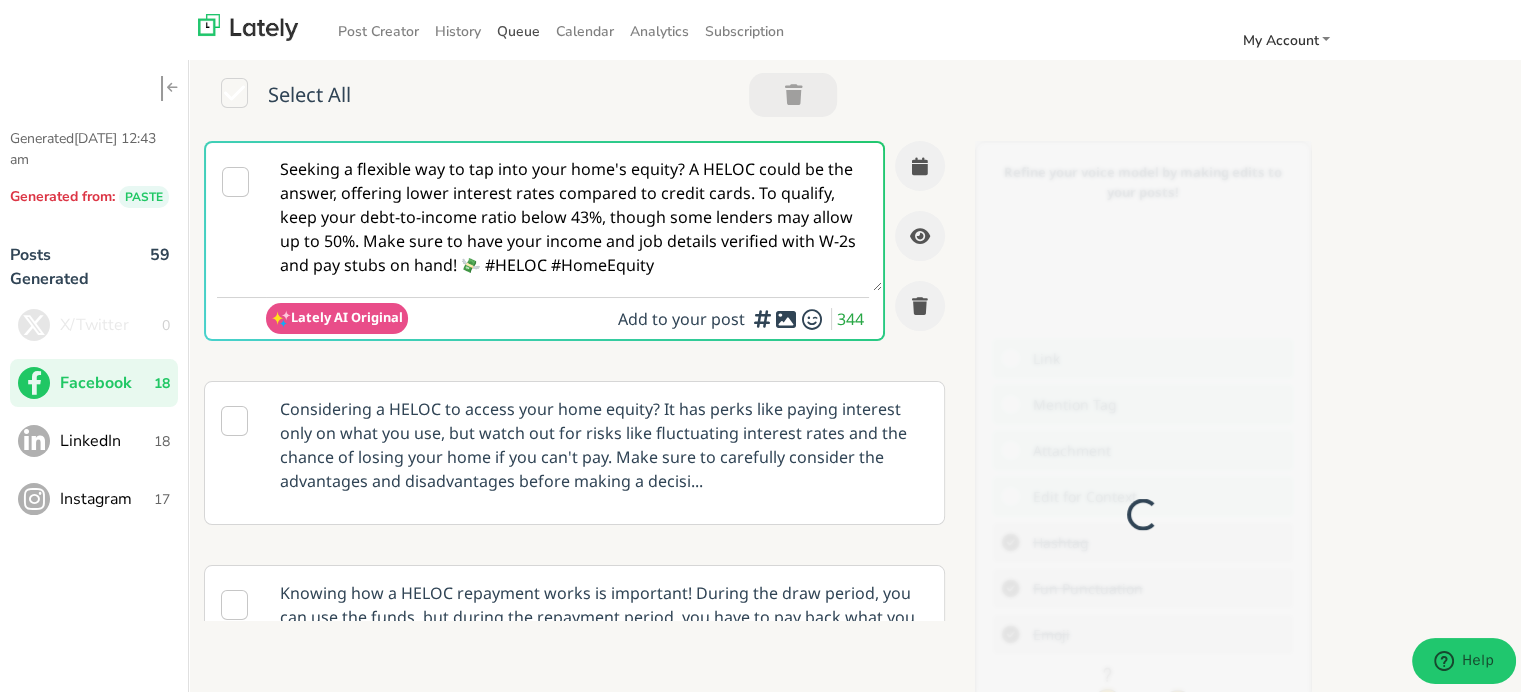 scroll, scrollTop: 0, scrollLeft: 0, axis: both 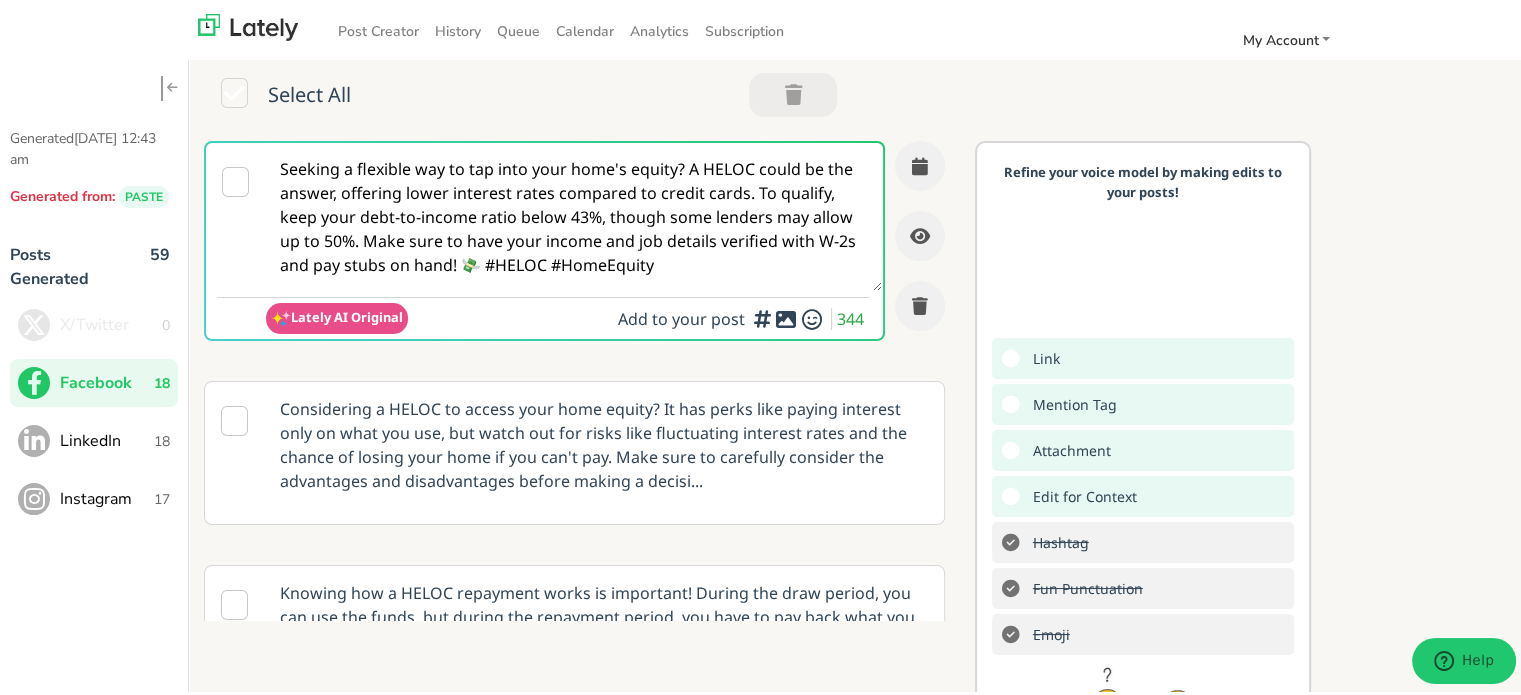 click on "Seeking a flexible way to tap into your home's equity? A HELOC could be the answer, offering lower interest rates compared to credit cards. To qualify, keep your debt-to-income ratio below 43%, though some lenders may allow up to 50%. Make sure to have your income and job details verified with W-2s and pay stubs on hand! 💸 #HELOC #HomeEquity" at bounding box center [574, 214] 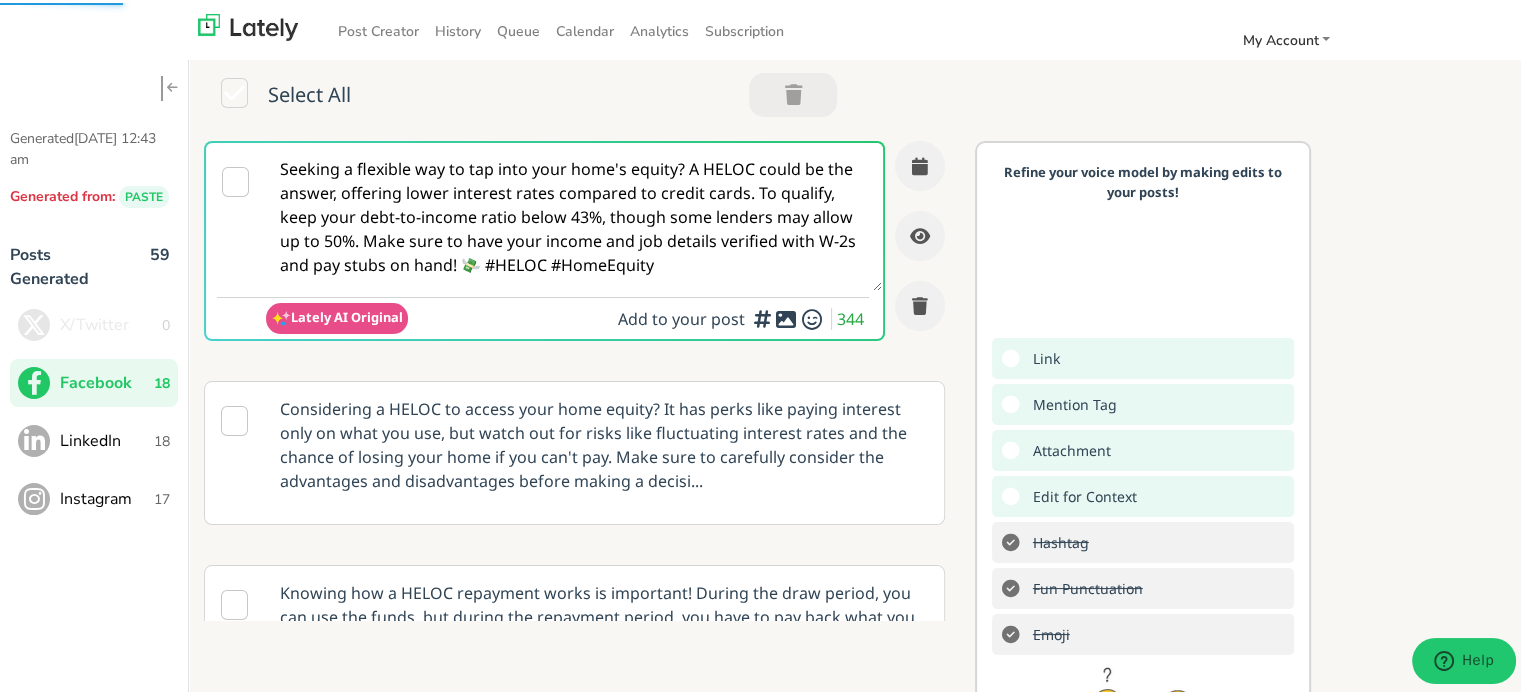 click on "Seeking a flexible way to tap into your home's equity? A HELOC could be the answer, offering lower interest rates compared to credit cards. To qualify, keep your debt-to-income ratio below 43%, though some lenders may allow up to 50%. Make sure to have your income and job details verified with W-2s and pay stubs on hand! 💸 #HELOC #HomeEquity" at bounding box center [574, 214] 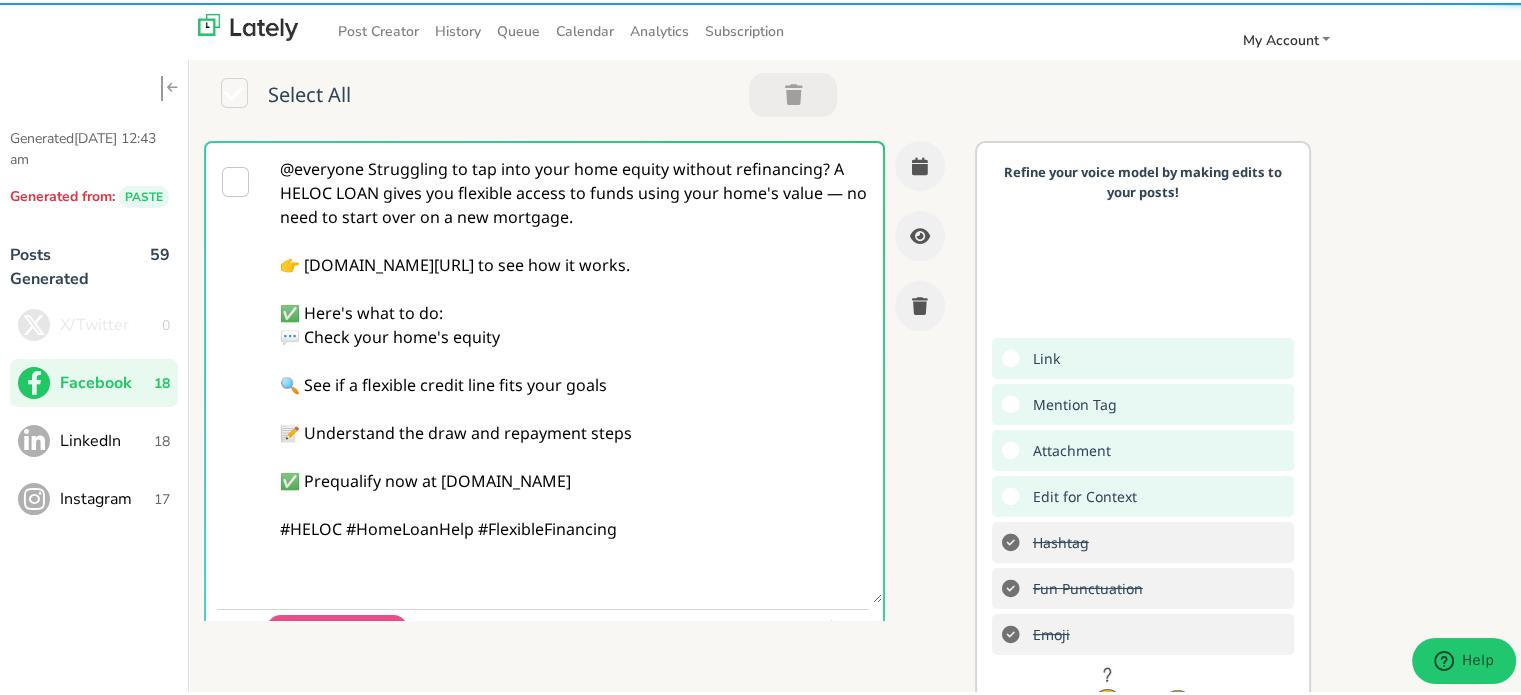 click on "@everyone Struggling to tap into your home equity without refinancing? A HELOC LOAN gives you flexible access to funds using your home's value — no need to start over on a new mortgage.
👉 [DOMAIN_NAME][URL] to see how it works.
✅ Here's what to do:
💬 Check your home's equity
🔍 See if a flexible credit line fits your goals
📝 Understand the draw and repayment steps
✅ Prequalify now at [DOMAIN_NAME]
#HELOC #HomeLoanHelp #FlexibleFinancing" at bounding box center (574, 370) 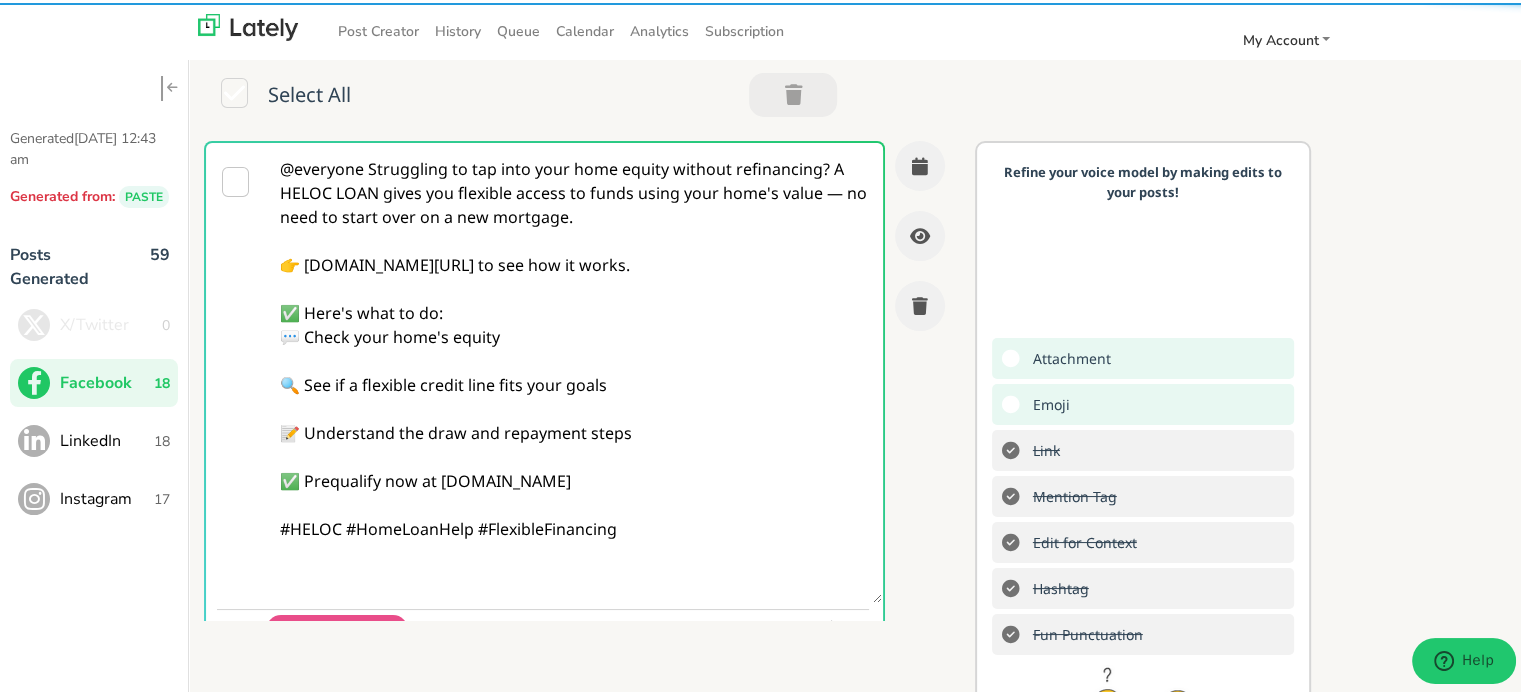 click on "@everyone Struggling to tap into your home equity without refinancing? A HELOC LOAN gives you flexible access to funds using your home's value — no need to start over on a new mortgage.
👉 [DOMAIN_NAME][URL] to see how it works.
✅ Here's what to do:
💬 Check your home's equity
🔍 See if a flexible credit line fits your goals
📝 Understand the draw and repayment steps
✅ Prequalify now at [DOMAIN_NAME]
#HELOC #HomeLoanHelp #FlexibleFinancing" at bounding box center [574, 370] 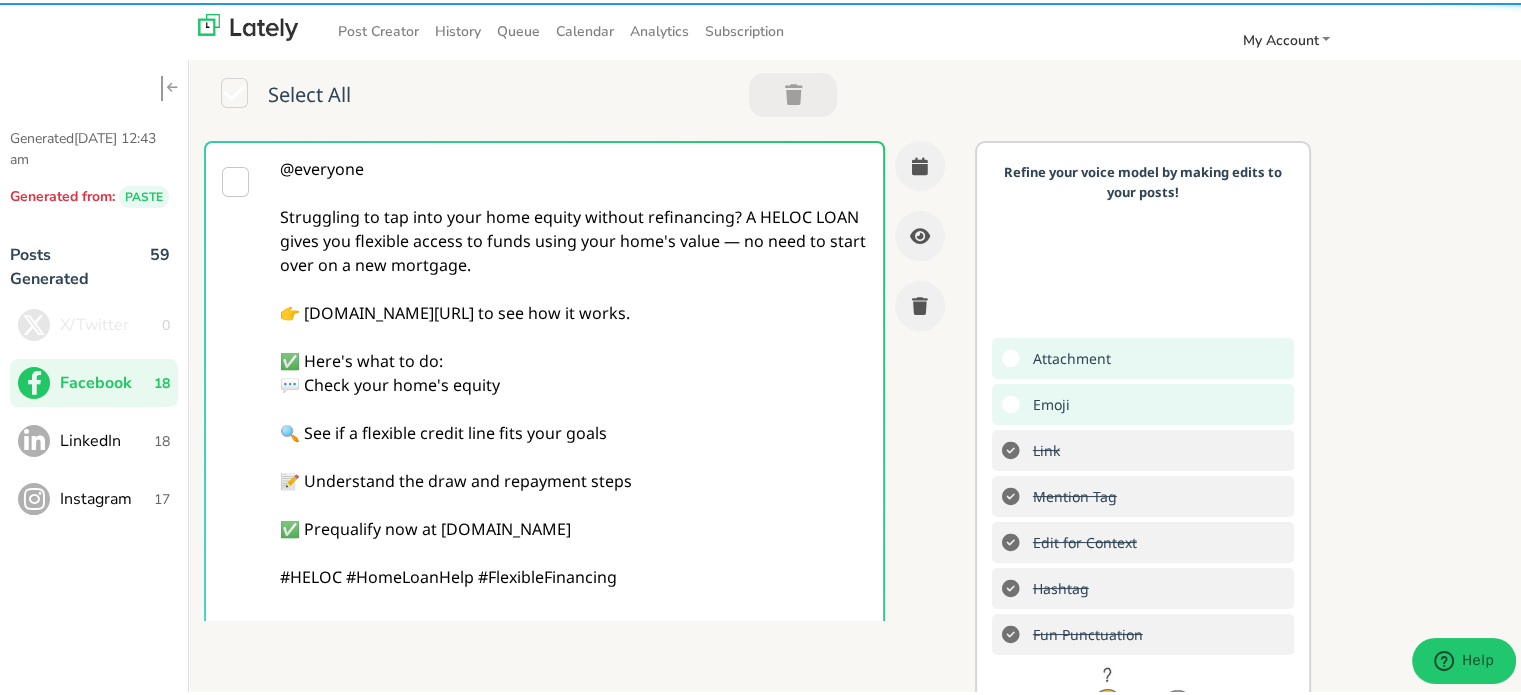 click on "@everyone
Struggling to tap into your home equity without refinancing? A HELOC LOAN gives you flexible access to funds using your home's value — no need to start over on a new mortgage.
👉 [DOMAIN_NAME][URL] to see how it works.
✅ Here's what to do:
💬 Check your home's equity
🔍 See if a flexible credit line fits your goals
📝 Understand the draw and repayment steps
✅ Prequalify now at [DOMAIN_NAME]
#HELOC #HomeLoanHelp #FlexibleFinancing" at bounding box center [574, 394] 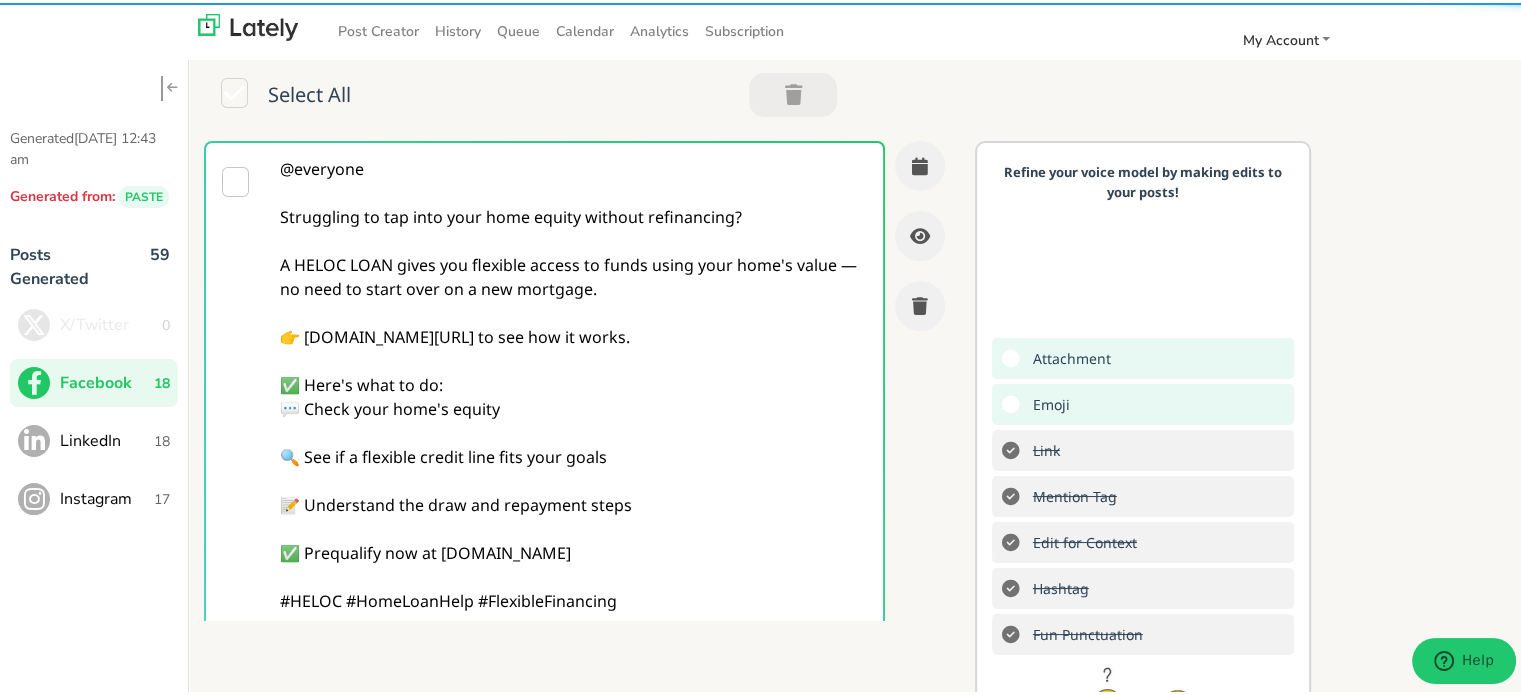 click on "@everyone
Struggling to tap into your home equity without refinancing?
A HELOC LOAN gives you flexible access to funds using your home's value — no need to start over on a new mortgage.
👉 [DOMAIN_NAME][URL] to see how it works.
✅ Here's what to do:
💬 Check your home's equity
🔍 See if a flexible credit line fits your goals
📝 Understand the draw and repayment steps
✅ Prequalify now at [DOMAIN_NAME]
#HELOC #HomeLoanHelp #FlexibleFinancing" at bounding box center (574, 406) 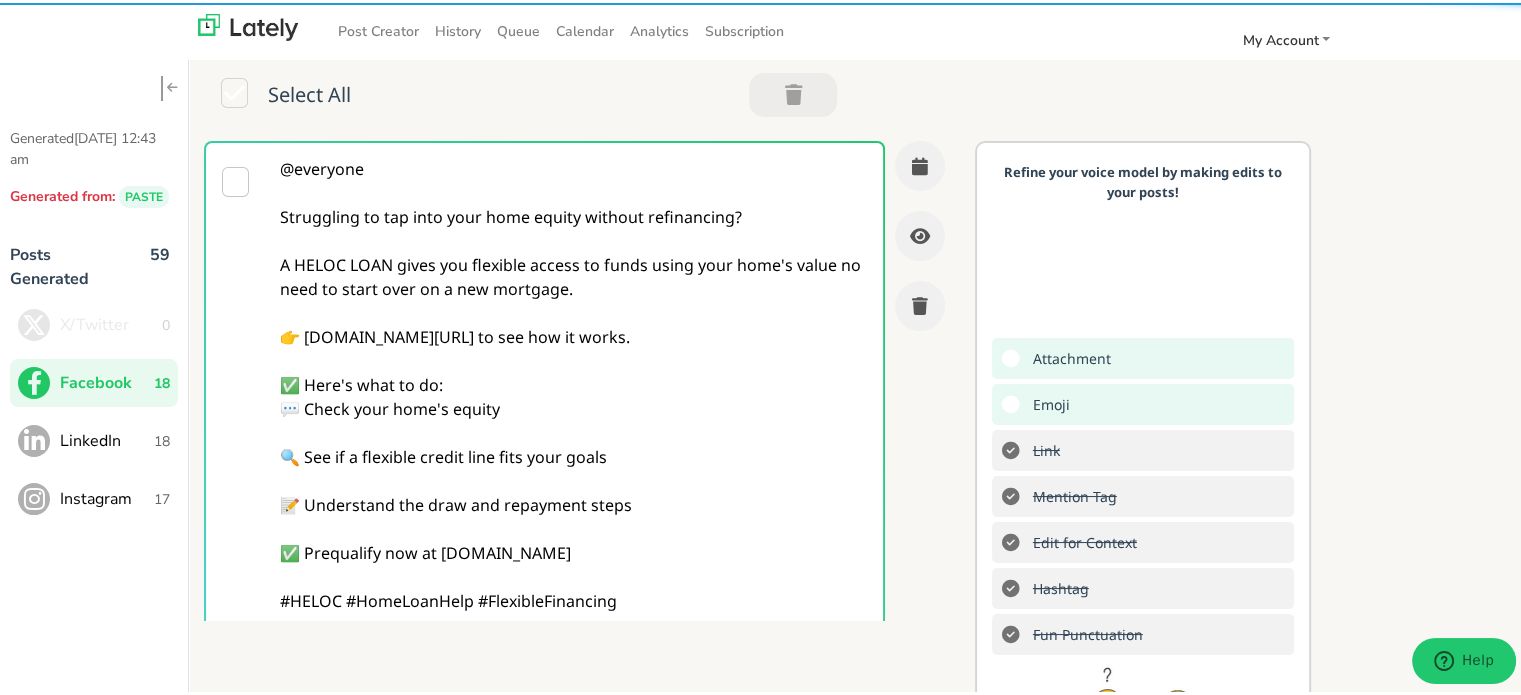click on "@everyone
Struggling to tap into your home equity without refinancing?
A HELOC LOAN gives you flexible access to funds using your home's value no need to start over on a new mortgage.
👉 [DOMAIN_NAME][URL] to see how it works.
✅ Here's what to do:
💬 Check your home's equity
🔍 See if a flexible credit line fits your goals
📝 Understand the draw and repayment steps
✅ Prequalify now at [DOMAIN_NAME]
#HELOC #HomeLoanHelp #FlexibleFinancing" at bounding box center (574, 406) 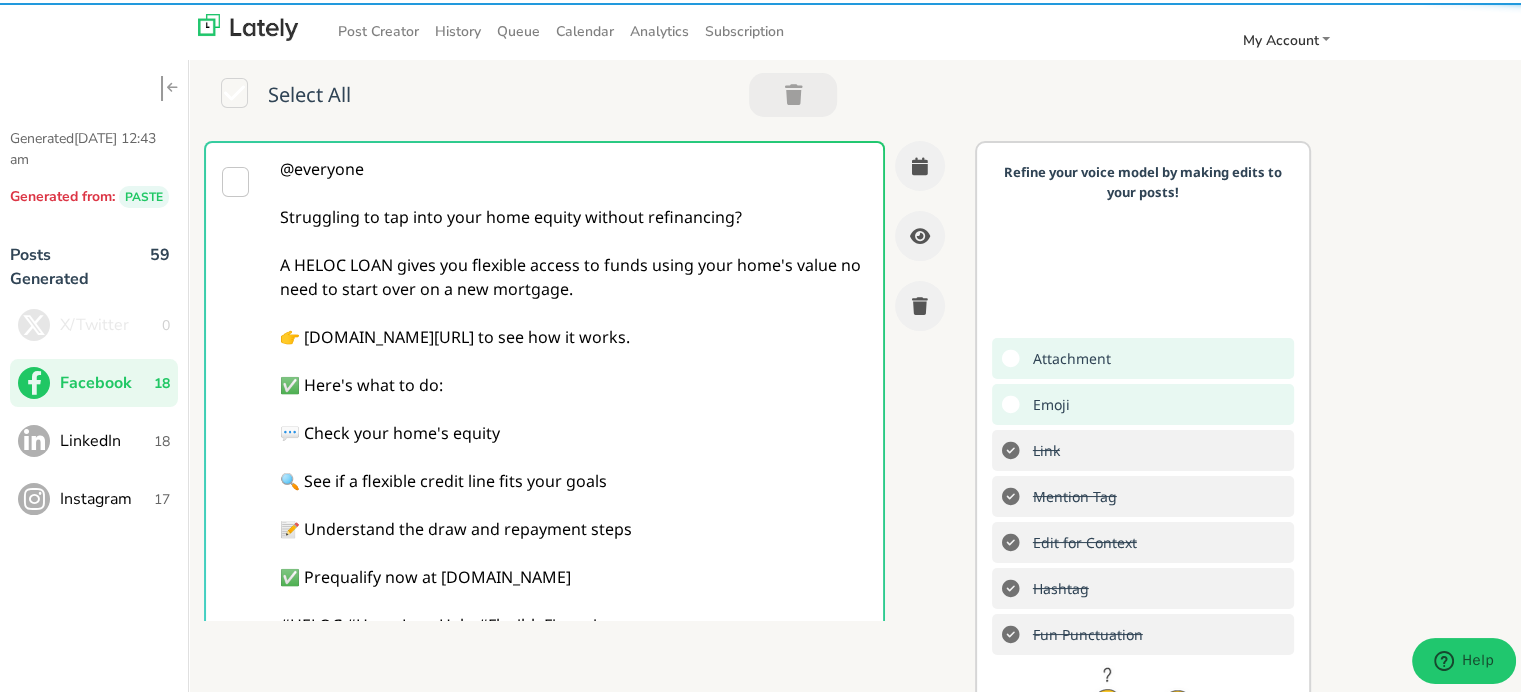 click on "@everyone
Struggling to tap into your home equity without refinancing?
A HELOC LOAN gives you flexible access to funds using your home's value no need to start over on a new mortgage.
👉 [DOMAIN_NAME][URL] to see how it works.
✅ Here's what to do:
💬 Check your home's equity
🔍 See if a flexible credit line fits your goals
📝 Understand the draw and repayment steps
✅ Prequalify now at [DOMAIN_NAME]
#HELOC #HomeLoanHelp #FlexibleFinancing" at bounding box center [574, 418] 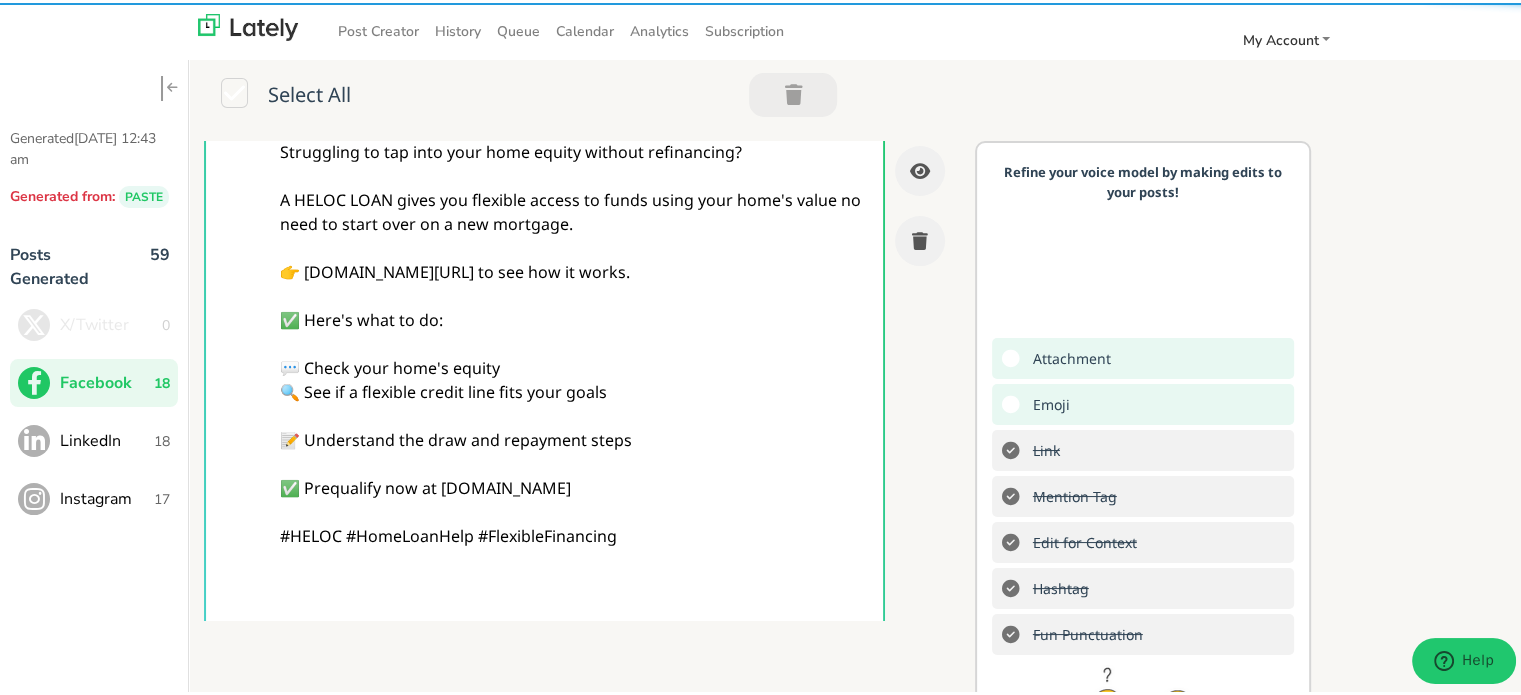 scroll, scrollTop: 100, scrollLeft: 0, axis: vertical 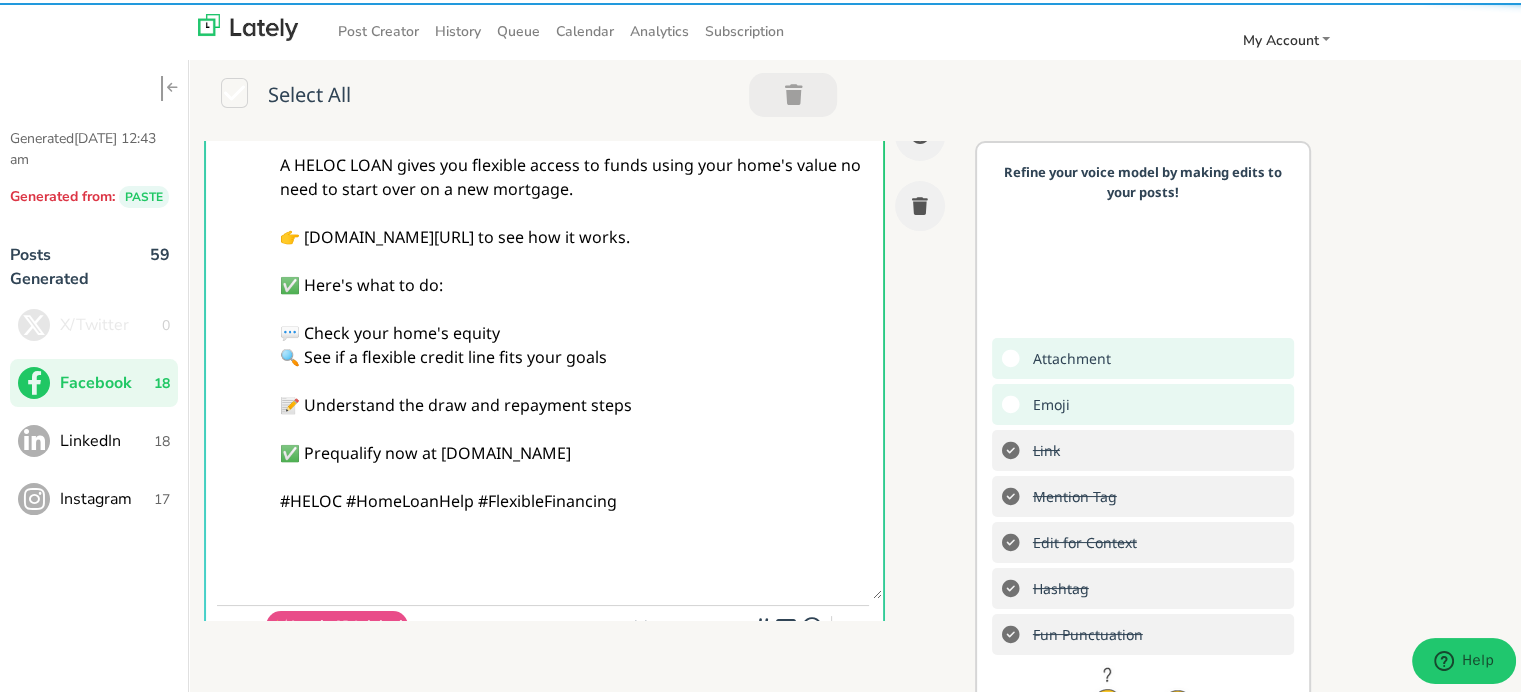 click on "@everyone
Struggling to tap into your home equity without refinancing?
A HELOC LOAN gives you flexible access to funds using your home's value no need to start over on a new mortgage.
👉 [DOMAIN_NAME][URL] to see how it works.
✅ Here's what to do:
💬 Check your home's equity
🔍 See if a flexible credit line fits your goals
📝 Understand the draw and repayment steps
✅ Prequalify now at [DOMAIN_NAME]
#HELOC #HomeLoanHelp #FlexibleFinancing" at bounding box center [574, 318] 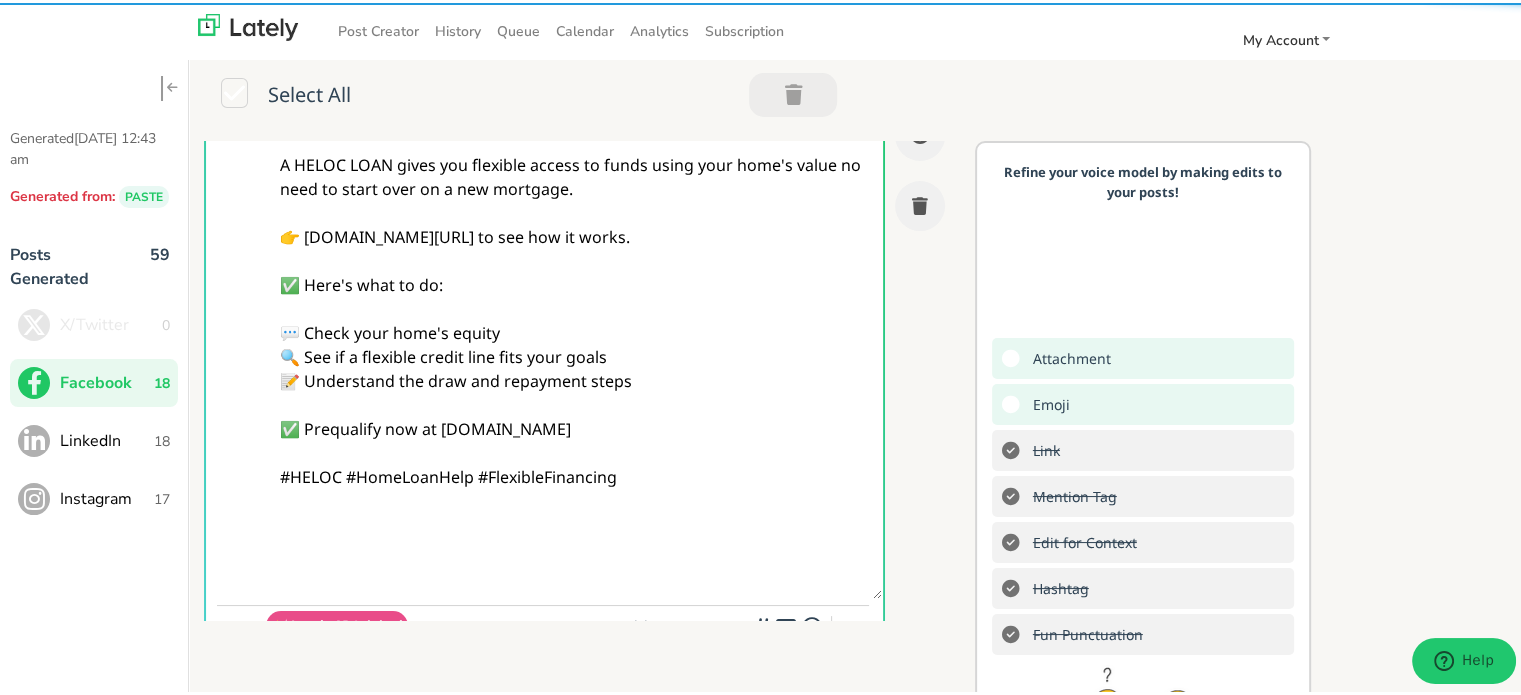 click on "@everyone
Struggling to tap into your home equity without refinancing?
A HELOC LOAN gives you flexible access to funds using your home's value no need to start over on a new mortgage.
👉 [DOMAIN_NAME][URL] to see how it works.
✅ Here's what to do:
💬 Check your home's equity
🔍 See if a flexible credit line fits your goals
📝 Understand the draw and repayment steps
✅ Prequalify now at [DOMAIN_NAME]
#HELOC #HomeLoanHelp #FlexibleFinancing" at bounding box center [574, 318] 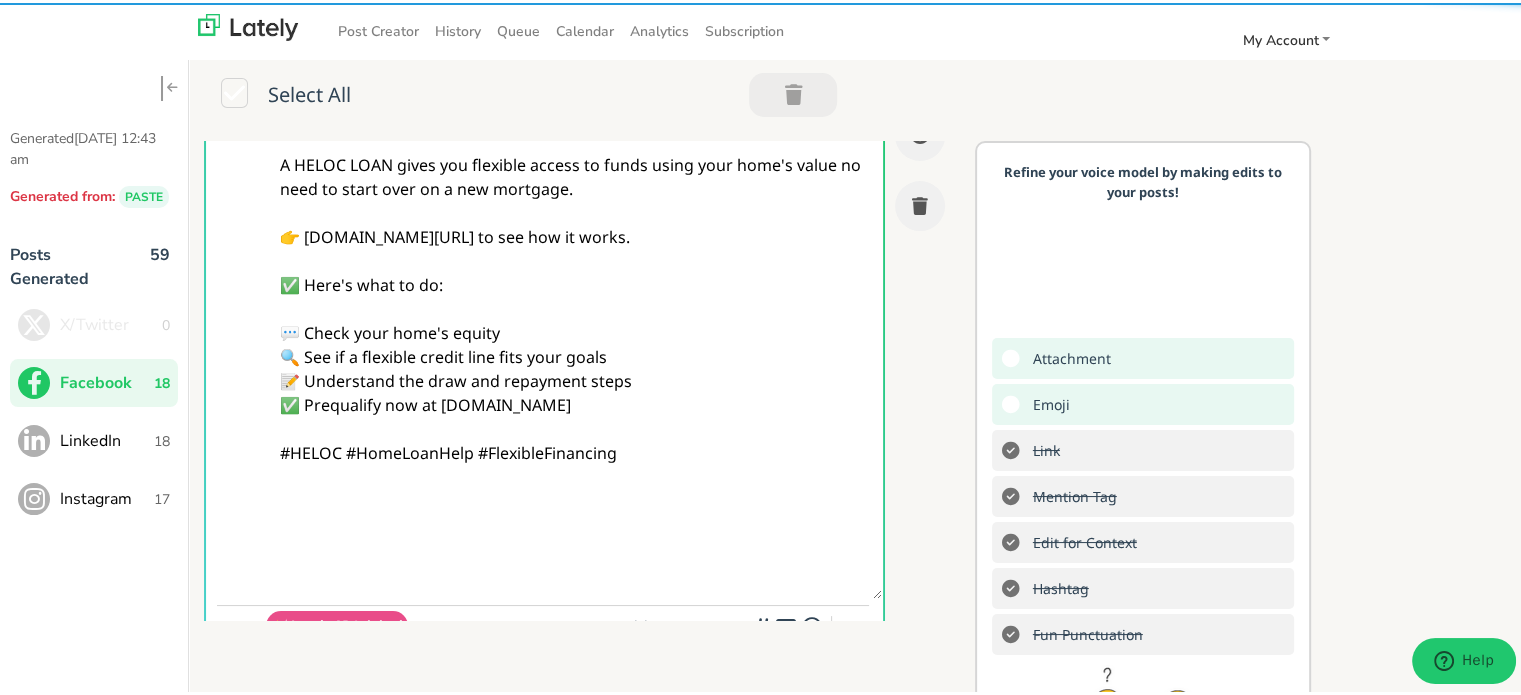 click on "@everyone
Struggling to tap into your home equity without refinancing?
A HELOC LOAN gives you flexible access to funds using your home's value no need to start over on a new mortgage.
👉 [DOMAIN_NAME][URL] to see how it works.
✅ Here's what to do:
💬 Check your home's equity
🔍 See if a flexible credit line fits your goals
📝 Understand the draw and repayment steps
✅ Prequalify now at [DOMAIN_NAME]
#HELOC #HomeLoanHelp #FlexibleFinancing" at bounding box center (574, 318) 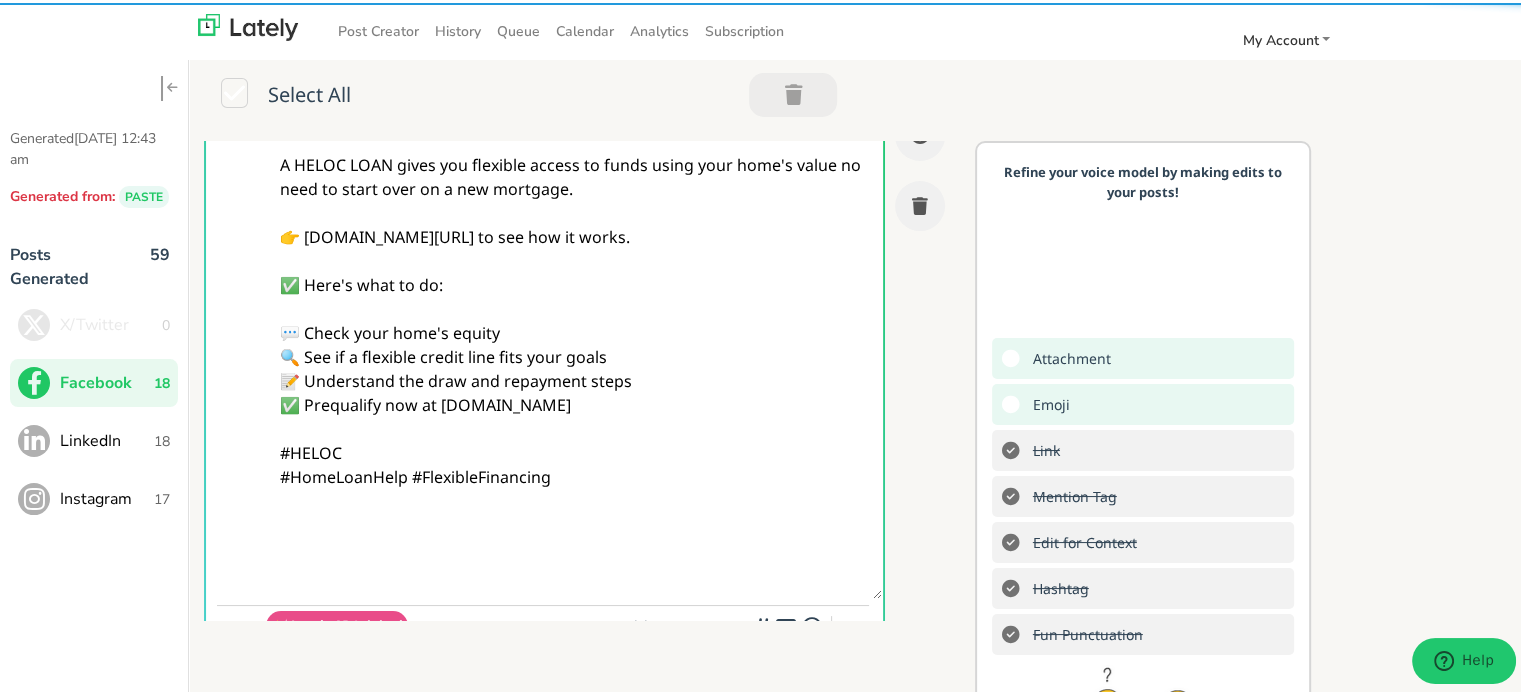 scroll, scrollTop: 300, scrollLeft: 0, axis: vertical 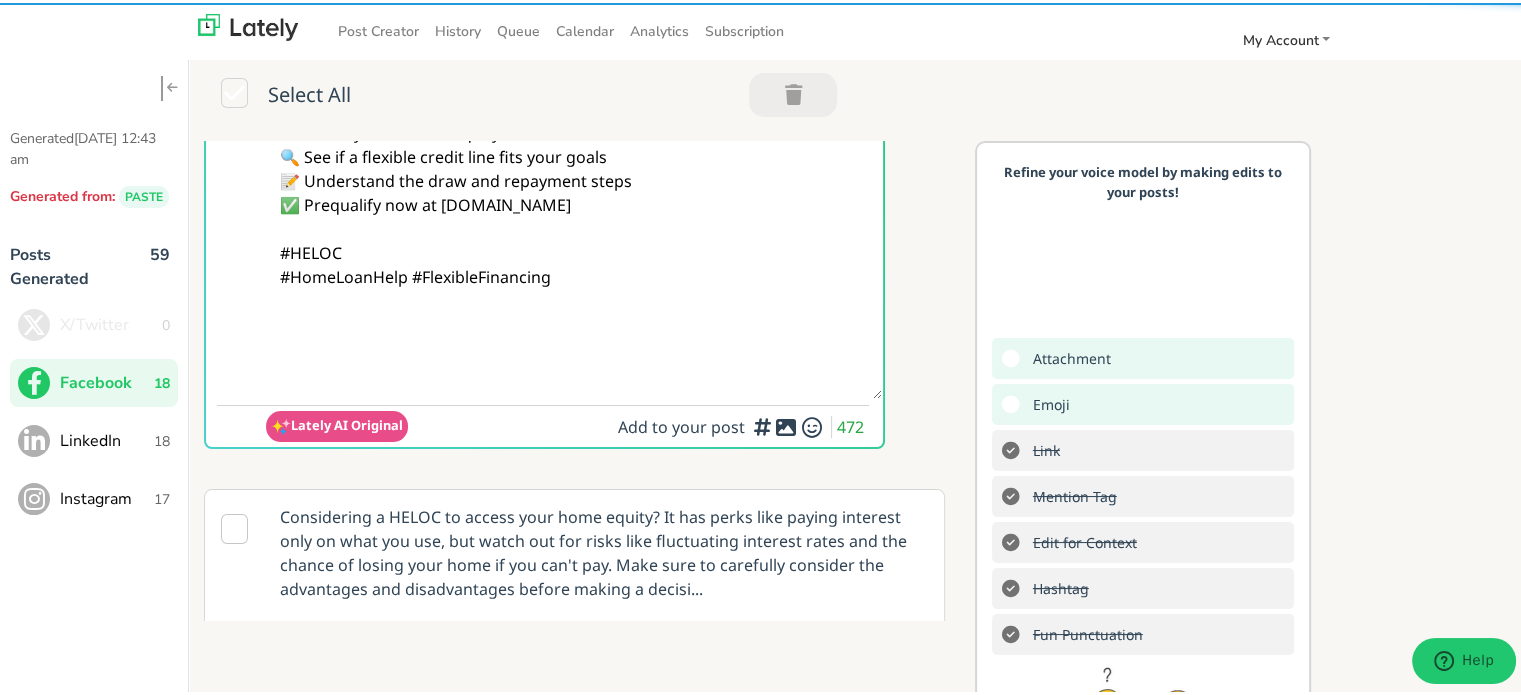 click on "@everyone
Struggling to tap into your home equity without refinancing?
A HELOC LOAN gives you flexible access to funds using your home's value no need to start over on a new mortgage.
👉 [DOMAIN_NAME][URL] to see how it works.
✅ Here's what to do:
💬 Check your home's equity
🔍 See if a flexible credit line fits your goals
📝 Understand the draw and repayment steps
✅ Prequalify now at [DOMAIN_NAME]
#HELOC
#HomeLoanHelp #FlexibleFinancing" at bounding box center (574, 118) 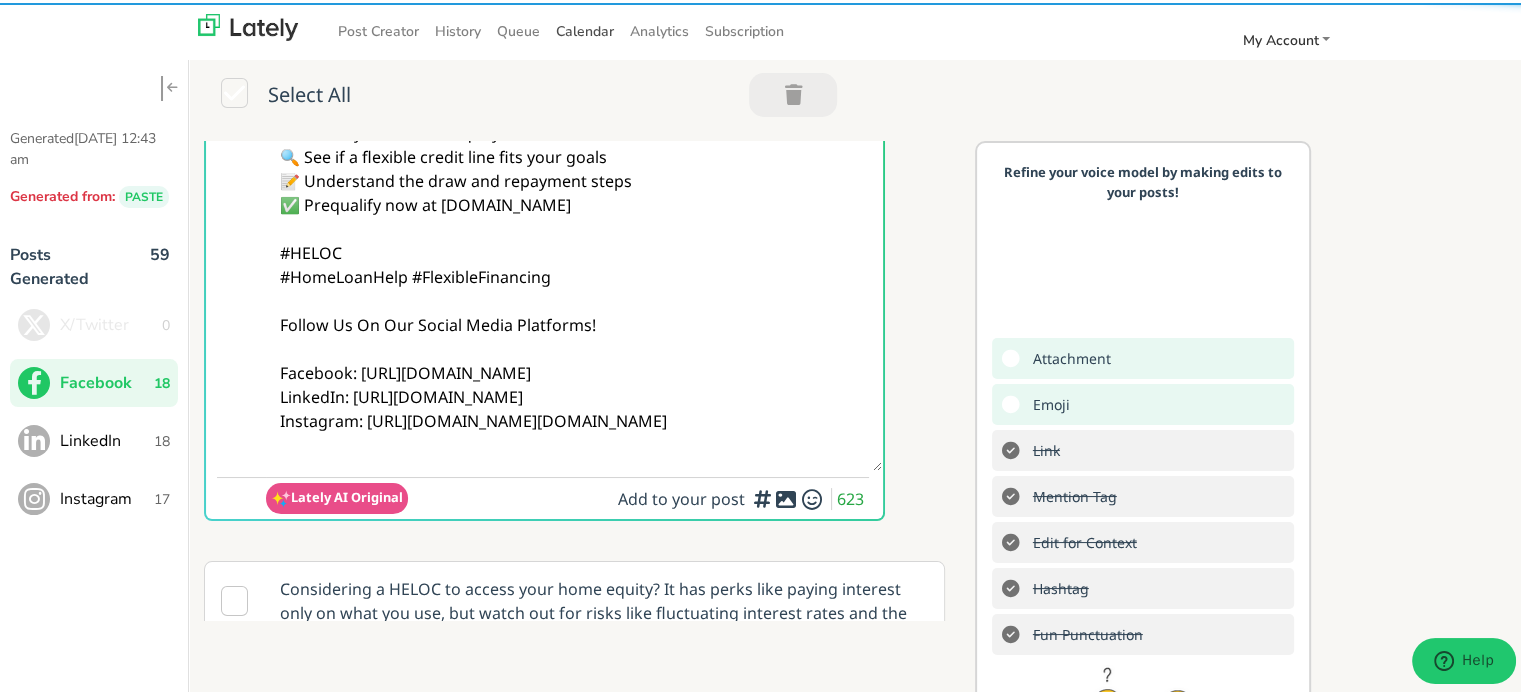 type on "@everyone
Struggling to tap into your home equity without refinancing?
A HELOC LOAN gives you flexible access to funds using your home's value no need to start over on a new mortgage.
👉 [DOMAIN_NAME][URL] to see how it works.
✅ Here's what to do:
💬 Check your home's equity
🔍 See if a flexible credit line fits your goals
📝 Understand the draw and repayment steps
✅ Prequalify now at [DOMAIN_NAME]
#HELOC
#HomeLoanHelp #FlexibleFinancing
Follow Us On Our Social Media Platforms!
Facebook: [URL][DOMAIN_NAME]
LinkedIn: [URL][DOMAIN_NAME]
Instagram: [URL][DOMAIN_NAME][DOMAIN_NAME]" 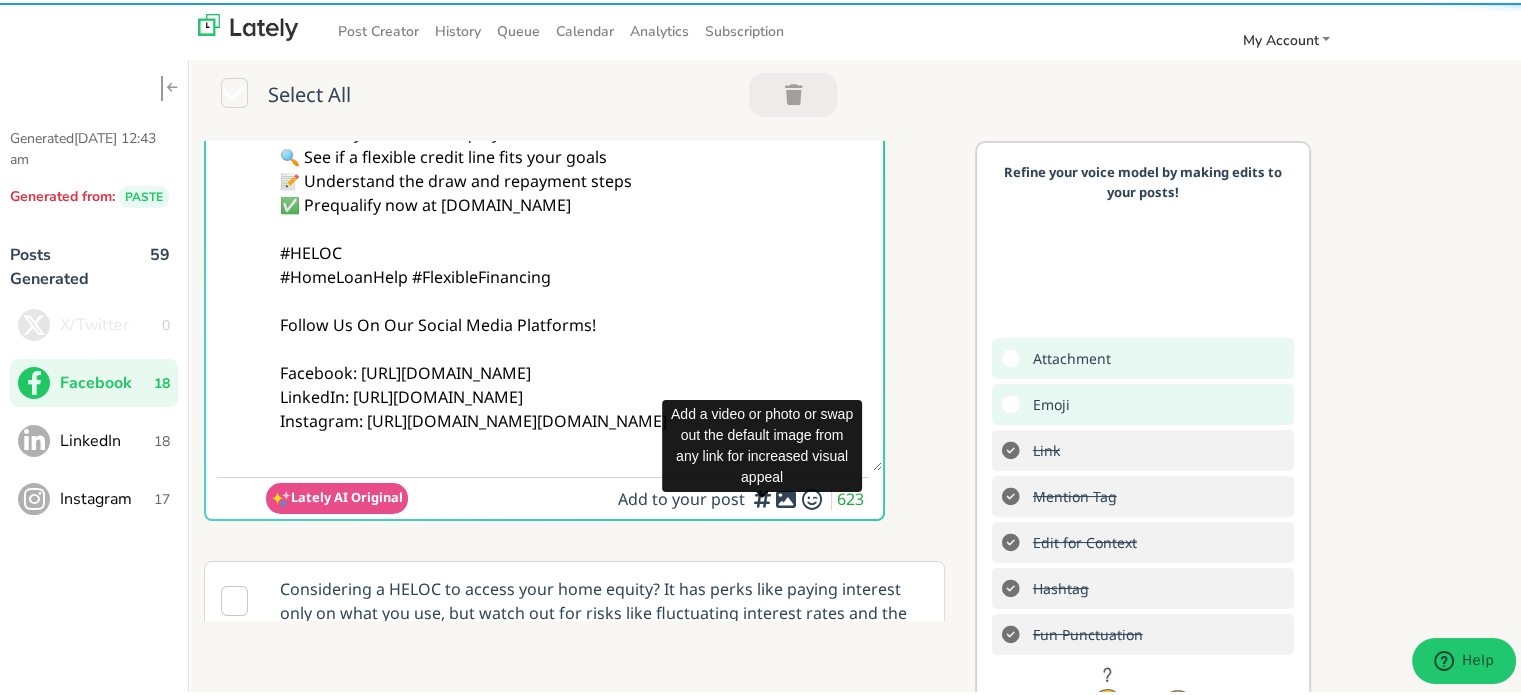 click at bounding box center [786, 496] 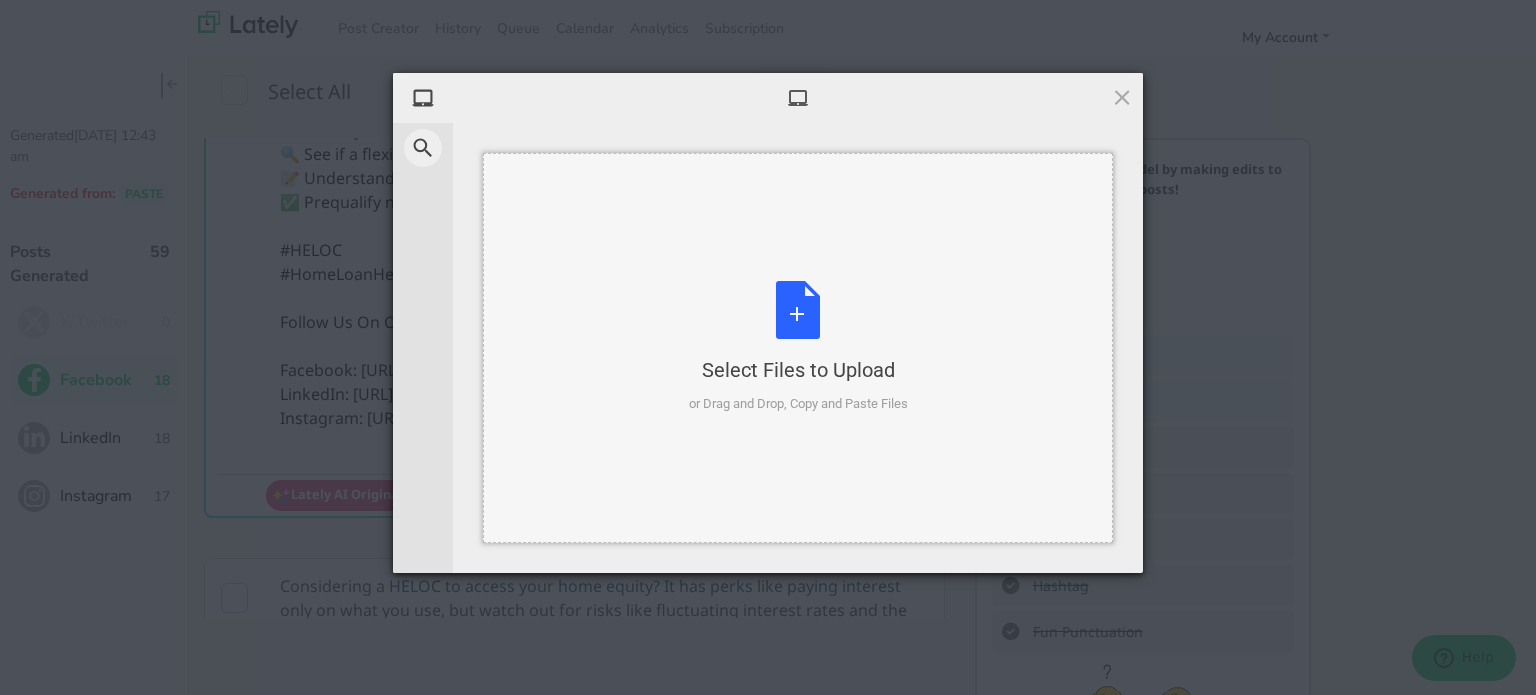 click on "Select Files to Upload
or Drag and Drop, Copy and Paste Files" at bounding box center [798, 347] 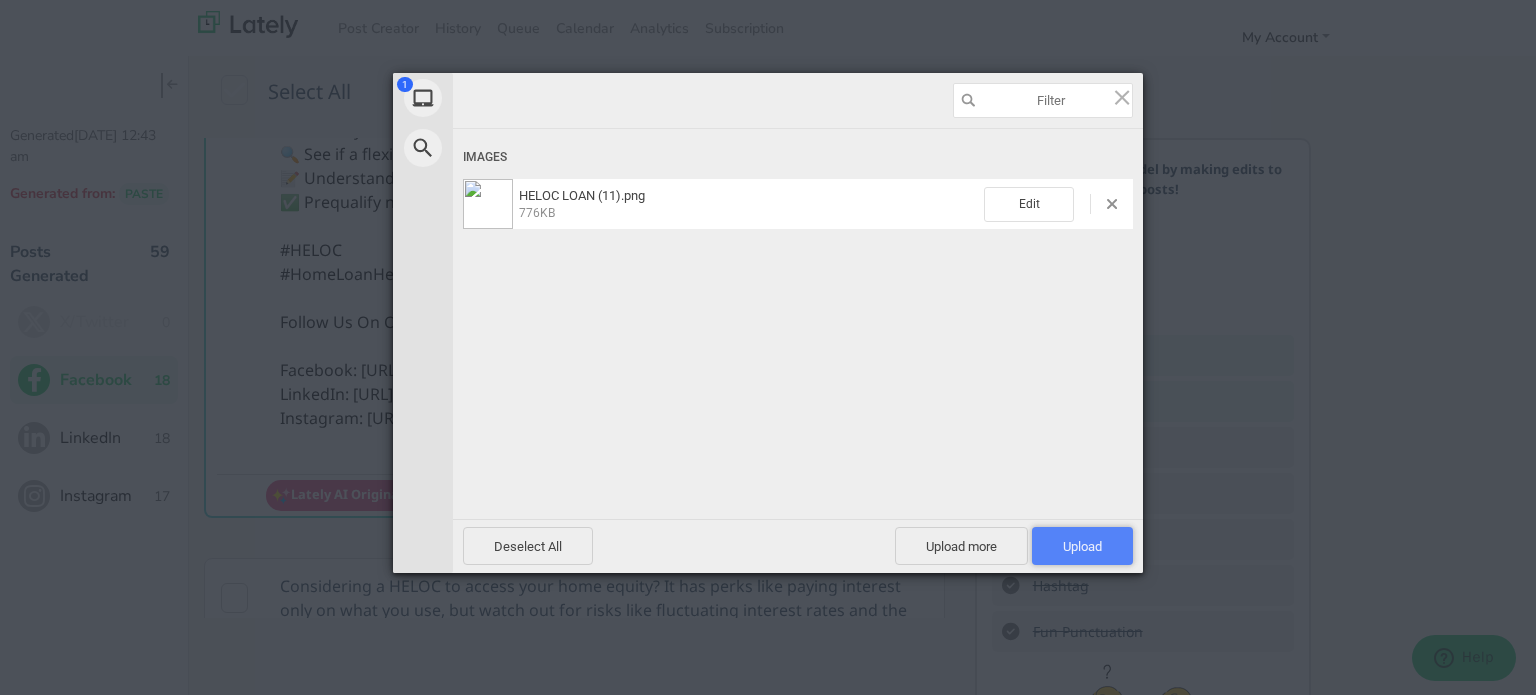 click on "Upload
1" at bounding box center [1082, 546] 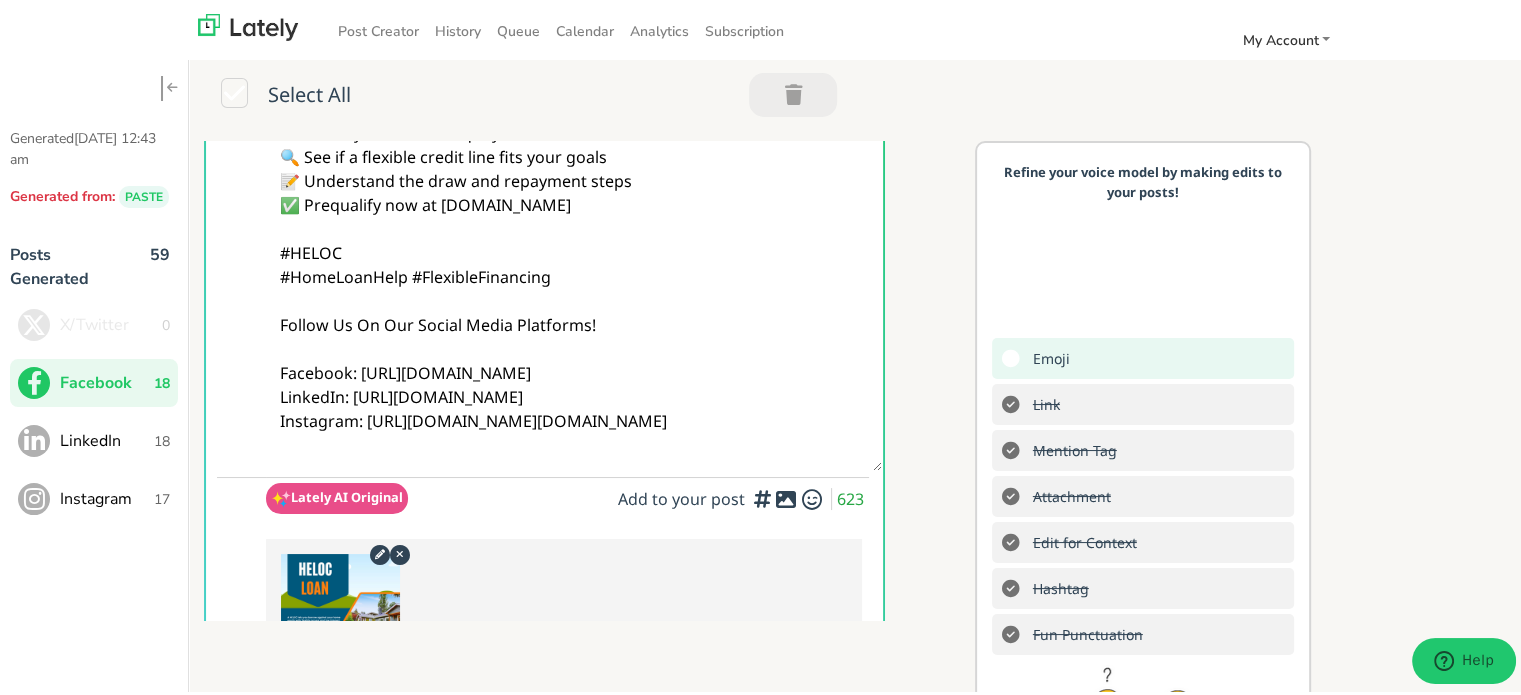 scroll, scrollTop: 0, scrollLeft: 0, axis: both 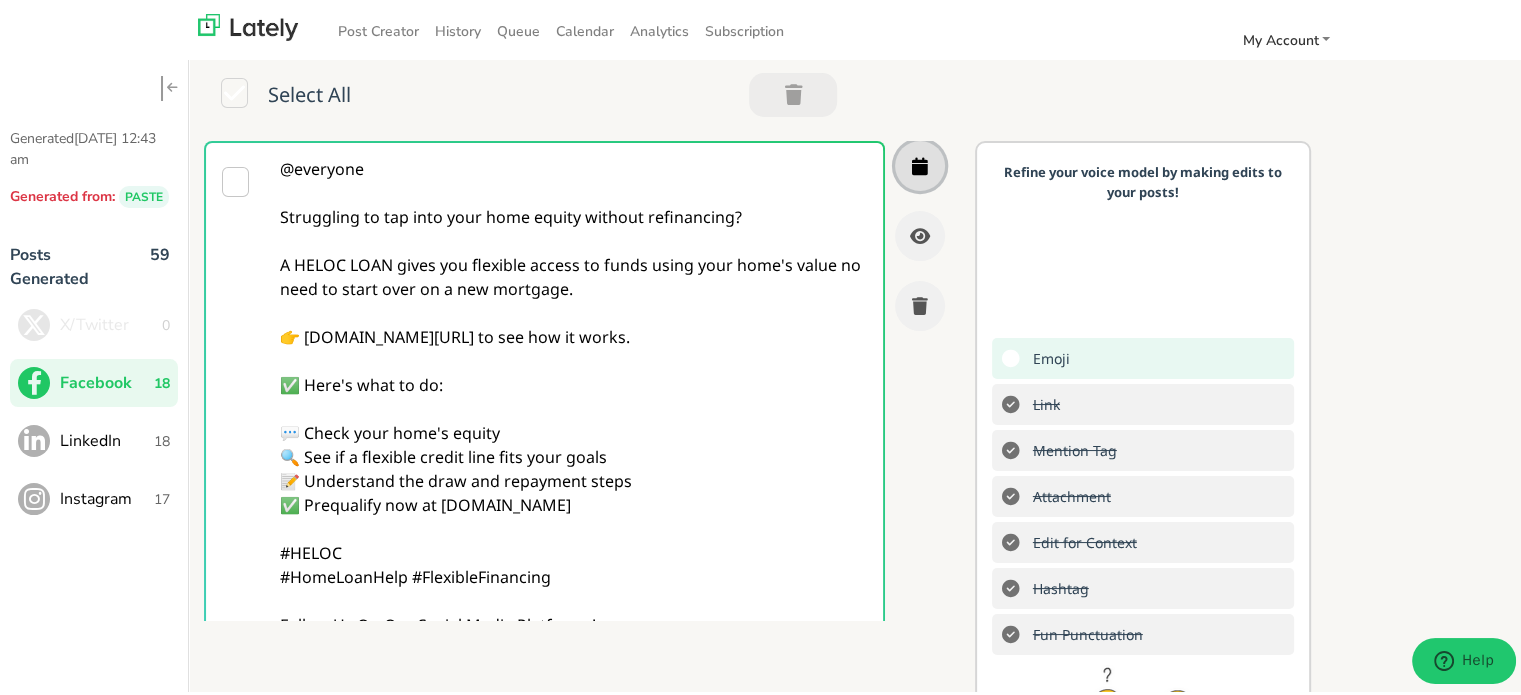 click at bounding box center [920, 163] 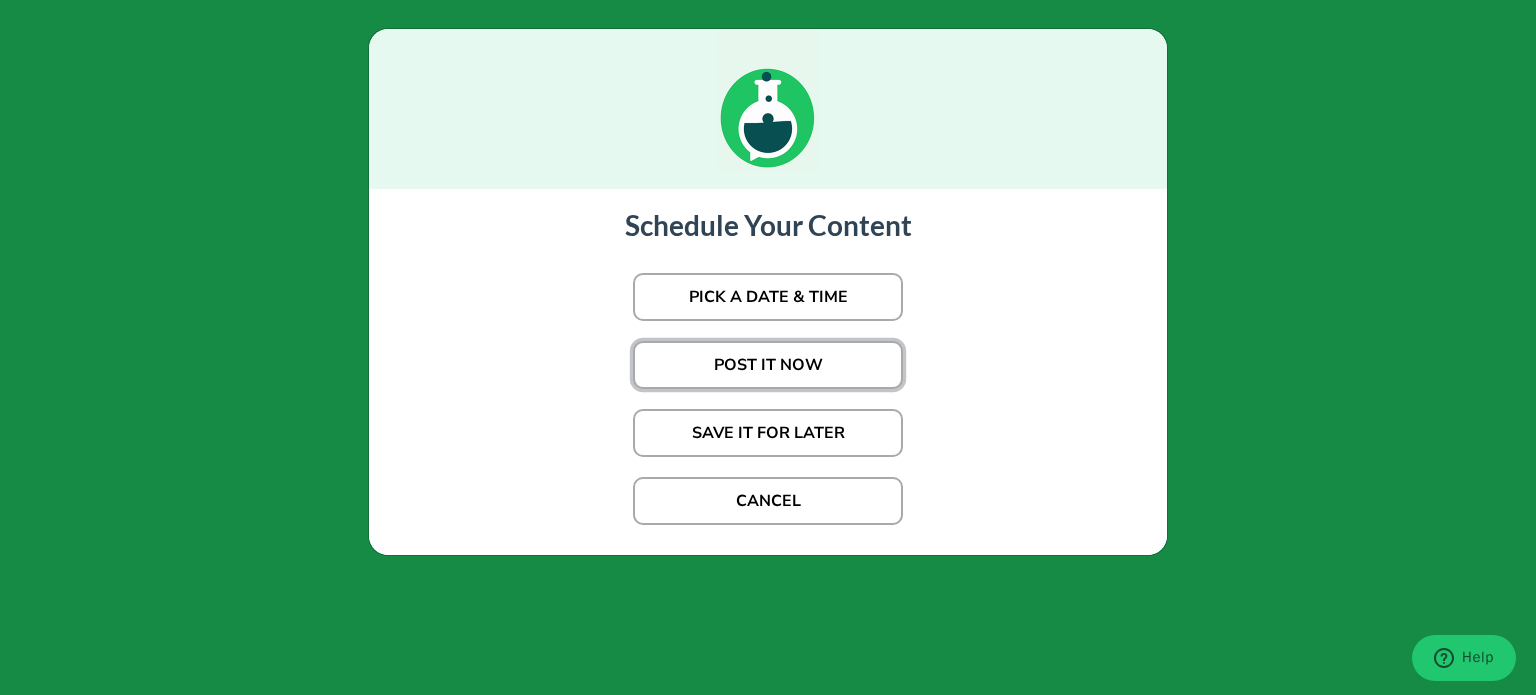 click on "POST IT NOW" at bounding box center [768, 365] 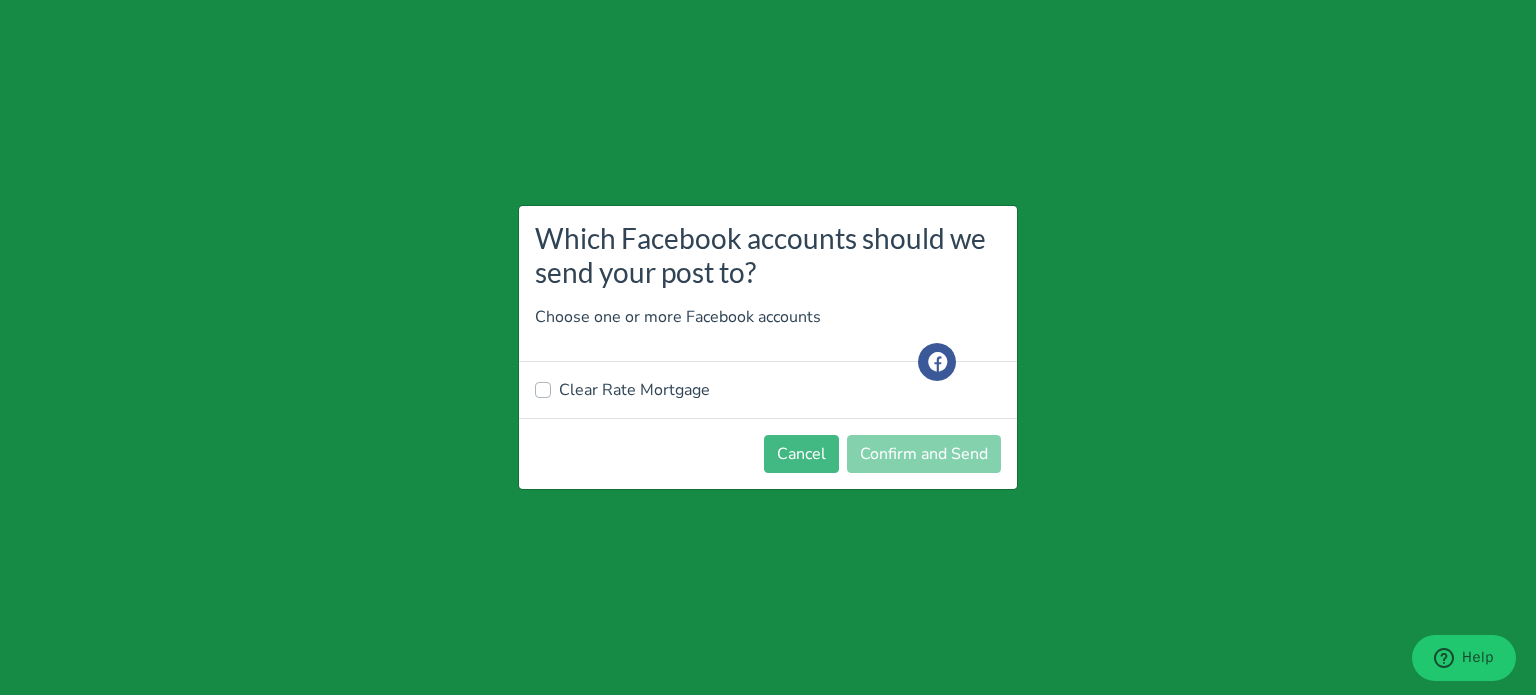 click on "Clear Rate Mortgage" at bounding box center [634, 390] 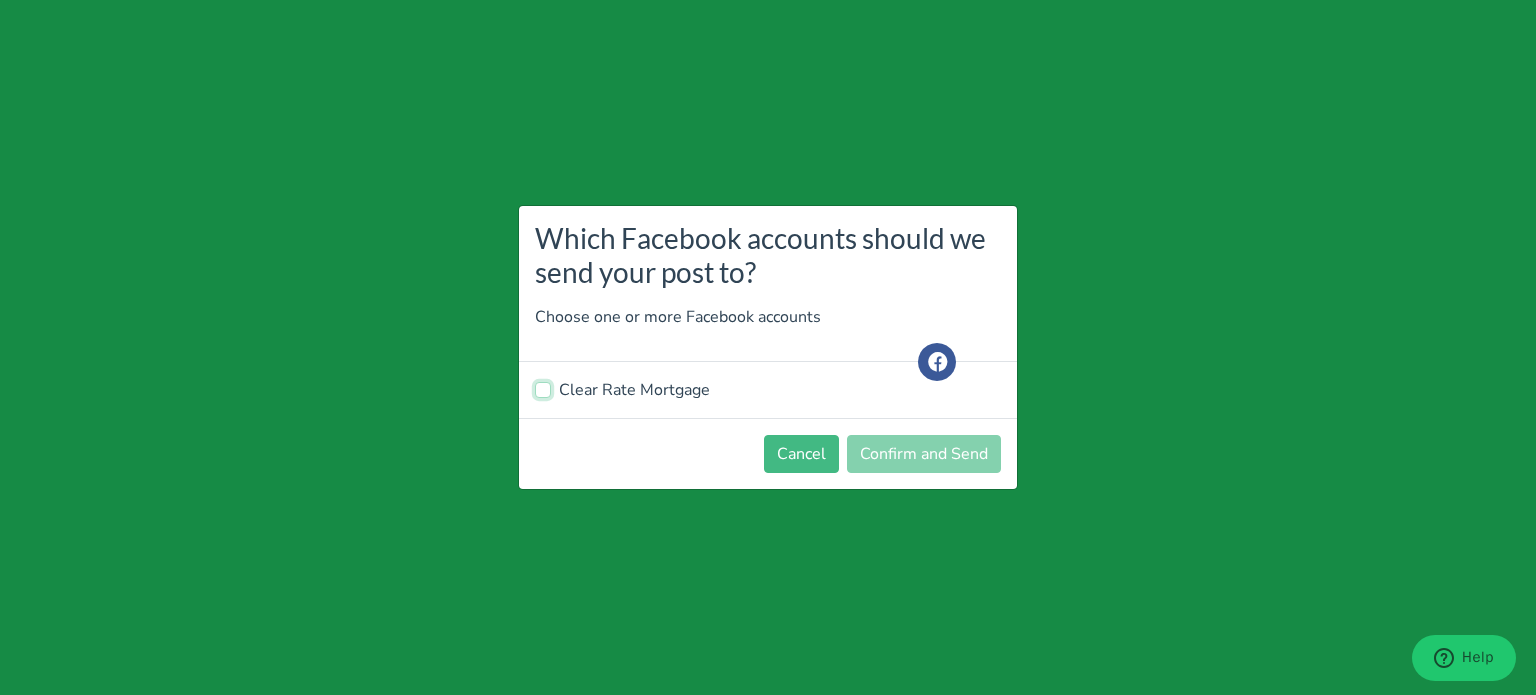 click on "Clear Rate Mortgage" at bounding box center (543, 388) 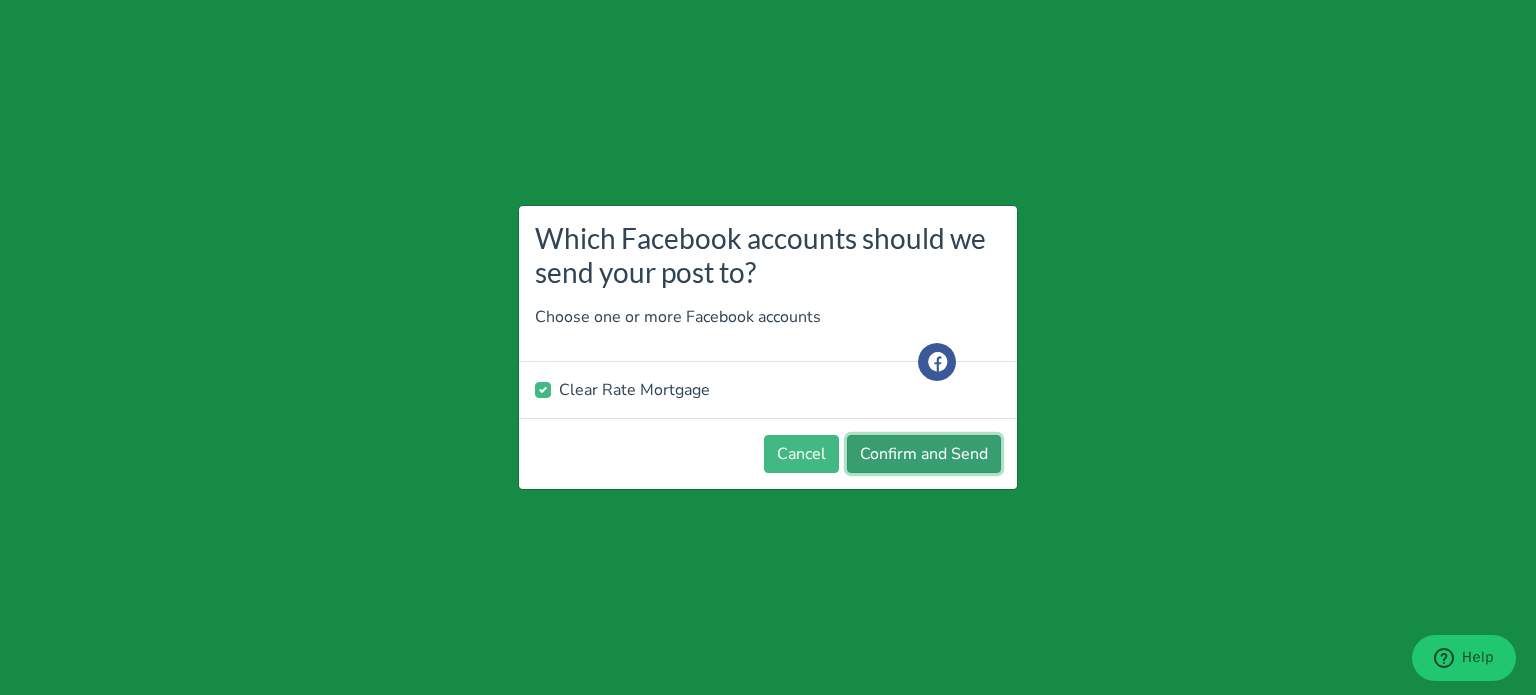 click on "Confirm and Send" at bounding box center [924, 454] 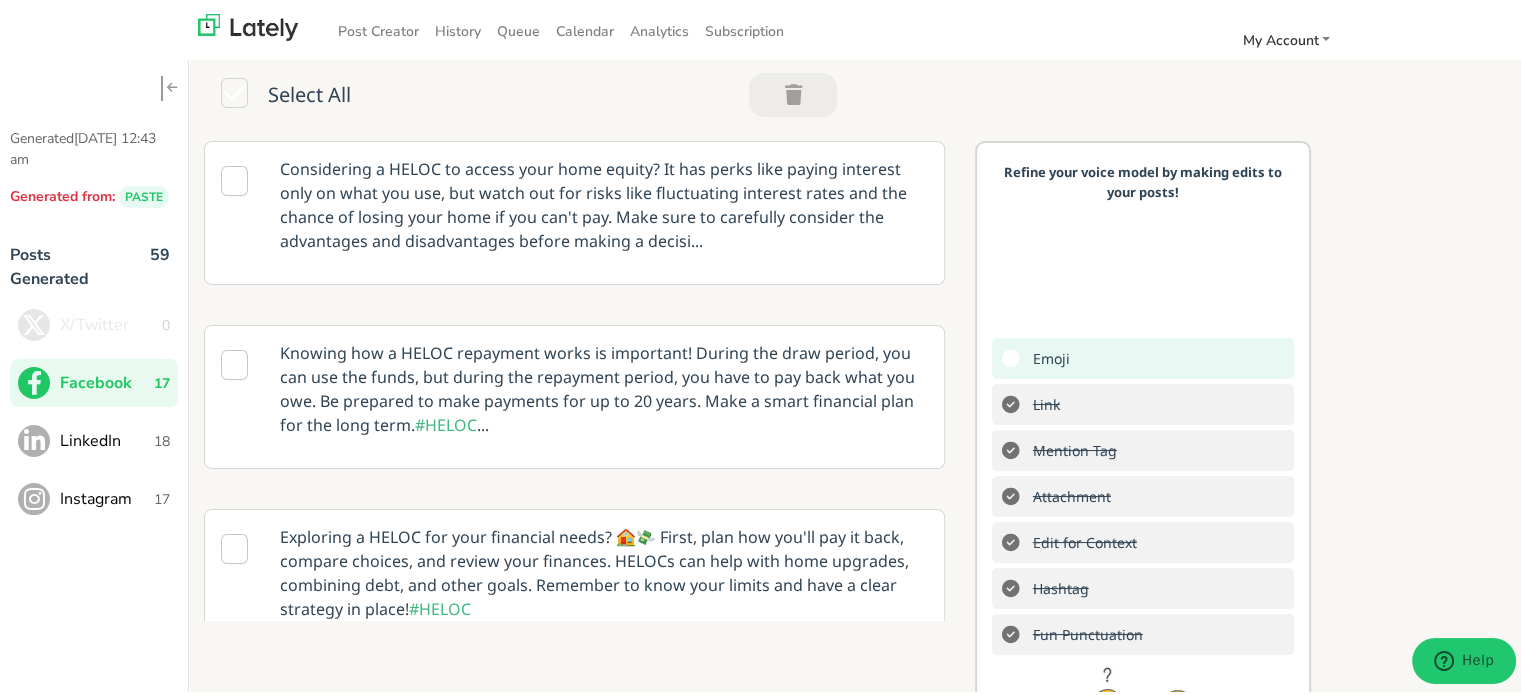 click on "LinkedIn 18" at bounding box center [94, 438] 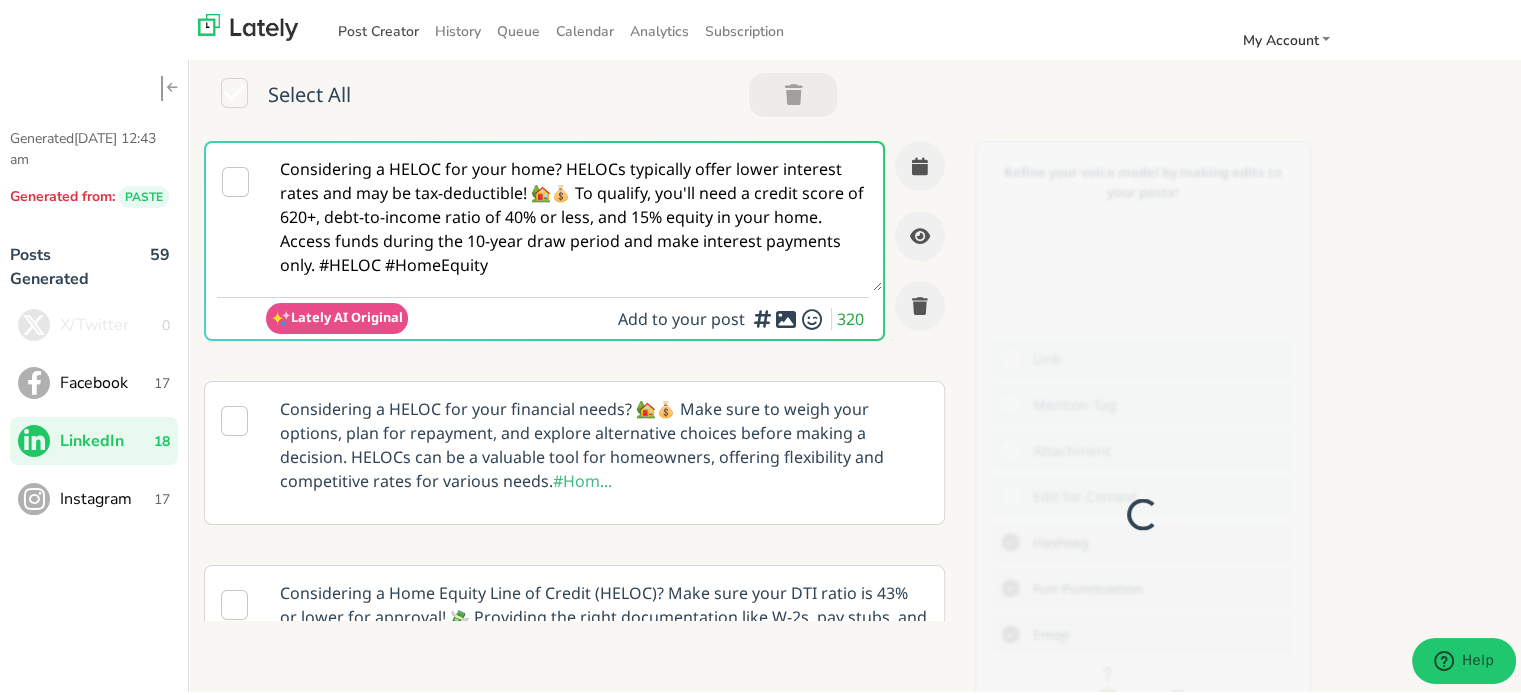 scroll, scrollTop: 0, scrollLeft: 0, axis: both 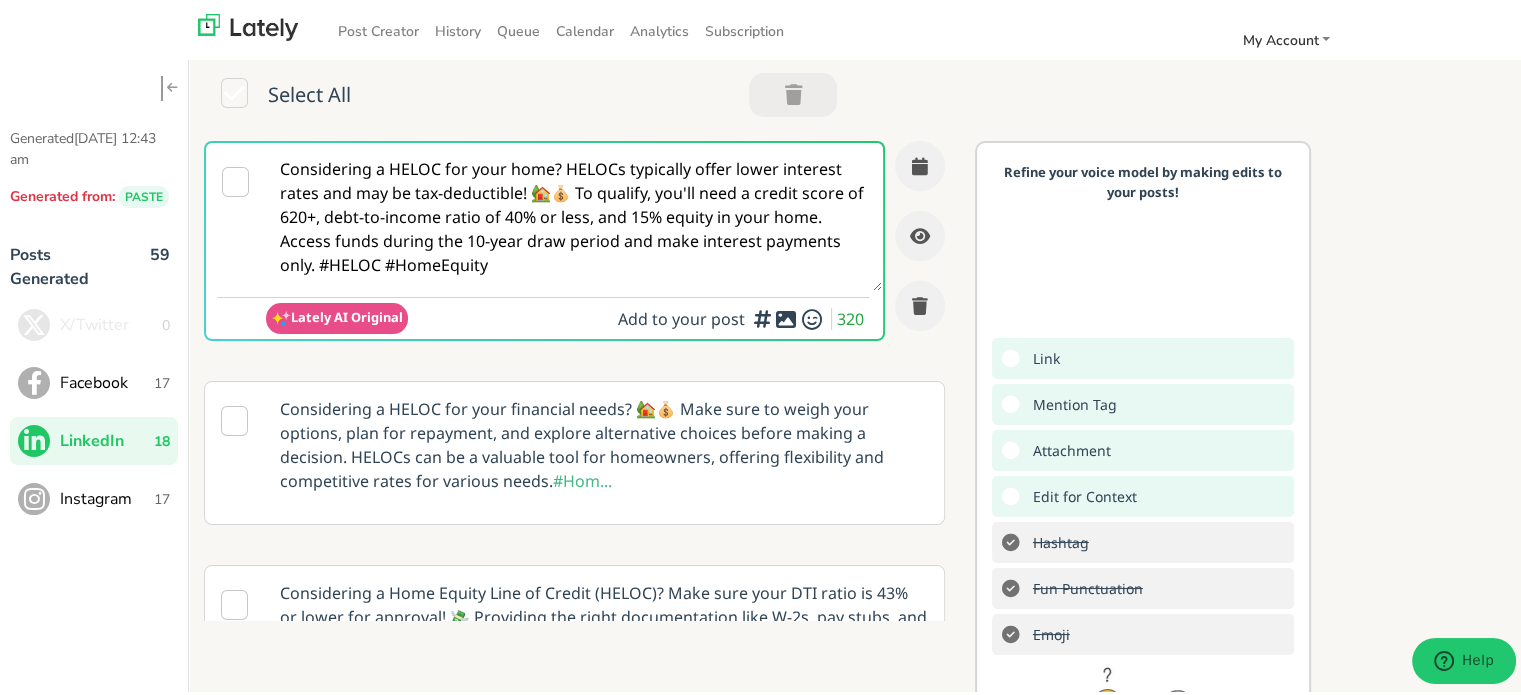 click on "Considering a HELOC for your home? HELOCs typically offer lower interest rates and may be tax-deductible! 🏡💰 To qualify, you'll need a credit score of 620+, debt-to-income ratio of 40% or less, and 15% equity in your home. Access funds during the 10-year draw period and make interest payments only. #HELOC #HomeEquity" at bounding box center (574, 214) 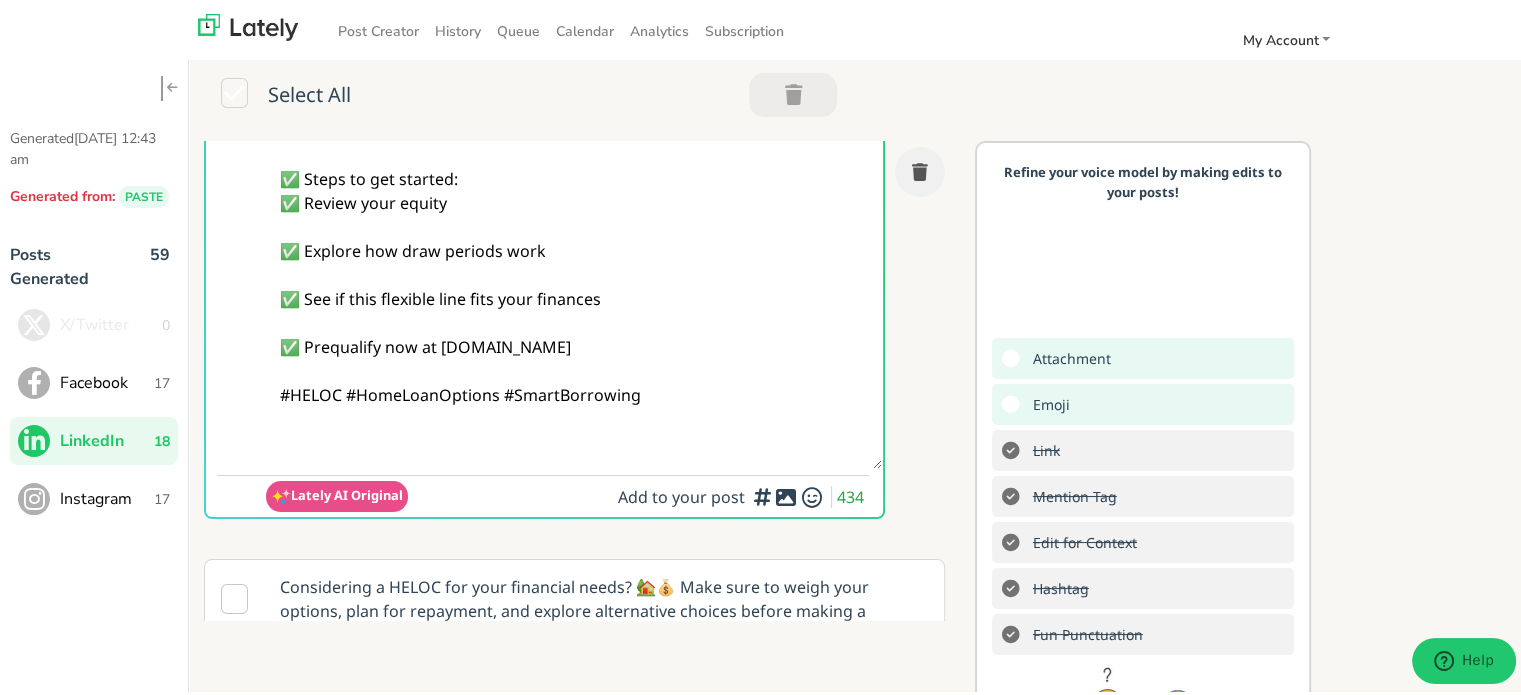 scroll, scrollTop: 100, scrollLeft: 0, axis: vertical 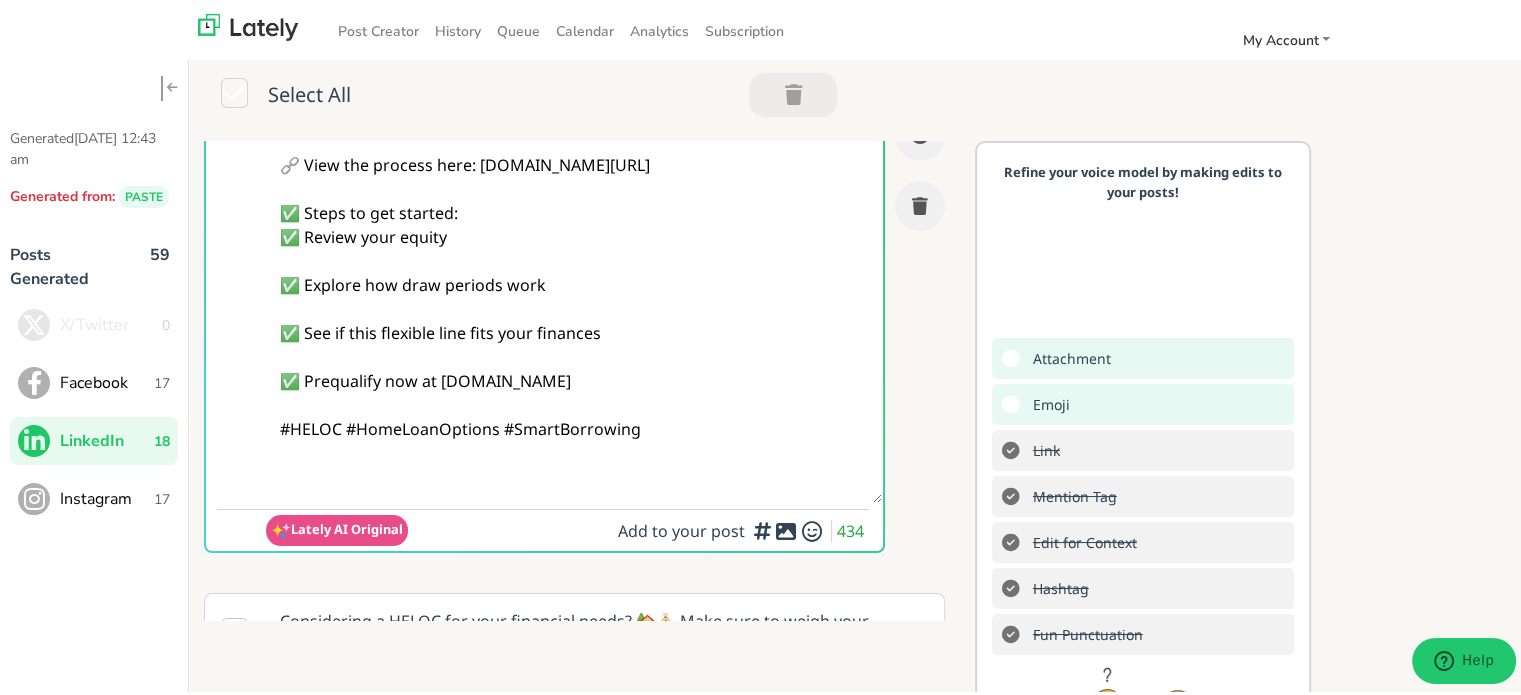 click on "@linkedinmembers Need flexibility from your home equity? A HELOC LOAN lets you borrow as needed — ideal for ongoing expenses or big goals without full refinancing.
🔗 View the process here: [DOMAIN_NAME][URL]
✅ Steps to get started:
✅ Review your equity
✅ Explore how draw periods work
✅ See if this flexible line fits your finances
✅ Prequalify now at [DOMAIN_NAME]
#HELOC #HomeLoanOptions #SmartBorrowing" at bounding box center (574, 270) 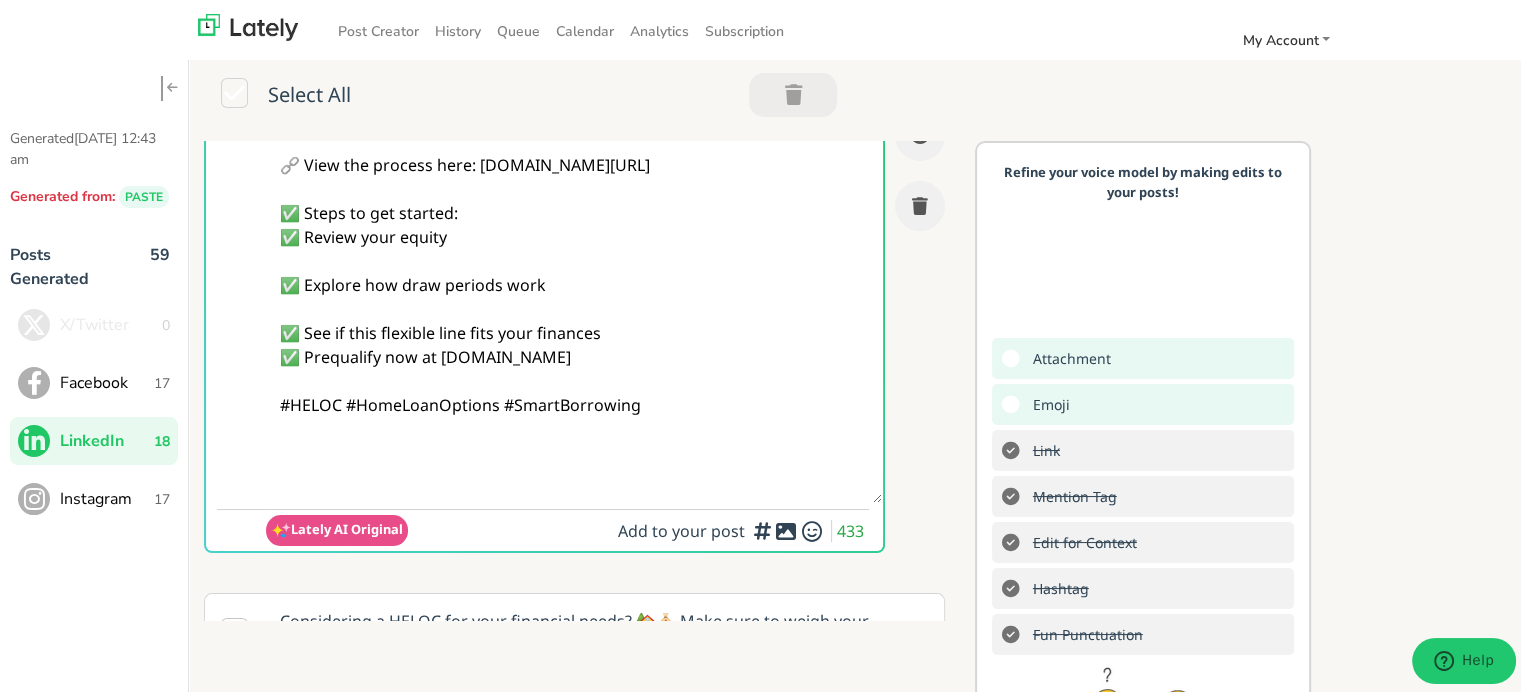 click on "@linkedinmembers Need flexibility from your home equity? A HELOC LOAN lets you borrow as needed — ideal for ongoing expenses or big goals without full refinancing.
🔗 View the process here: [DOMAIN_NAME][URL]
✅ Steps to get started:
✅ Review your equity
✅ Explore how draw periods work
✅ See if this flexible line fits your finances
✅ Prequalify now at [DOMAIN_NAME]
#HELOC #HomeLoanOptions #SmartBorrowing" at bounding box center (574, 270) 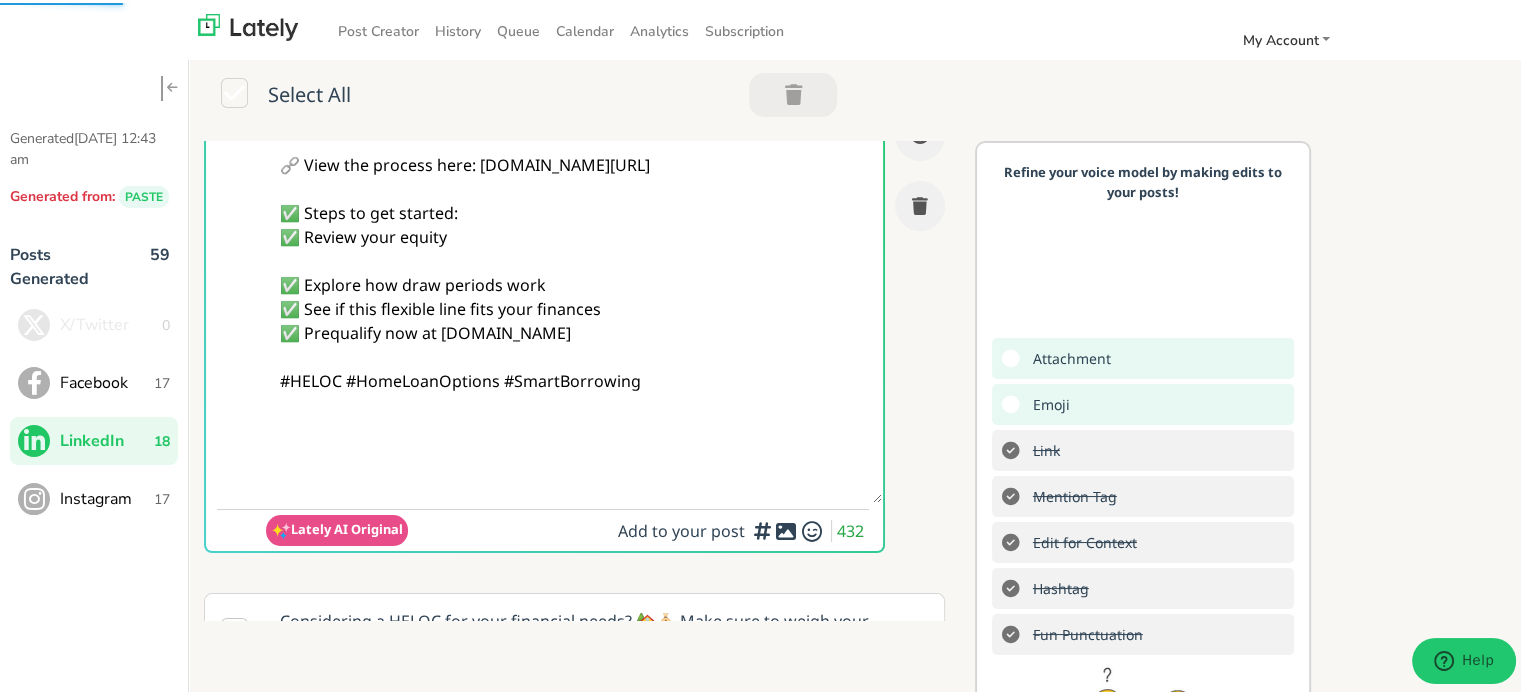 click on "@linkedinmembers Need flexibility from your home equity? A HELOC LOAN lets you borrow as needed — ideal for ongoing expenses or big goals without full refinancing.
🔗 View the process here: [DOMAIN_NAME][URL]
✅ Steps to get started:
✅ Review your equity
✅ Explore how draw periods work
✅ See if this flexible line fits your finances
✅ Prequalify now at [DOMAIN_NAME]
#HELOC #HomeLoanOptions #SmartBorrowing" at bounding box center [574, 270] 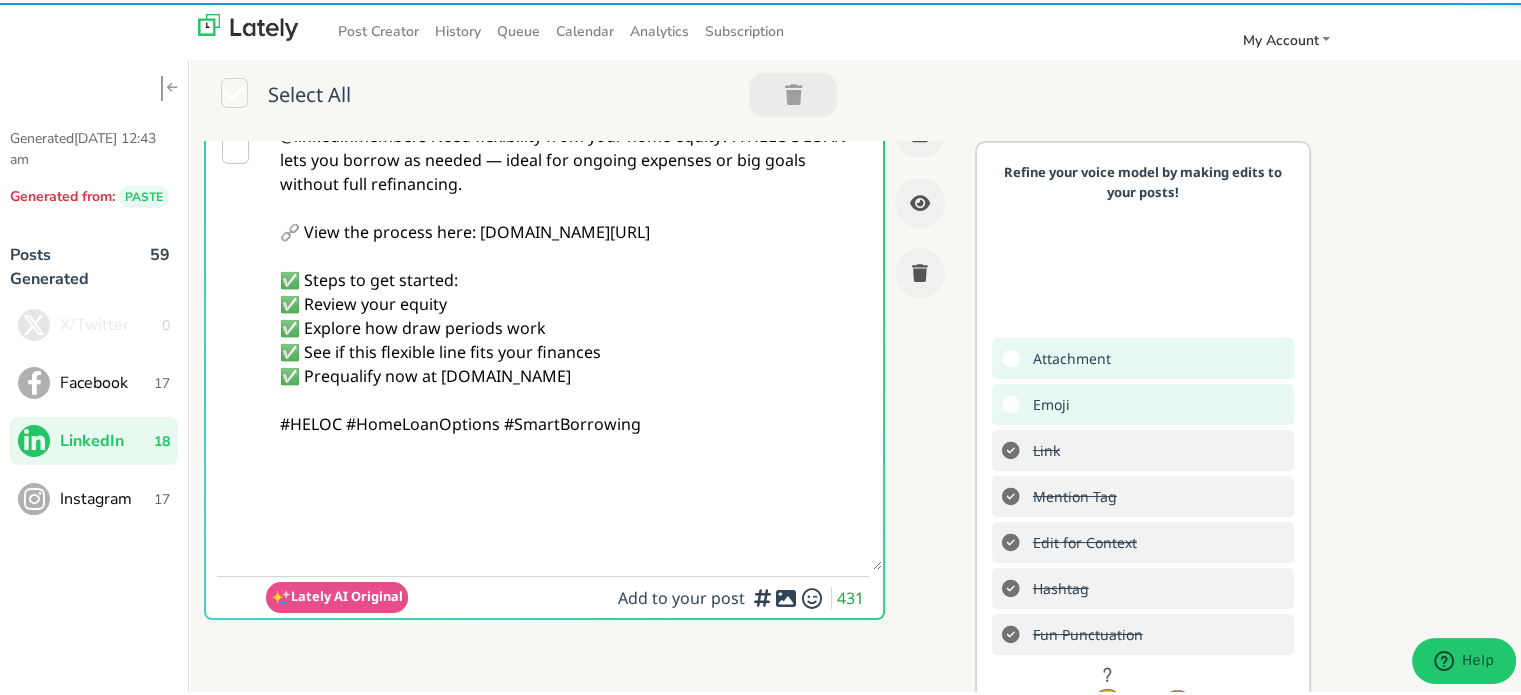 scroll, scrollTop: 0, scrollLeft: 0, axis: both 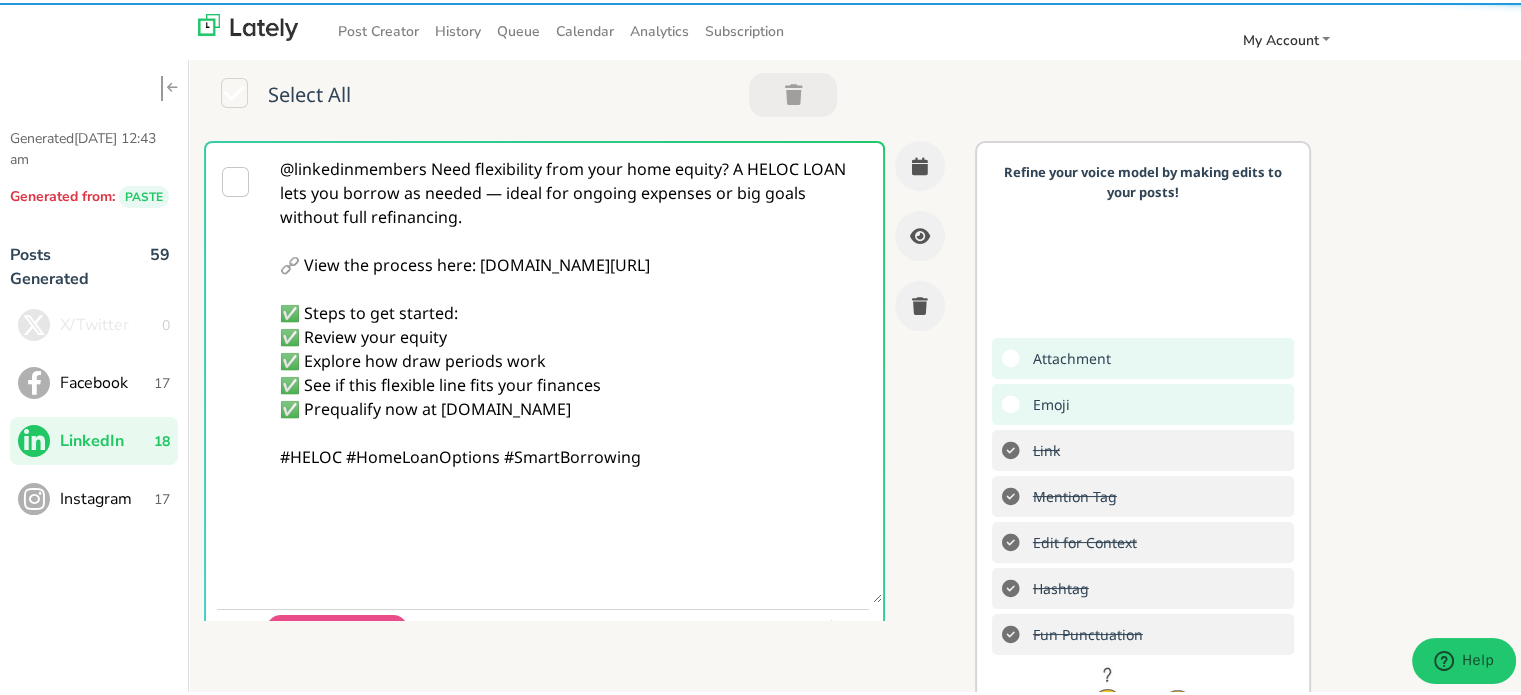 click on "@linkedinmembers Need flexibility from your home equity? A HELOC LOAN lets you borrow as needed — ideal for ongoing expenses or big goals without full refinancing.
🔗 View the process here: [DOMAIN_NAME][URL]
✅ Steps to get started:
✅ Review your equity
✅ Explore how draw periods work
✅ See if this flexible line fits your finances
✅ Prequalify now at [DOMAIN_NAME]
#HELOC #HomeLoanOptions #SmartBorrowing" at bounding box center (574, 370) 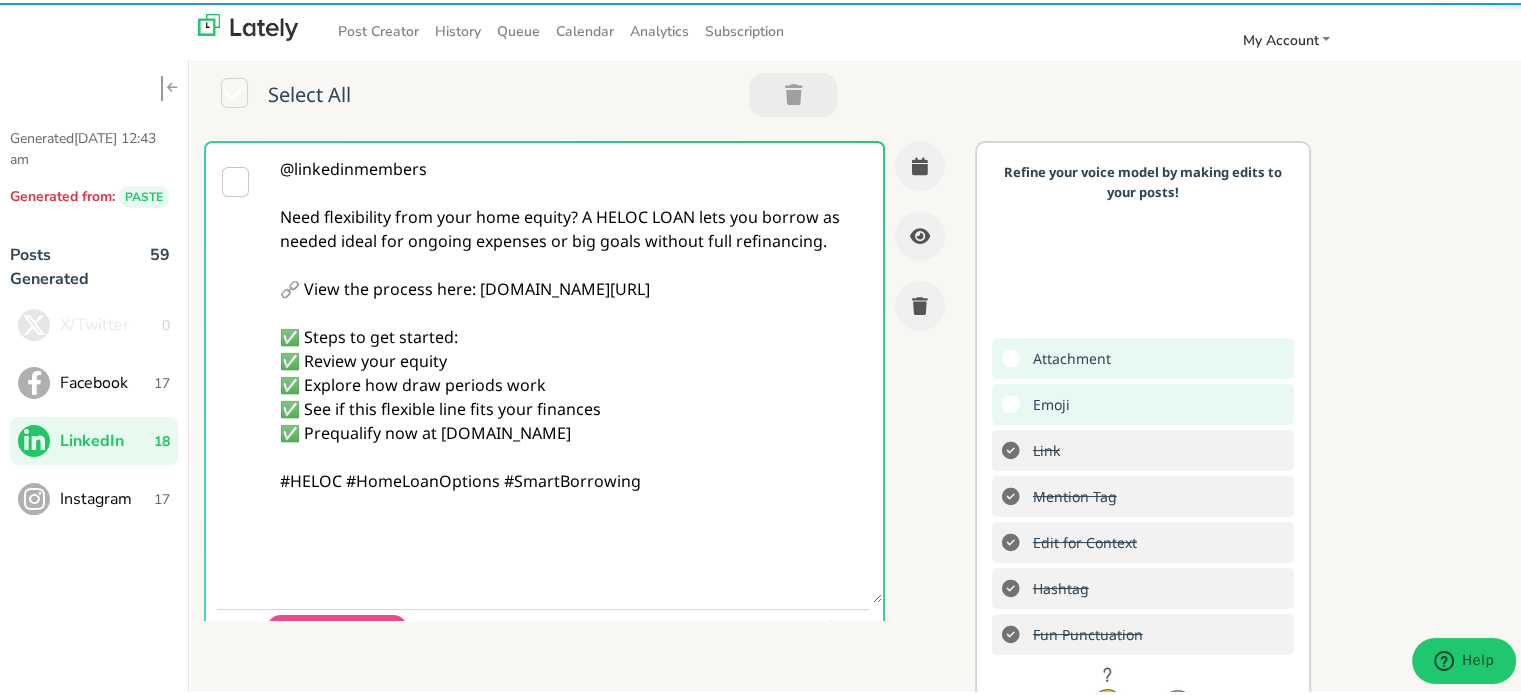 click on "@linkedinmembers
Need flexibility from your home equity? A HELOC LOAN lets you borrow as needed ideal for ongoing expenses or big goals without full refinancing.
🔗 View the process here: [DOMAIN_NAME][URL]
✅ Steps to get started:
✅ Review your equity
✅ Explore how draw periods work
✅ See if this flexible line fits your finances
✅ Prequalify now at [DOMAIN_NAME]
#HELOC #HomeLoanOptions #SmartBorrowing" at bounding box center (574, 370) 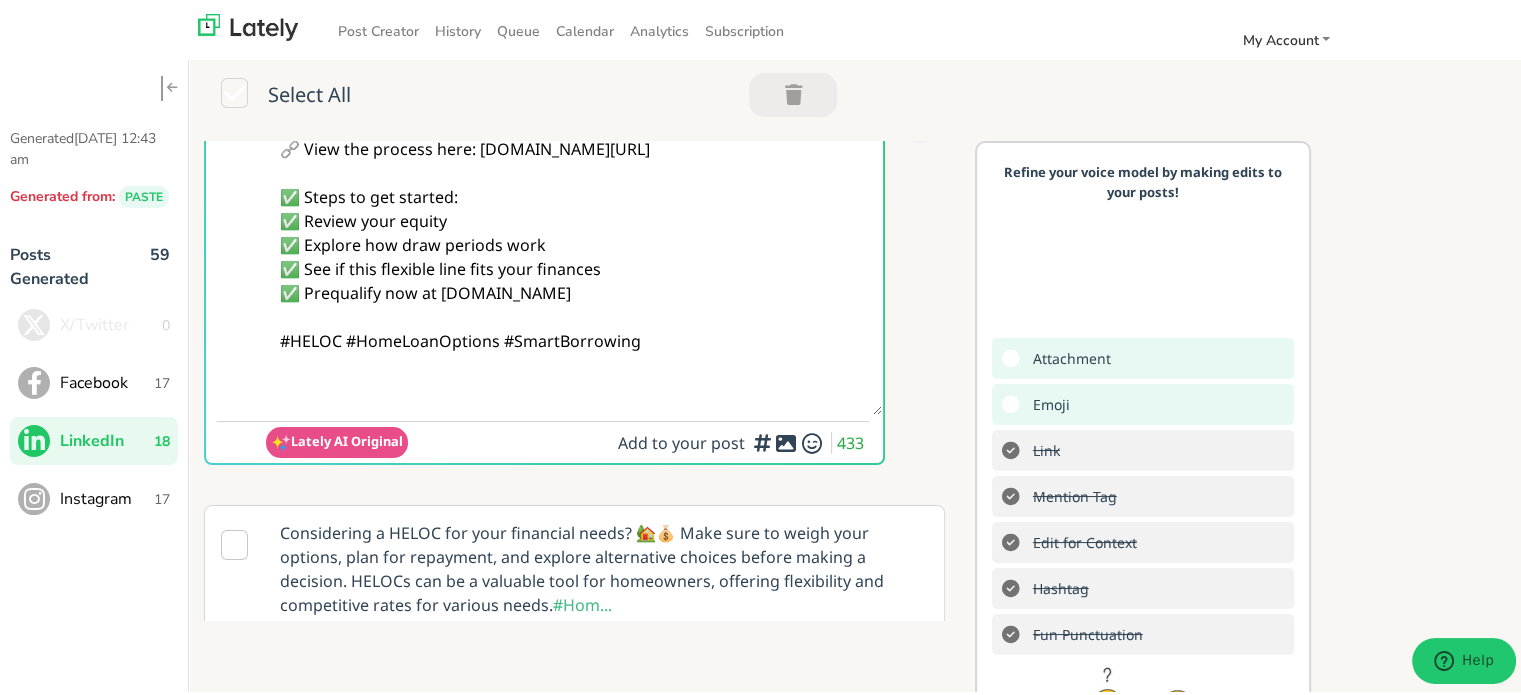 scroll, scrollTop: 200, scrollLeft: 0, axis: vertical 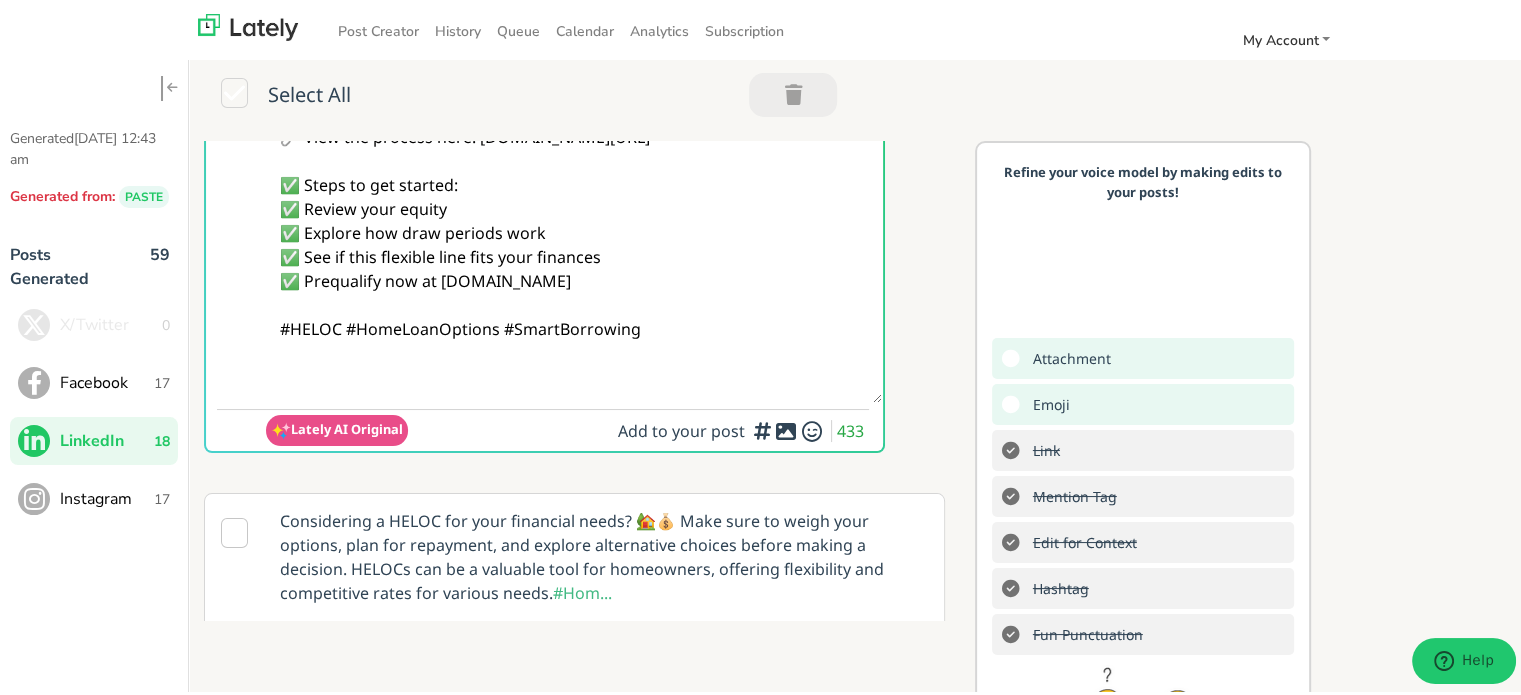 click on "@linkedinmembers
Need flexibility from your home equity?
A HELOC LOAN lets you borrow as needed ideal for ongoing expenses or big goals without full refinancing.
🔗 View the process here: [DOMAIN_NAME][URL]
✅ Steps to get started:
✅ Review your equity
✅ Explore how draw periods work
✅ See if this flexible line fits your finances
✅ Prequalify now at [DOMAIN_NAME]
#HELOC #HomeLoanOptions #SmartBorrowing" at bounding box center [574, 170] 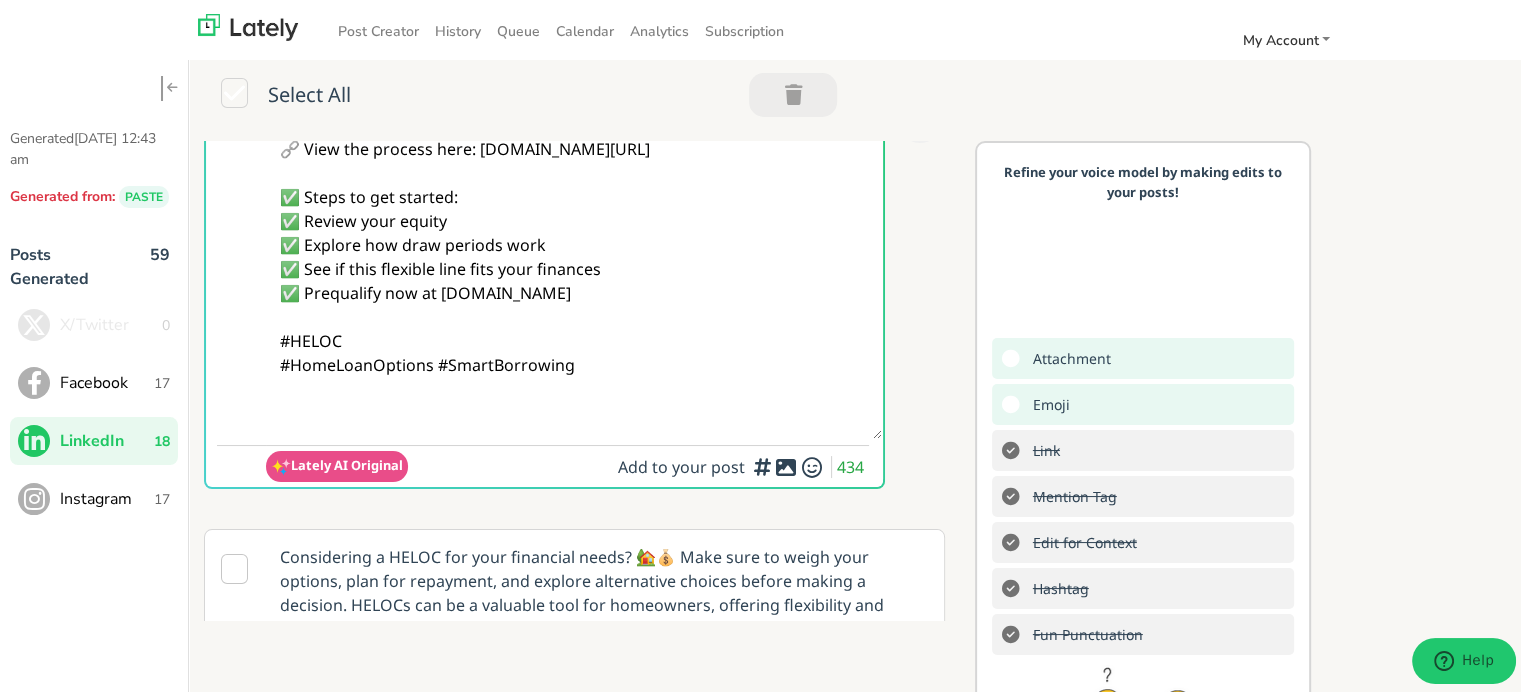 scroll, scrollTop: 100, scrollLeft: 0, axis: vertical 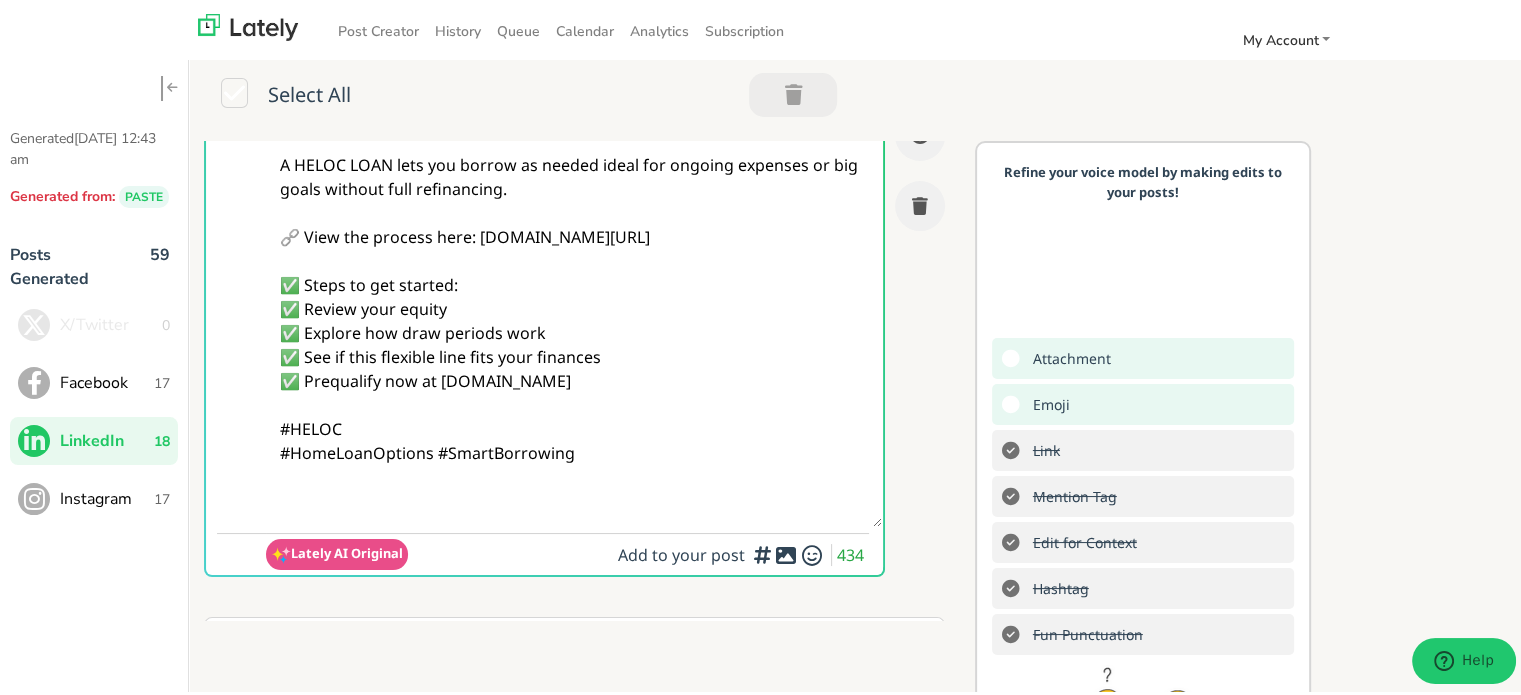 click on "@linkedinmembers
Need flexibility from your home equity?
A HELOC LOAN lets you borrow as needed ideal for ongoing expenses or big goals without full refinancing.
🔗 View the process here: [DOMAIN_NAME][URL]
✅ Steps to get started:
✅ Review your equity
✅ Explore how draw periods work
✅ See if this flexible line fits your finances
✅ Prequalify now at [DOMAIN_NAME]
#HELOC
#HomeLoanOptions #SmartBorrowing" at bounding box center (574, 282) 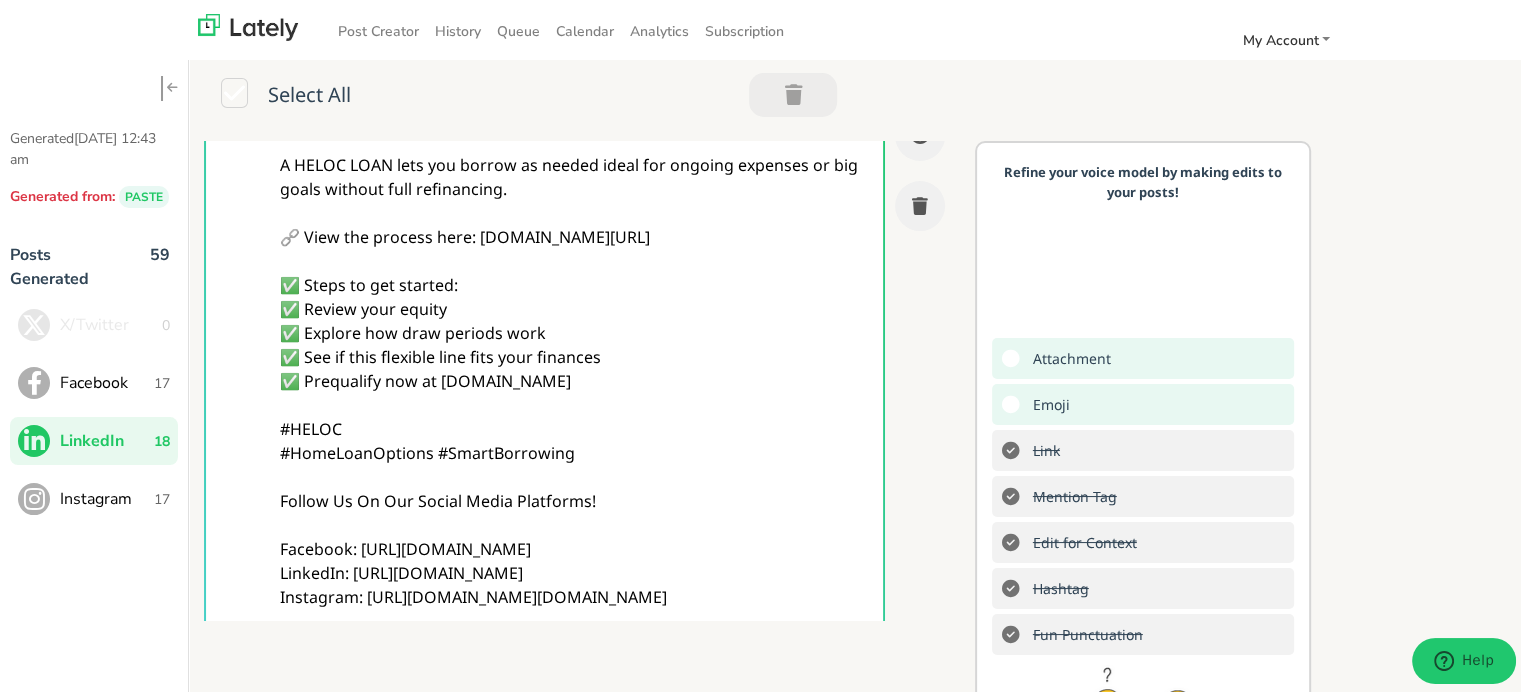 scroll, scrollTop: 109, scrollLeft: 0, axis: vertical 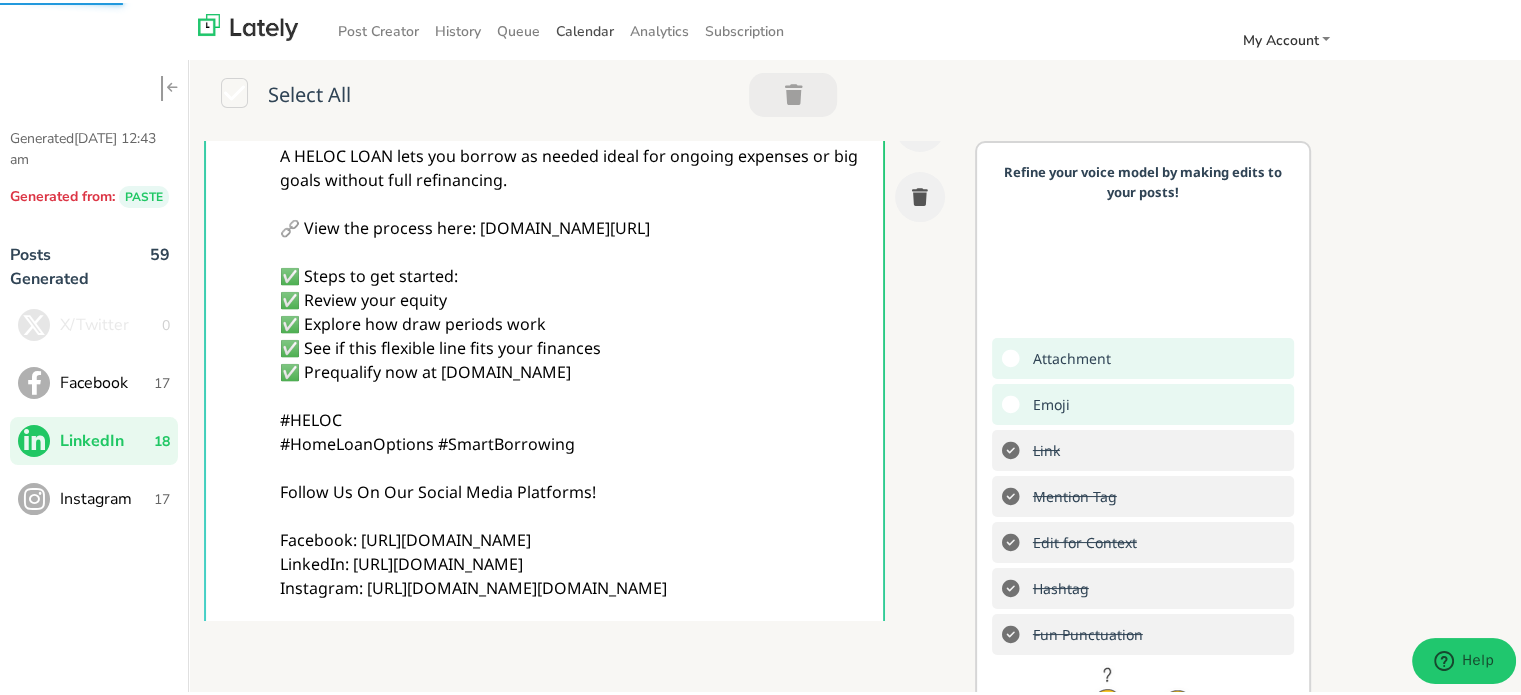 type on "@linkedinmembers
Need flexibility from your home equity?
A HELOC LOAN lets you borrow as needed ideal for ongoing expenses or big goals without full refinancing.
🔗 View the process here: [DOMAIN_NAME][URL]
✅ Steps to get started:
✅ Review your equity
✅ Explore how draw periods work
✅ See if this flexible line fits your finances
✅ Prequalify now at [DOMAIN_NAME]
#HELOC
#HomeLoanOptions #SmartBorrowing
Follow Us On Our Social Media Platforms!
Facebook: [URL][DOMAIN_NAME]
LinkedIn: [URL][DOMAIN_NAME]
Instagram: [URL][DOMAIN_NAME][DOMAIN_NAME]" 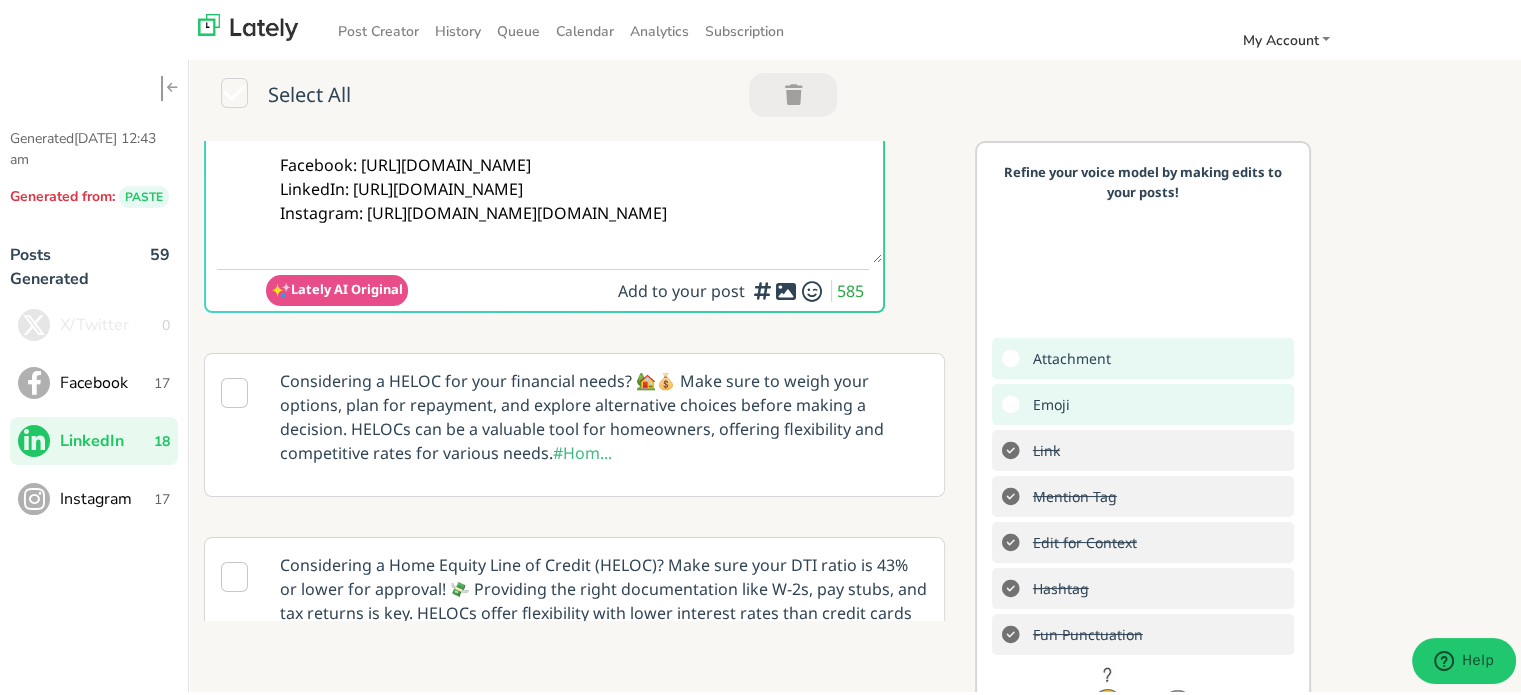 scroll, scrollTop: 509, scrollLeft: 0, axis: vertical 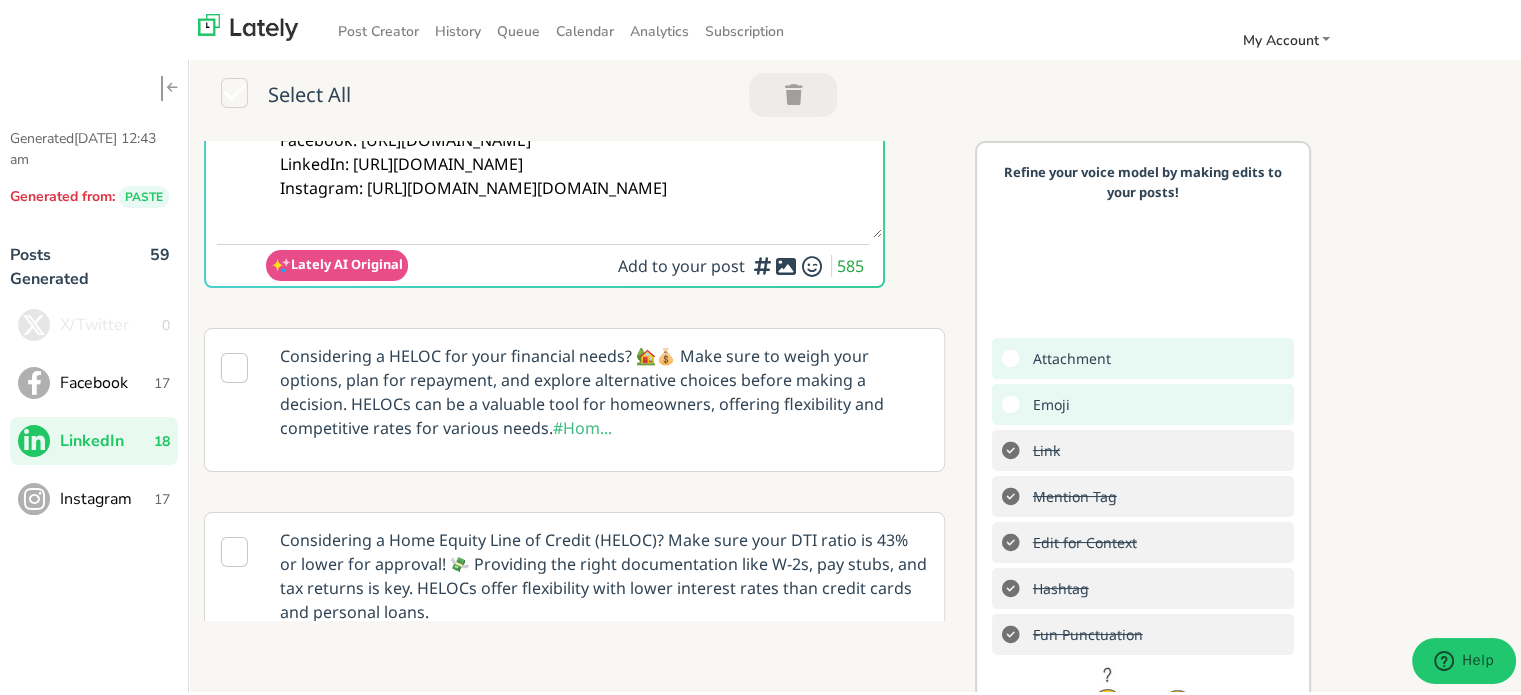 click on "Add to your post    585" at bounding box center [743, 263] 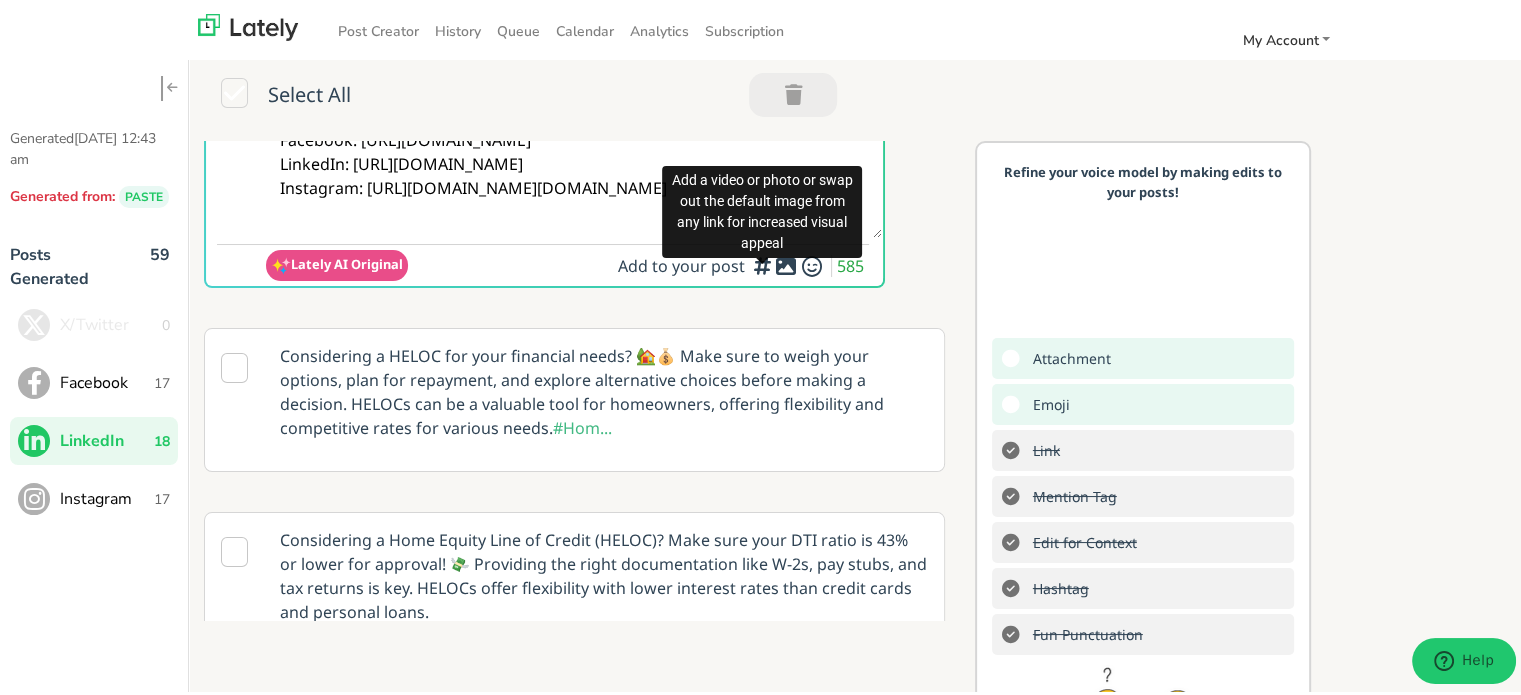 click at bounding box center [786, 263] 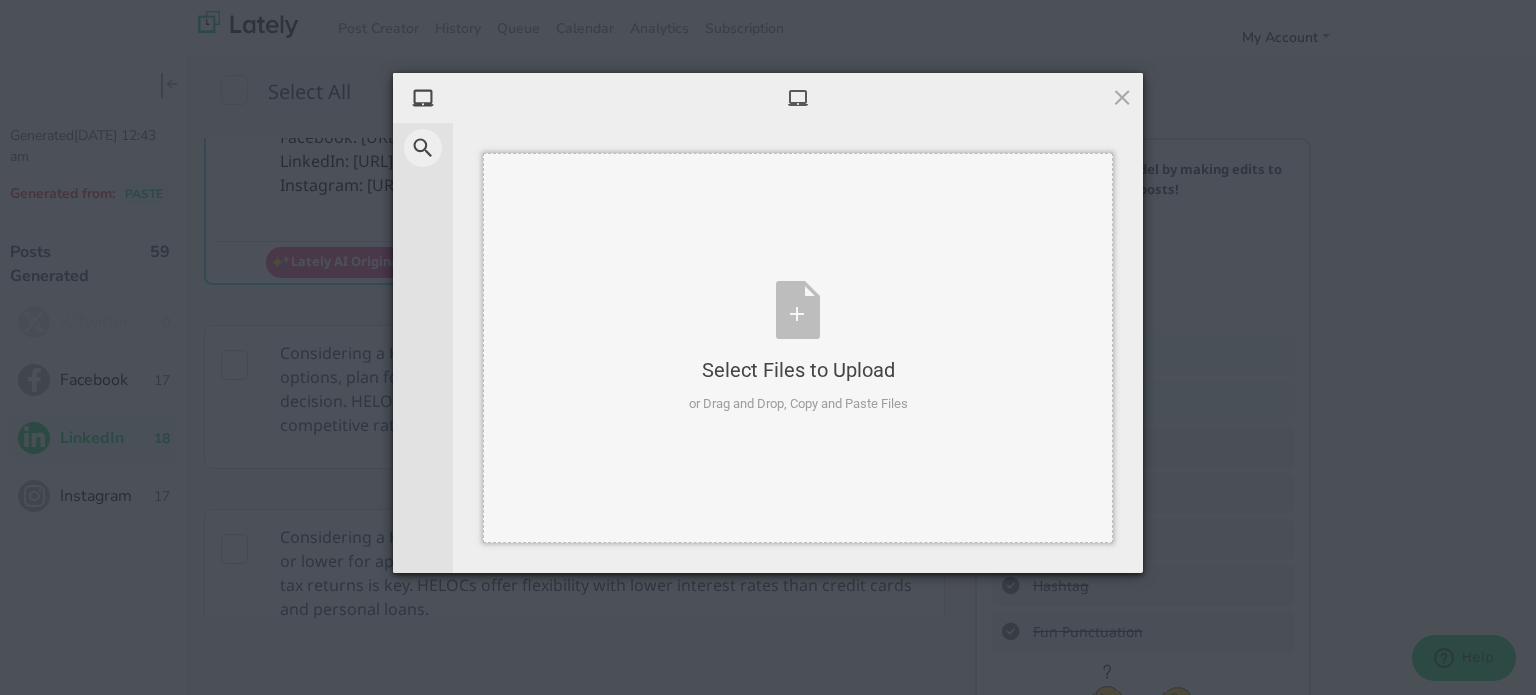 click on "Select Files to Upload
or Drag and Drop, Copy and Paste Files" at bounding box center [798, 347] 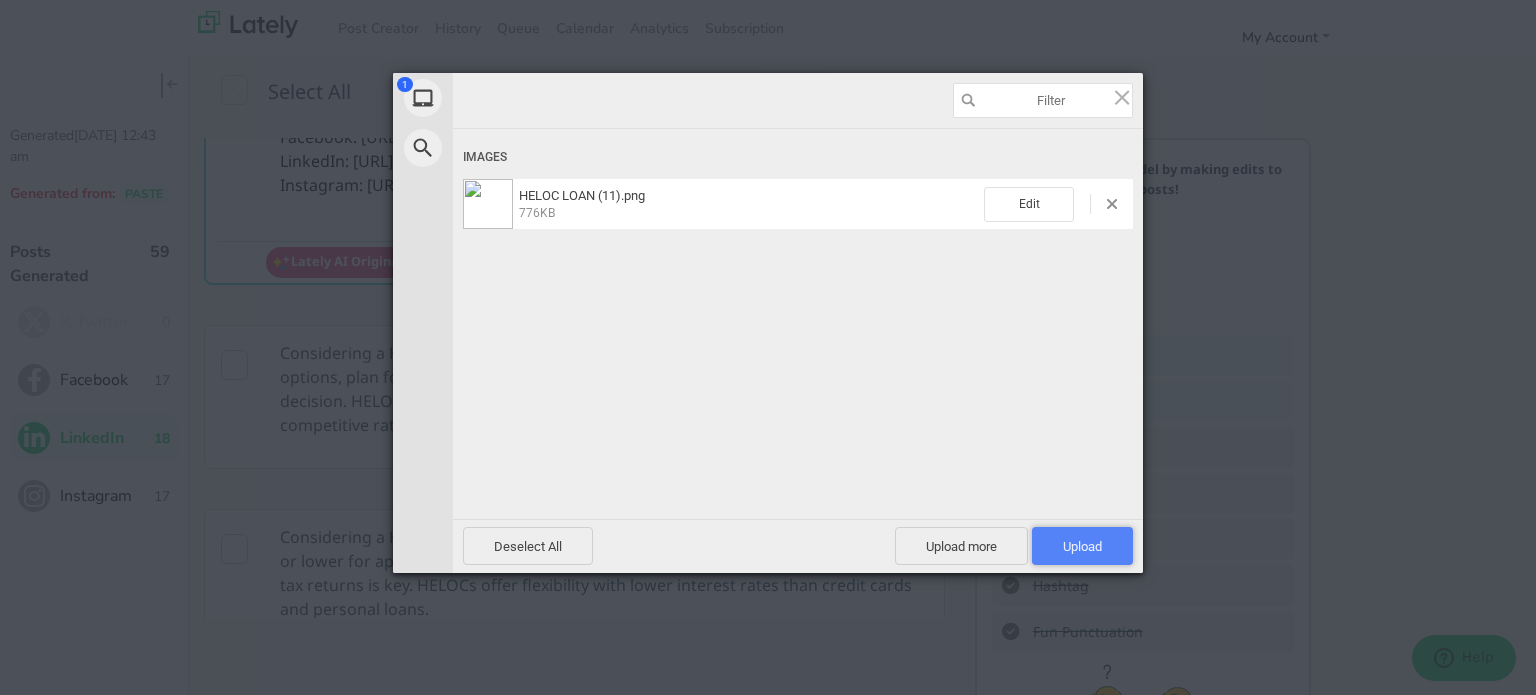 click on "Upload
1" at bounding box center (1082, 546) 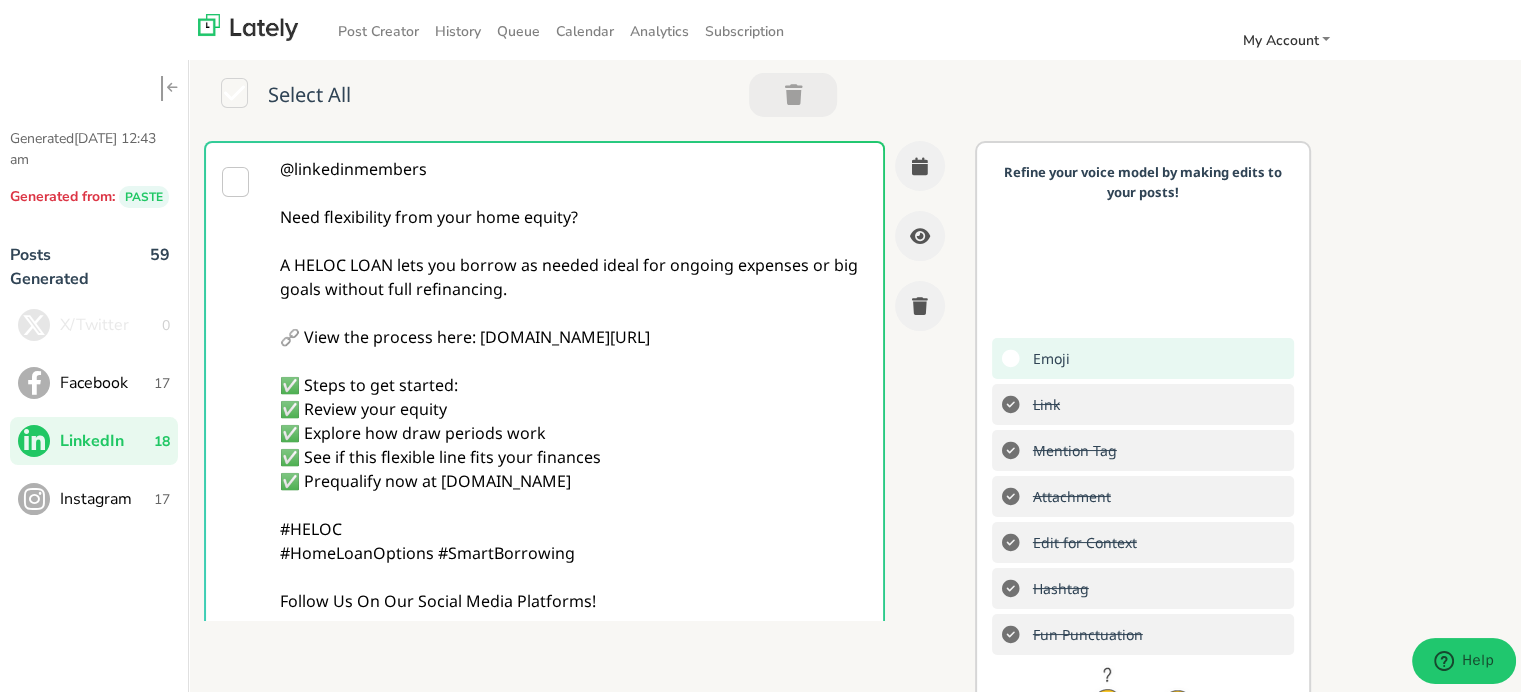 scroll, scrollTop: 0, scrollLeft: 0, axis: both 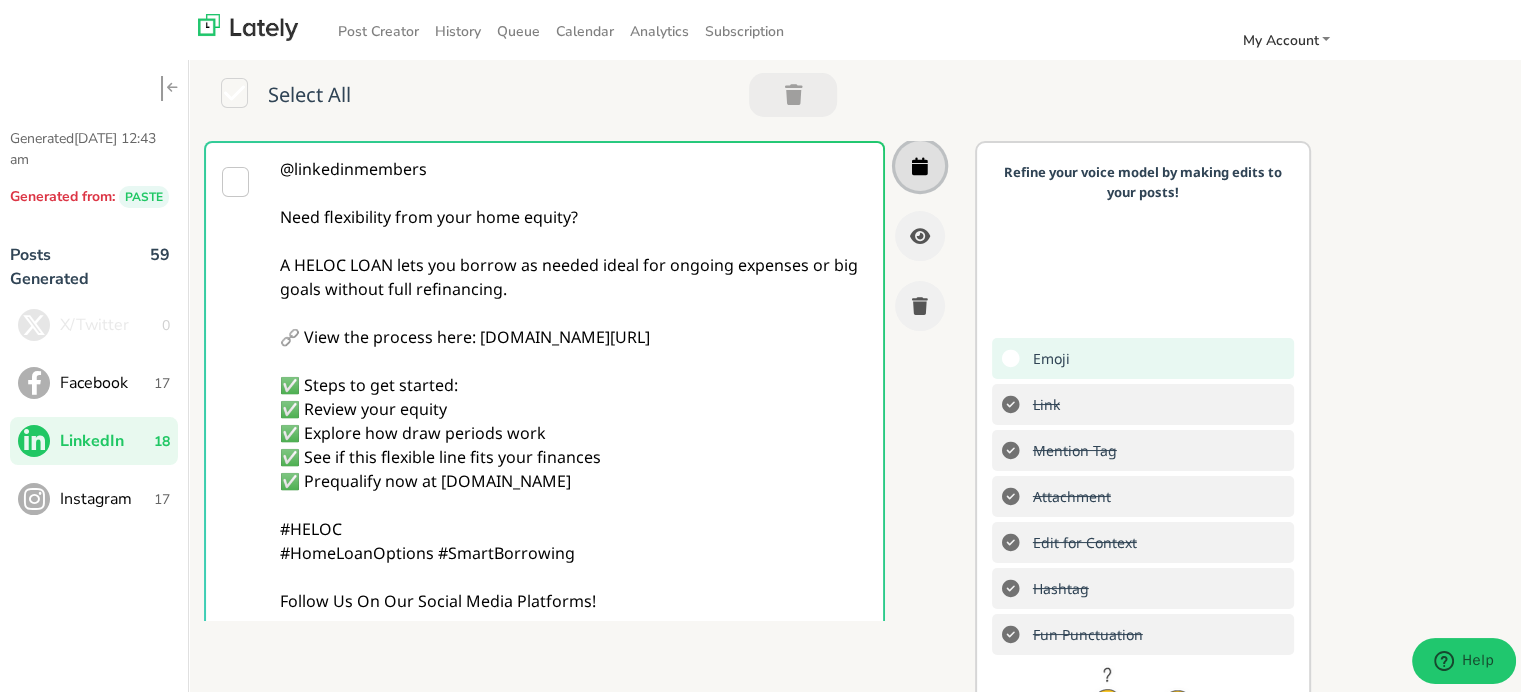 click at bounding box center (920, 163) 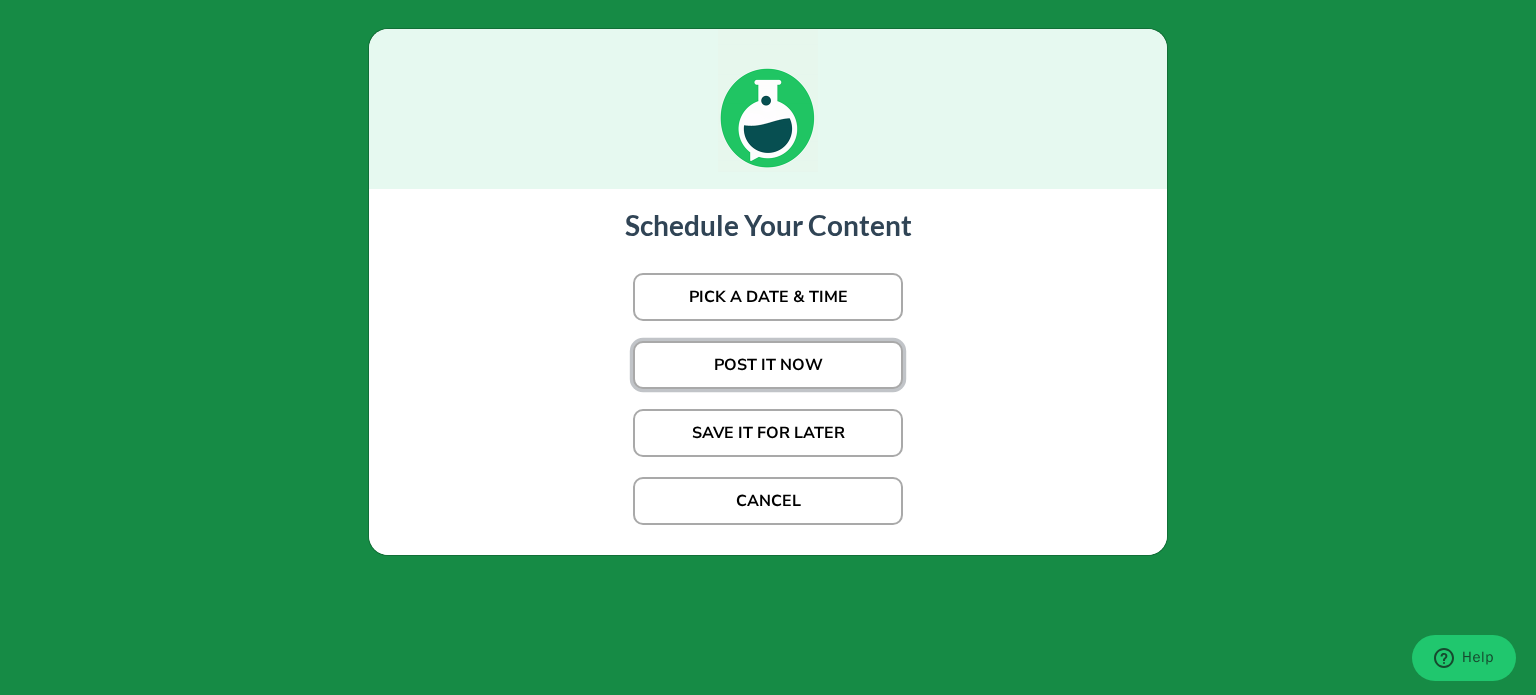 click on "POST IT NOW" at bounding box center [768, 365] 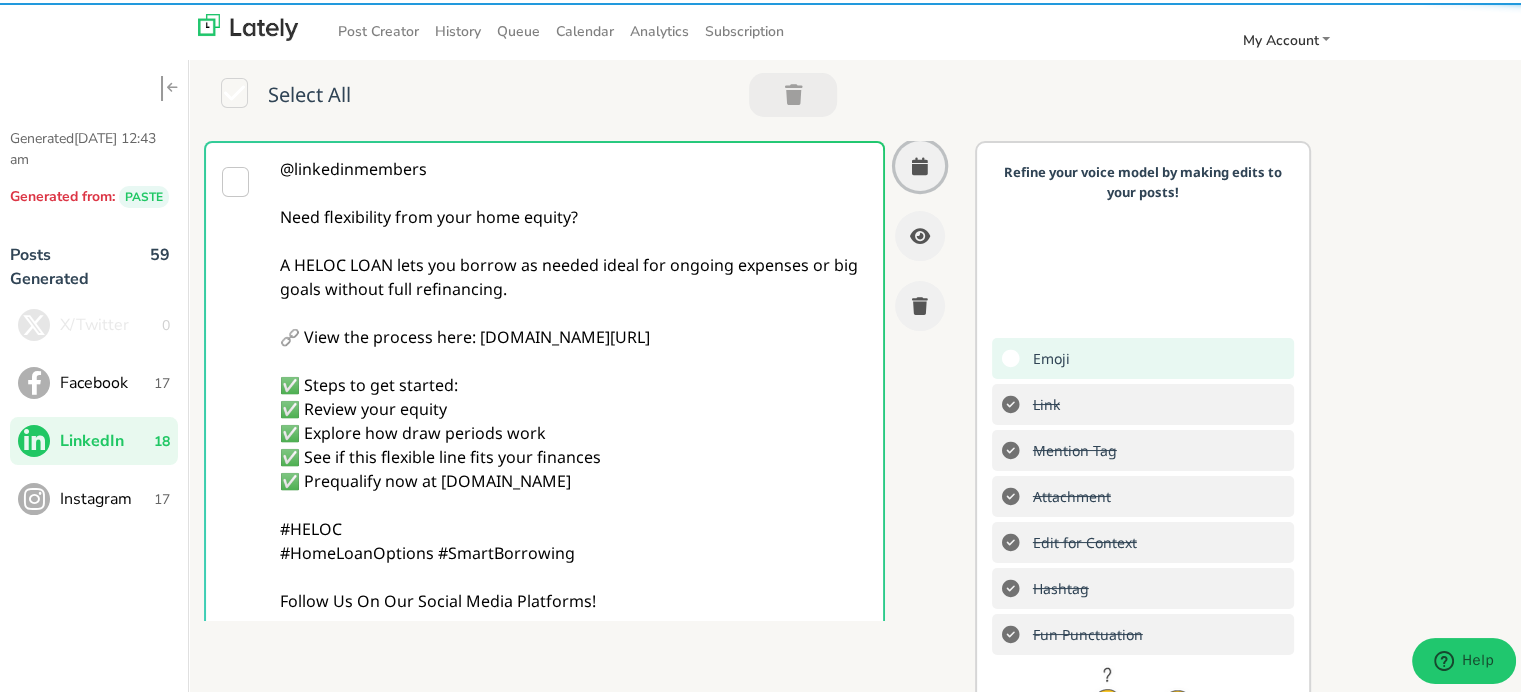 scroll, scrollTop: 400, scrollLeft: 0, axis: vertical 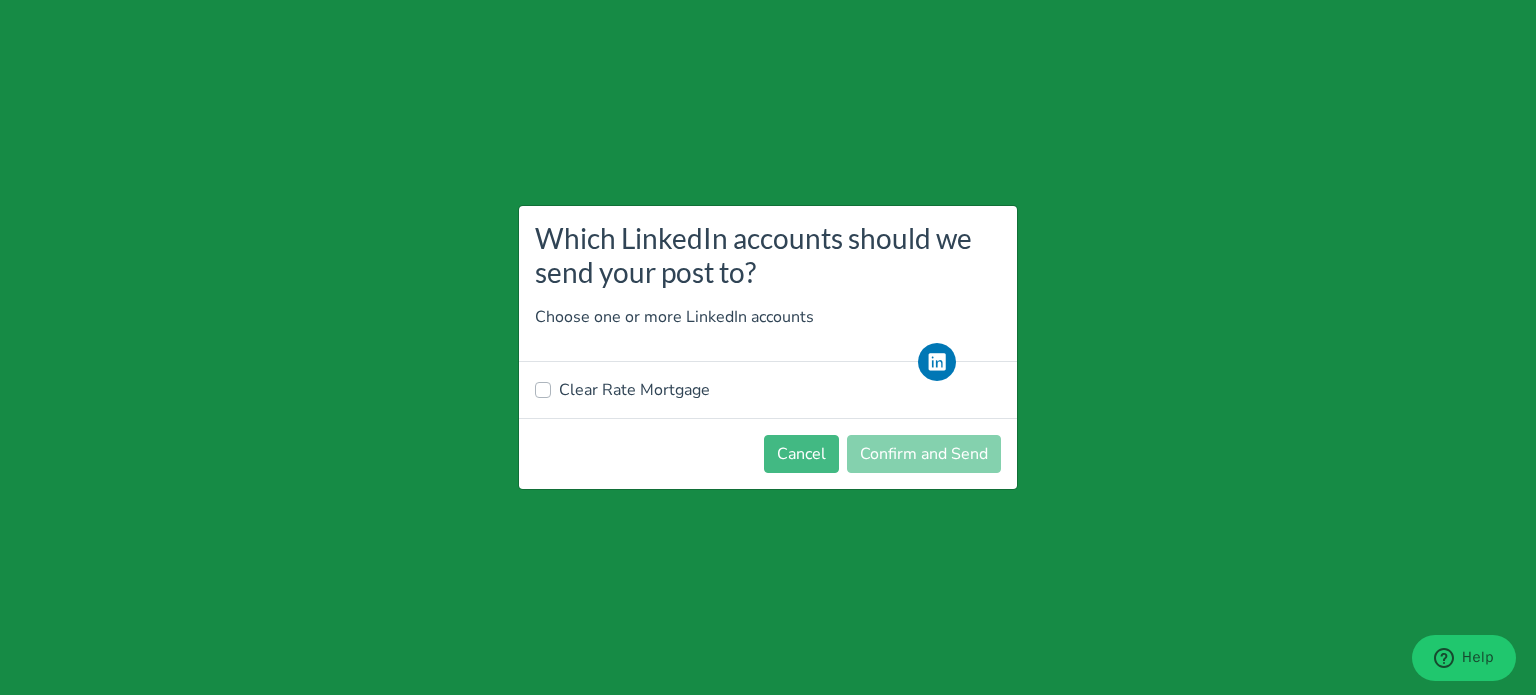 click on "Clear Rate Mortgage" at bounding box center [634, 390] 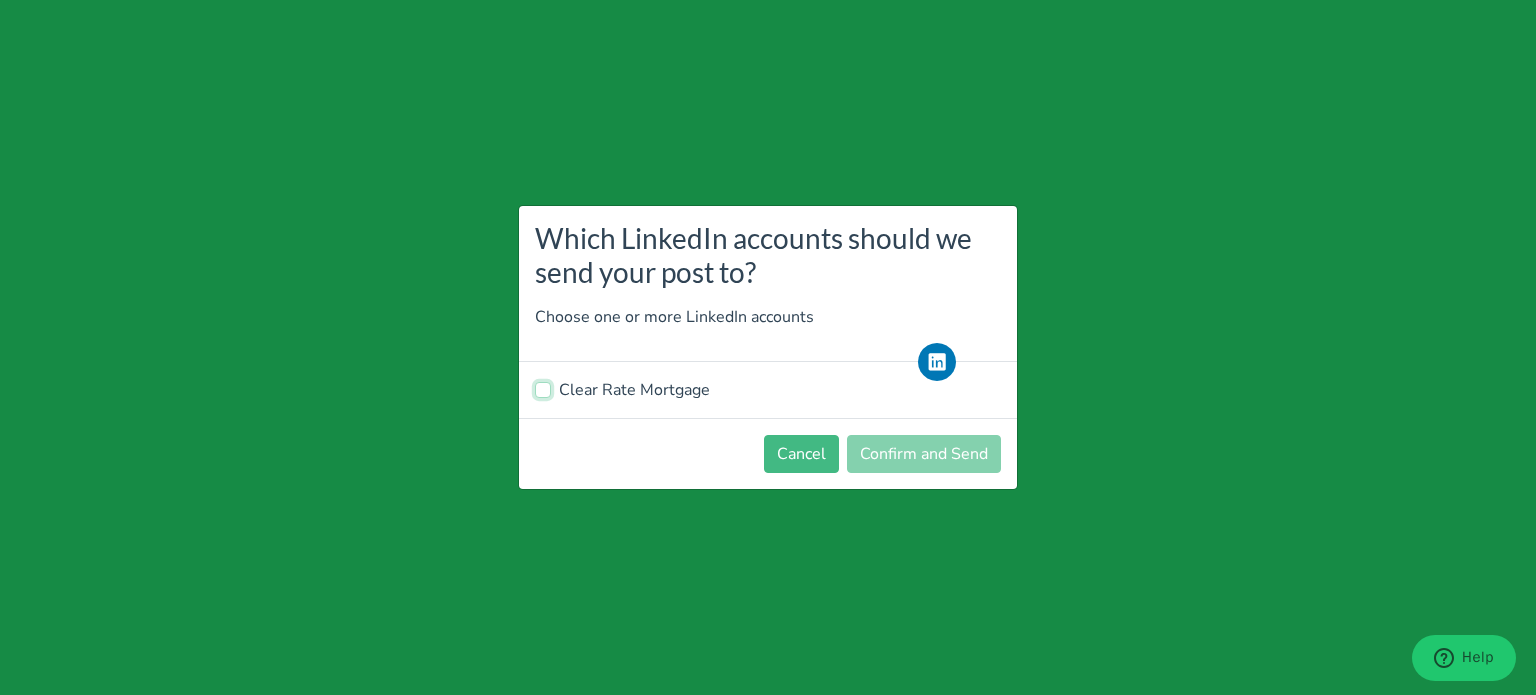 click on "Clear Rate Mortgage" at bounding box center [543, 388] 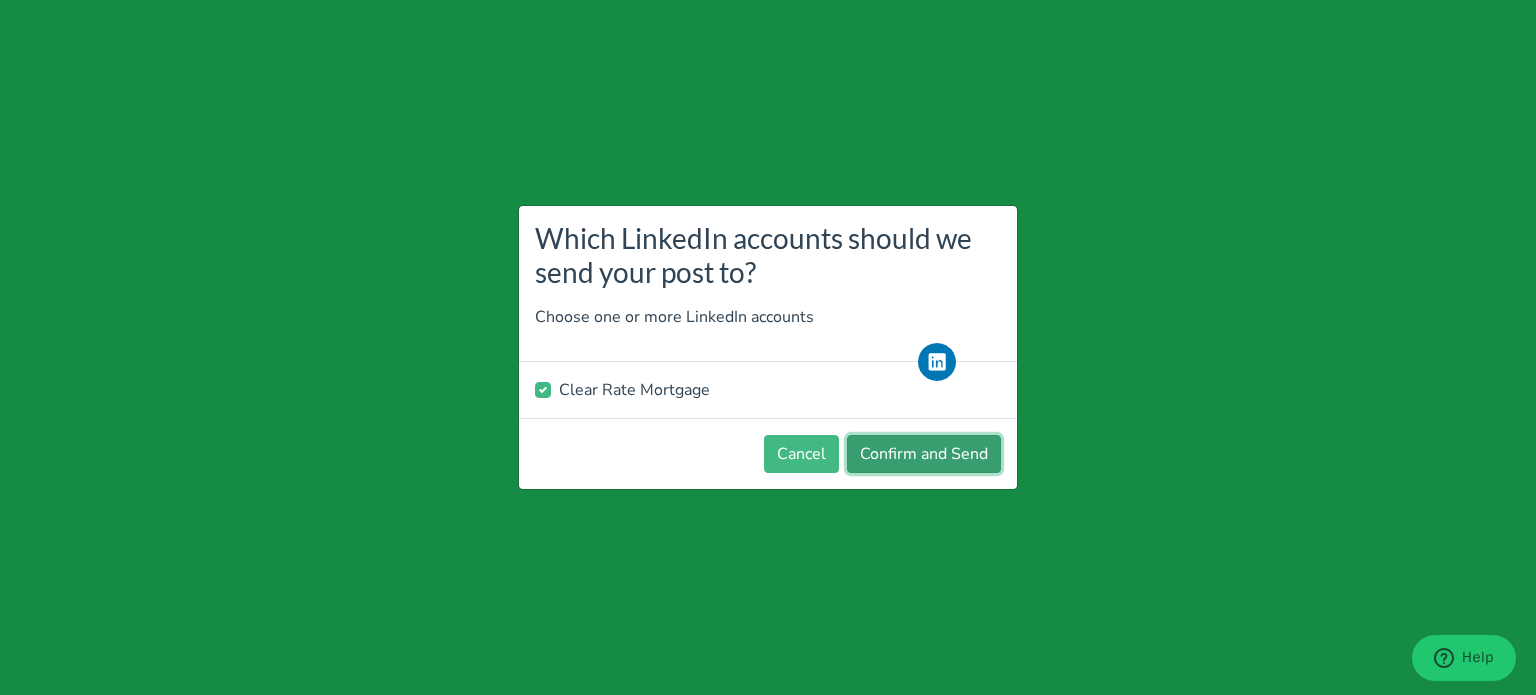 click on "Confirm and Send" at bounding box center (924, 454) 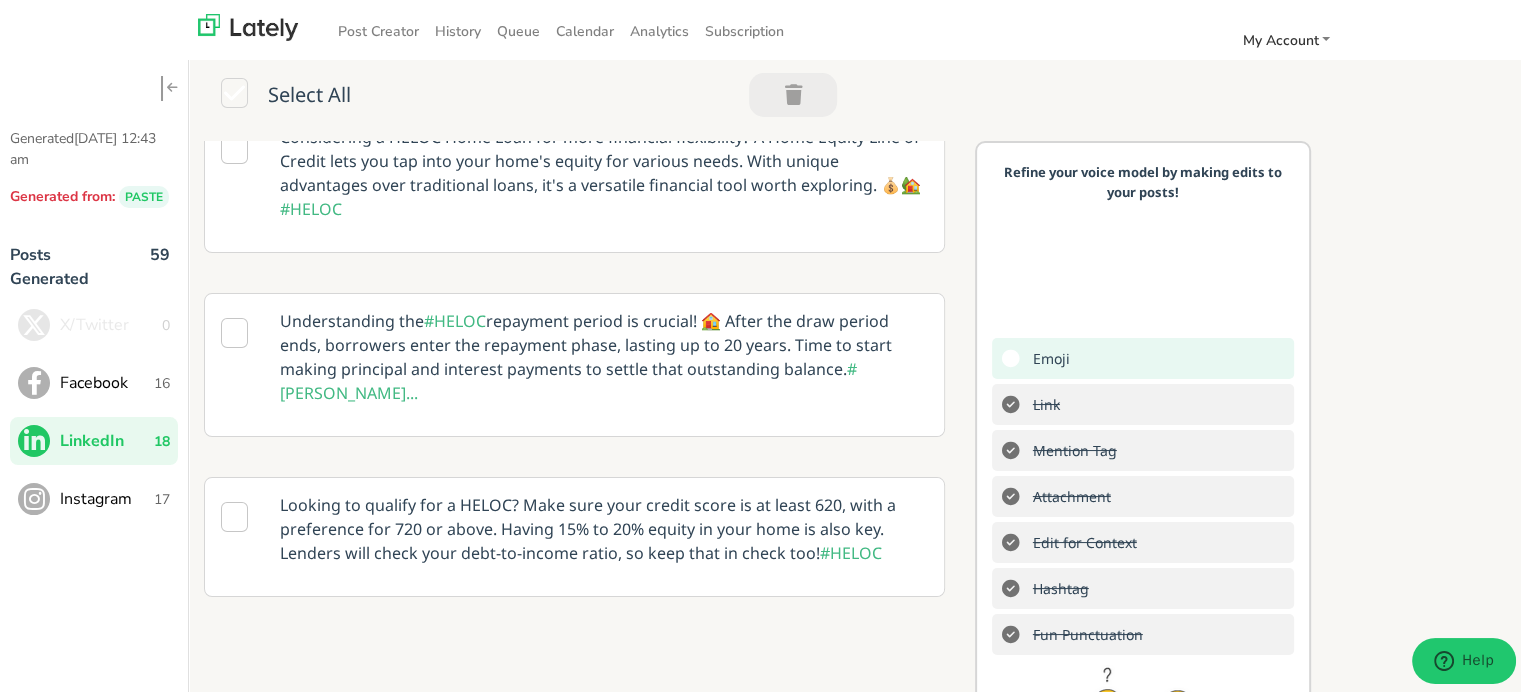 scroll, scrollTop: 0, scrollLeft: 0, axis: both 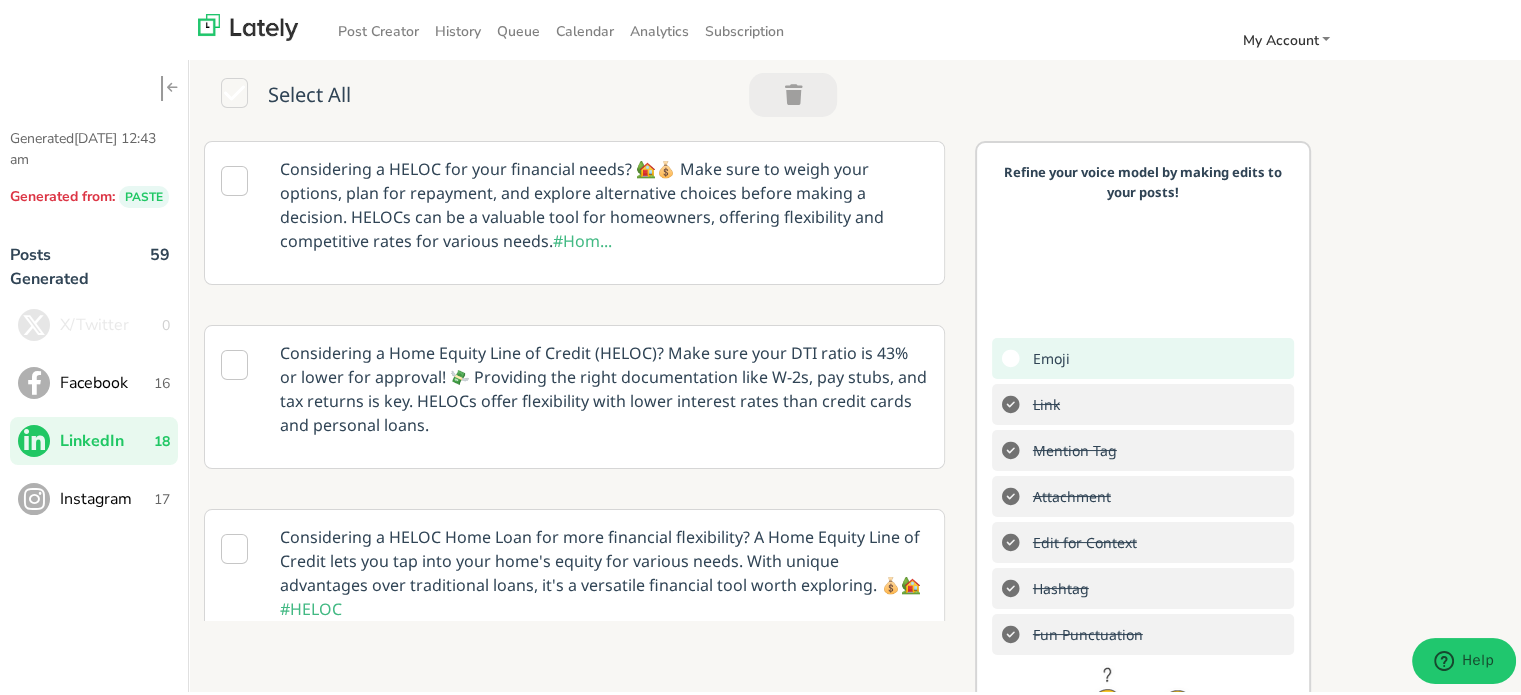 click on "17" at bounding box center (162, 496) 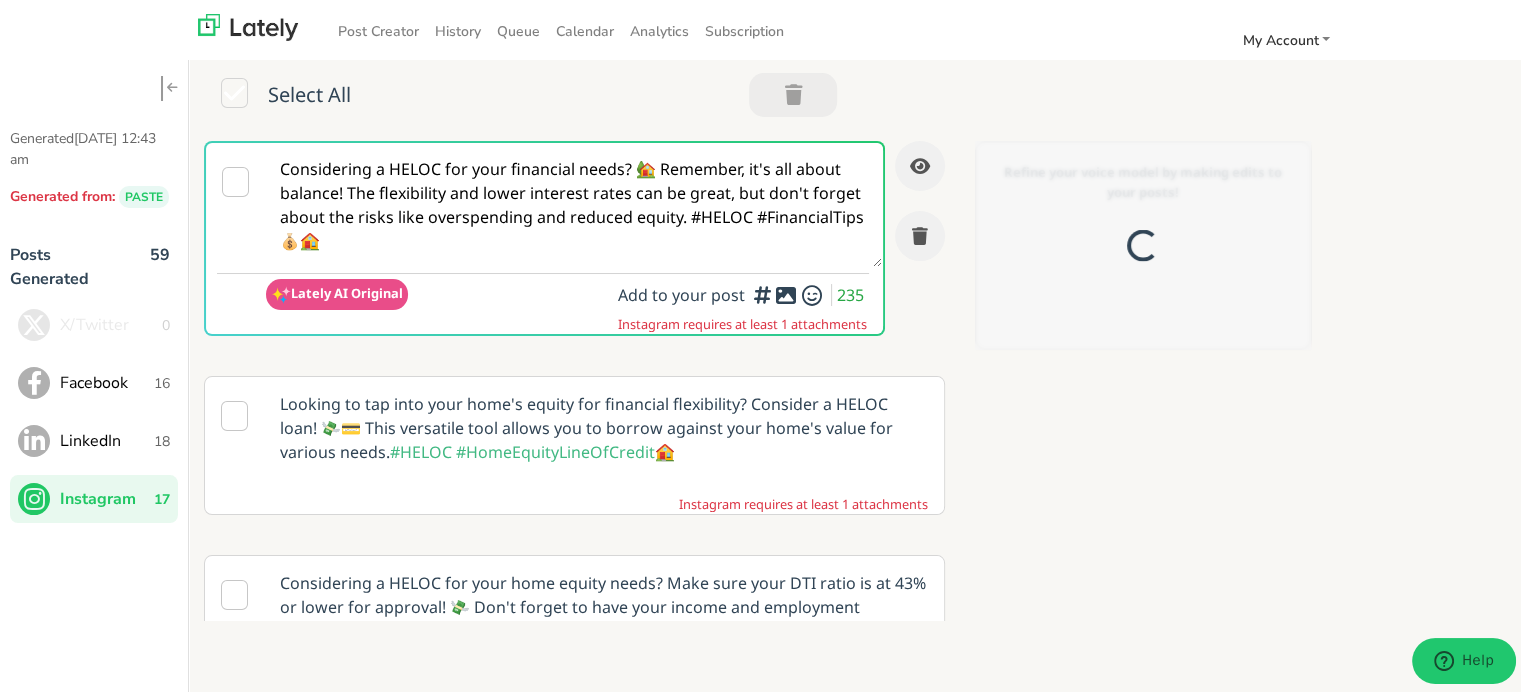 scroll, scrollTop: 0, scrollLeft: 0, axis: both 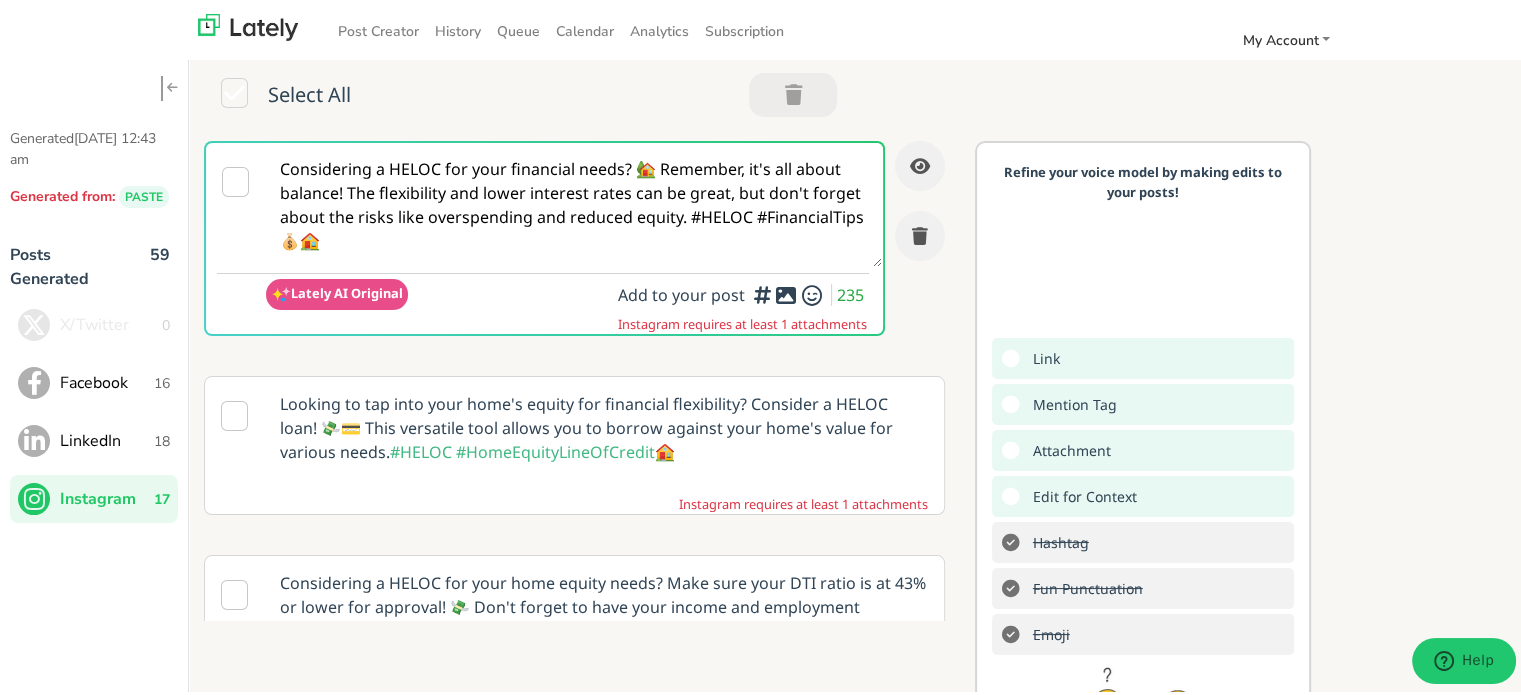 click on "Considering a HELOC for your financial needs? 🏡 Remember, it's all about balance! The flexibility and lower interest rates can be great, but don't forget about the risks like overspending and reduced equity. #HELOC #FinancialTips 💰🏠" at bounding box center (574, 202) 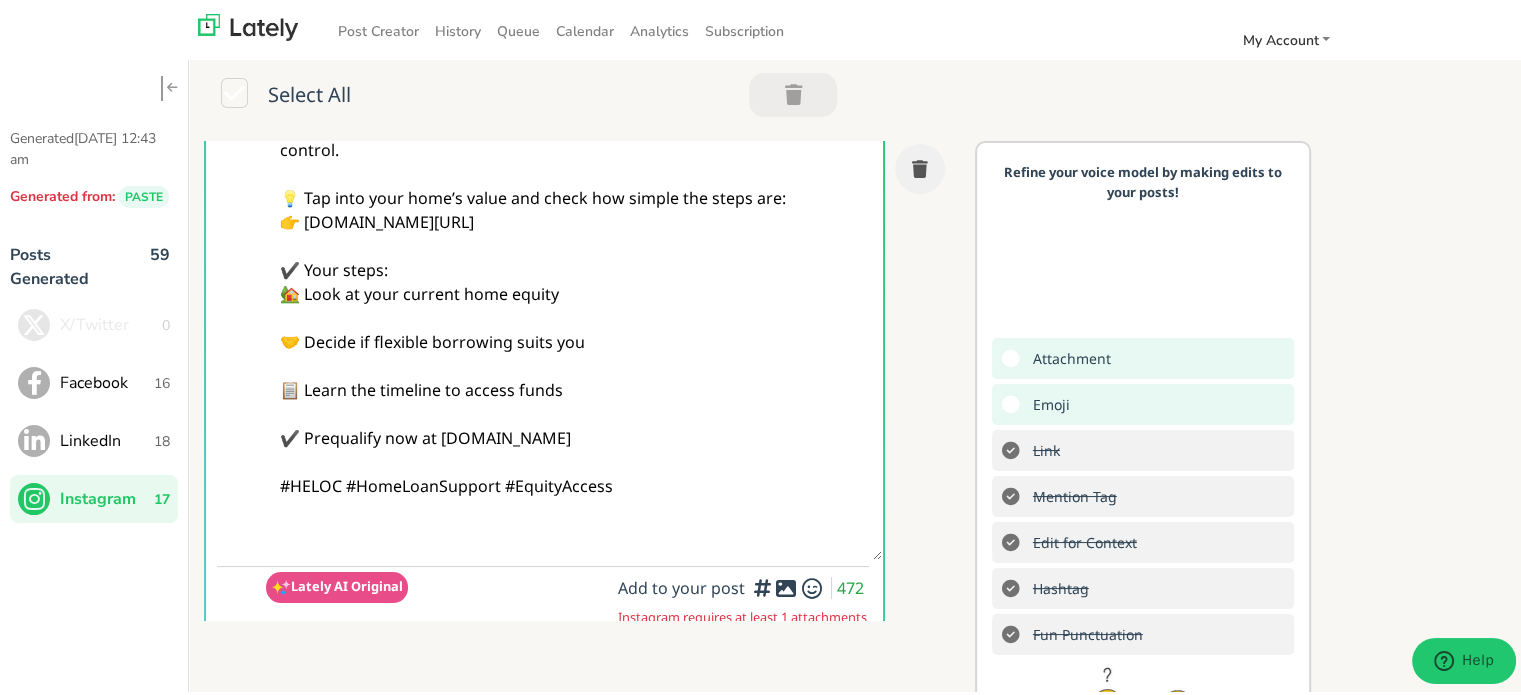 scroll, scrollTop: 100, scrollLeft: 0, axis: vertical 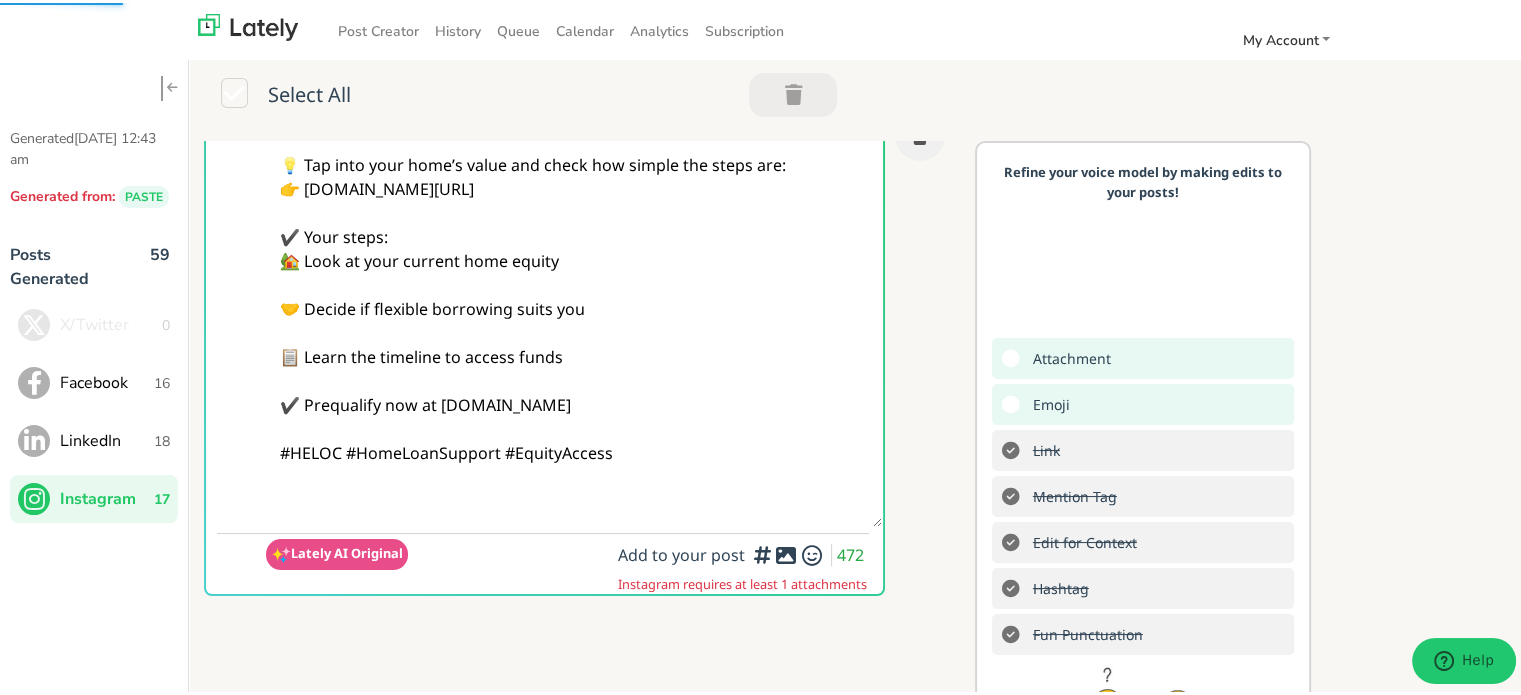 click on "@homeowners Ready to use your equity without starting a new mortgage? A HELOC LOAN gives you credit when you need it — with flexibility you can control.
💡 Tap into your home’s value and check how simple the steps are:
👉 [DOMAIN_NAME][URL]
✔️ Your steps:
🏡 Look at your current home equity
🤝 Decide if flexible borrowing suits you
📋 Learn the timeline to access funds
✔️ Prequalify now at [DOMAIN_NAME]
#HELOC #HomeLoanSupport #EquityAccess" at bounding box center [574, 282] 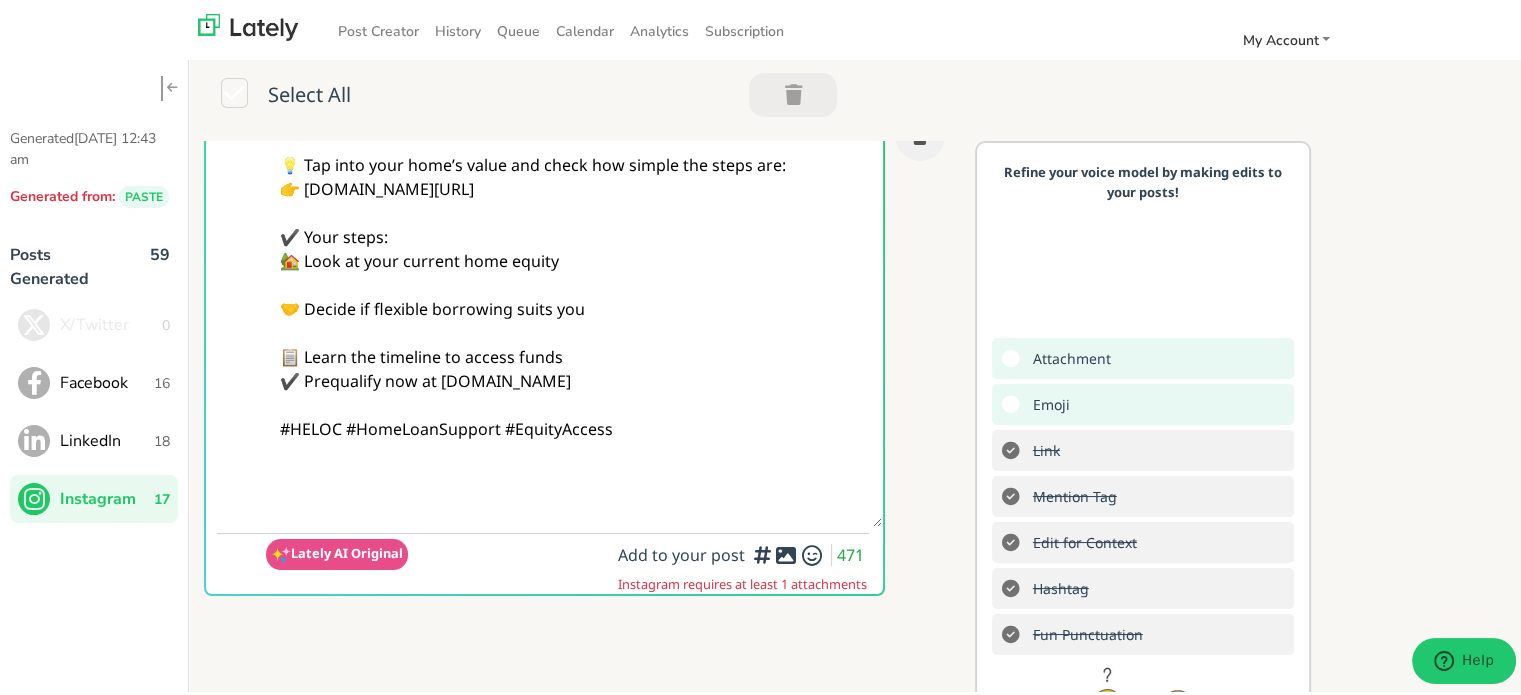click on "@homeowners Ready to use your equity without starting a new mortgage? A HELOC LOAN gives you credit when you need it — with flexibility you can control.
💡 Tap into your home’s value and check how simple the steps are:
👉 [DOMAIN_NAME][URL]
✔️ Your steps:
🏡 Look at your current home equity
🤝 Decide if flexible borrowing suits you
📋 Learn the timeline to access funds
✔️ Prequalify now at [DOMAIN_NAME]
#HELOC #HomeLoanSupport #EquityAccess" at bounding box center [574, 282] 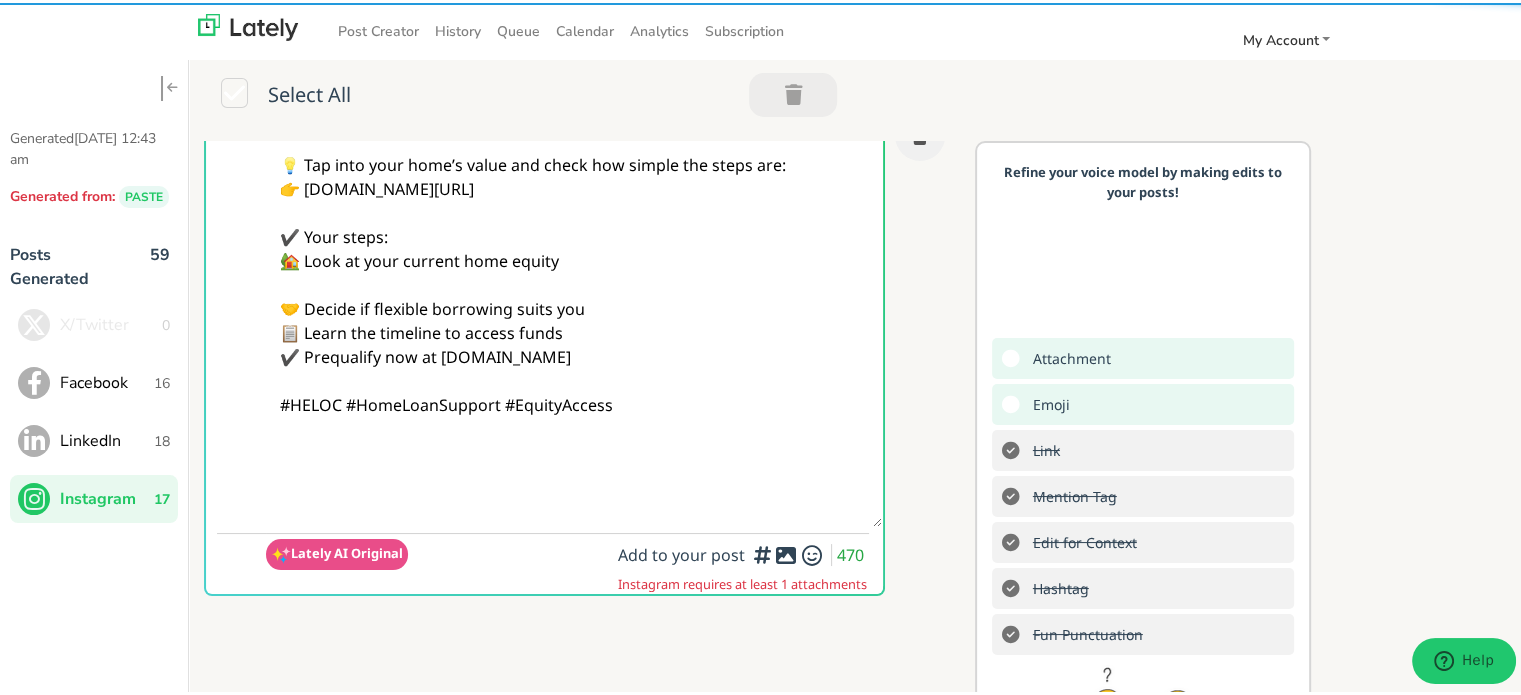 click on "@homeowners Ready to use your equity without starting a new mortgage? A HELOC LOAN gives you credit when you need it — with flexibility you can control.
💡 Tap into your home’s value and check how simple the steps are:
👉 [DOMAIN_NAME][URL]
✔️ Your steps:
🏡 Look at your current home equity
🤝 Decide if flexible borrowing suits you
📋 Learn the timeline to access funds
✔️ Prequalify now at [DOMAIN_NAME]
#HELOC #HomeLoanSupport #EquityAccess" at bounding box center [574, 282] 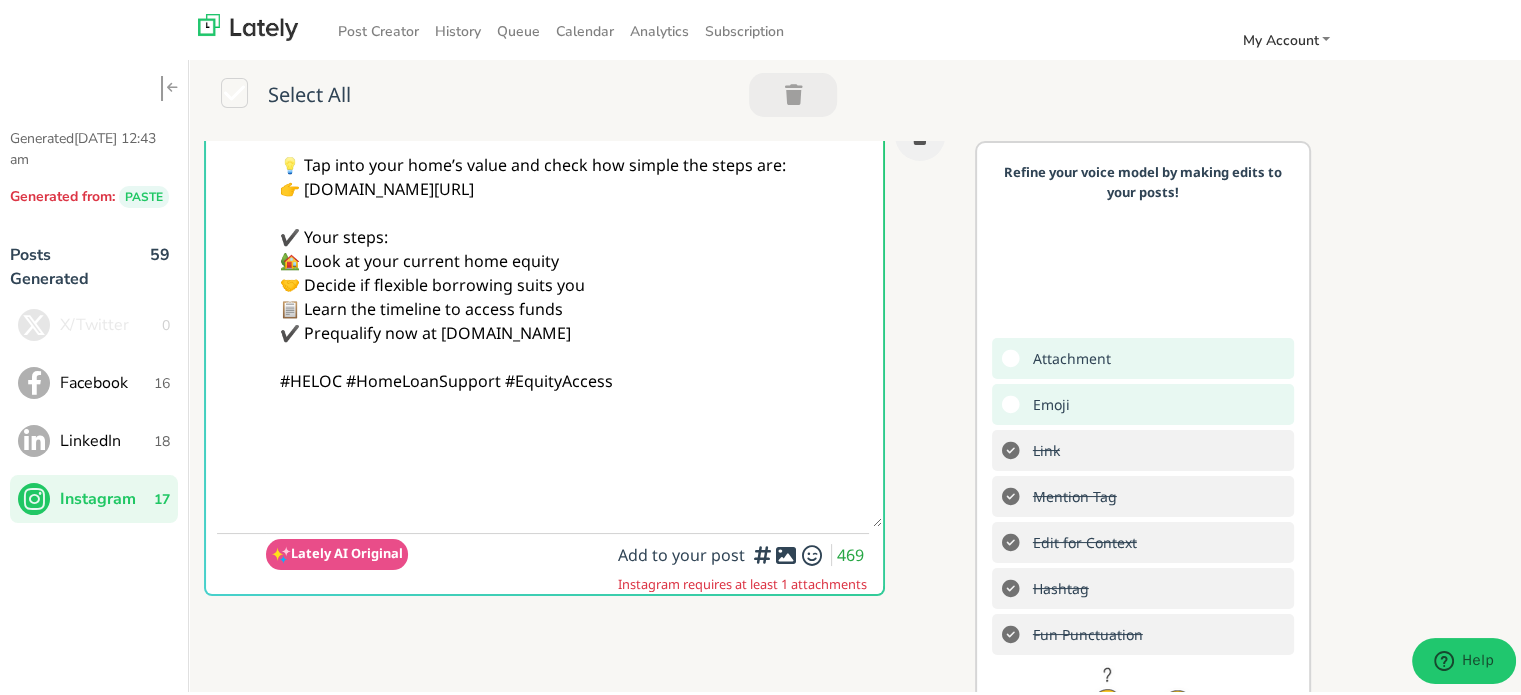 click on "@homeowners Ready to use your equity without starting a new mortgage? A HELOC LOAN gives you credit when you need it — with flexibility you can control.
💡 Tap into your home’s value and check how simple the steps are:
👉 [DOMAIN_NAME][URL]
✔️ Your steps:
🏡 Look at your current home equity
🤝 Decide if flexible borrowing suits you
📋 Learn the timeline to access funds
✔️ Prequalify now at [DOMAIN_NAME]
#HELOC #HomeLoanSupport #EquityAccess" at bounding box center [574, 282] 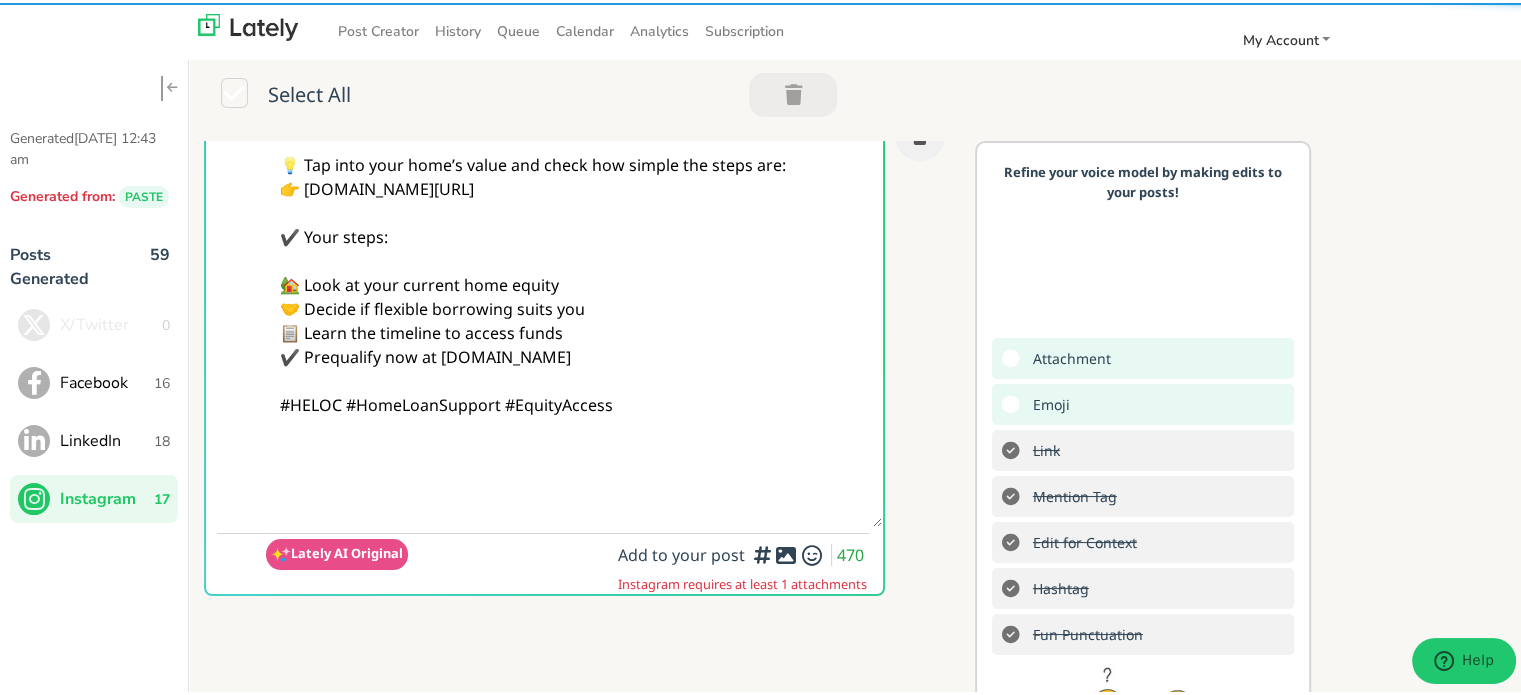 click on "@homeowners Ready to use your equity without starting a new mortgage? A HELOC LOAN gives you credit when you need it — with flexibility you can control.
💡 Tap into your home’s value and check how simple the steps are:
👉 [DOMAIN_NAME][URL]
✔️ Your steps:
🏡 Look at your current home equity
🤝 Decide if flexible borrowing suits you
📋 Learn the timeline to access funds
✔️ Prequalify now at [DOMAIN_NAME]
#HELOC #HomeLoanSupport #EquityAccess" at bounding box center [574, 282] 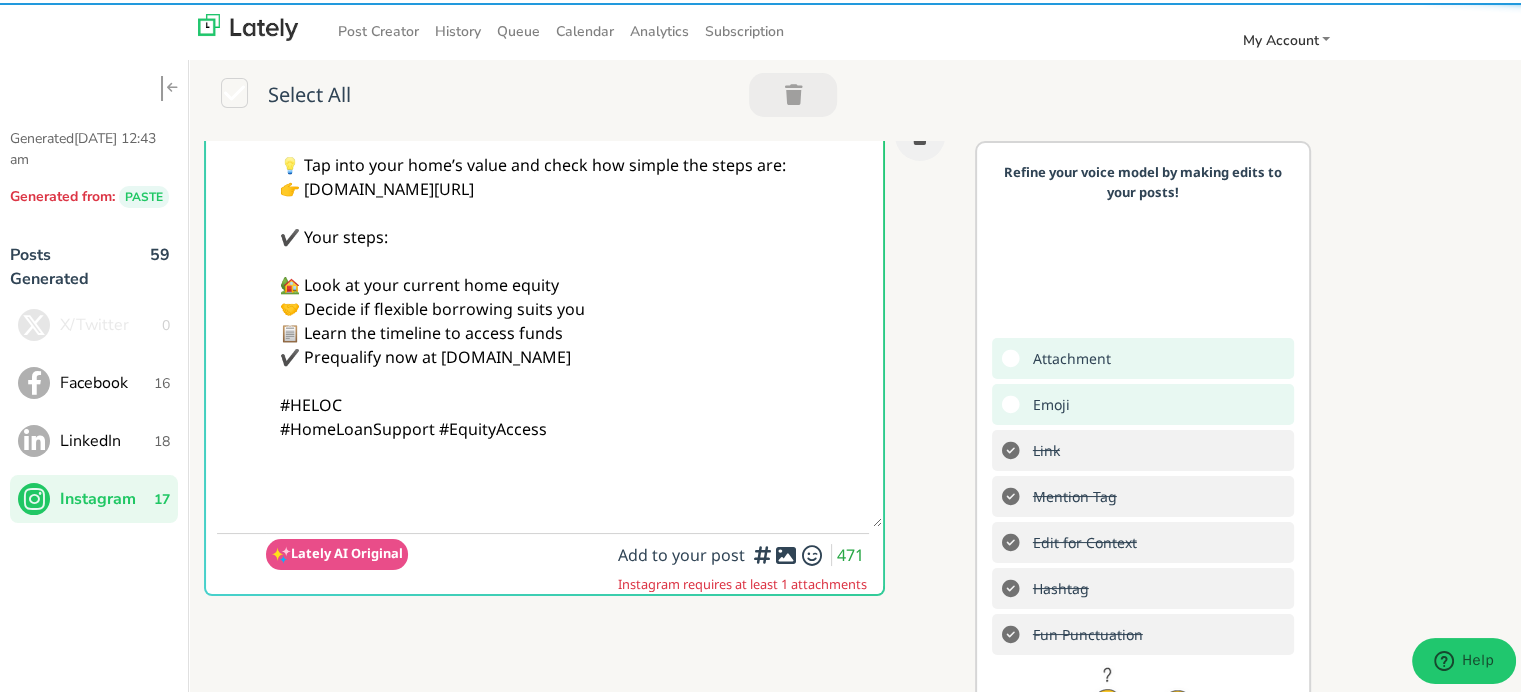 click on "@homeowners Ready to use your equity without starting a new mortgage? A HELOC LOAN gives you credit when you need it — with flexibility you can control.
💡 Tap into your home’s value and check how simple the steps are:
👉 [DOMAIN_NAME][URL]
✔️ Your steps:
🏡 Look at your current home equity
🤝 Decide if flexible borrowing suits you
📋 Learn the timeline to access funds
✔️ Prequalify now at [DOMAIN_NAME]
#HELOC
#HomeLoanSupport #EquityAccess" at bounding box center (574, 282) 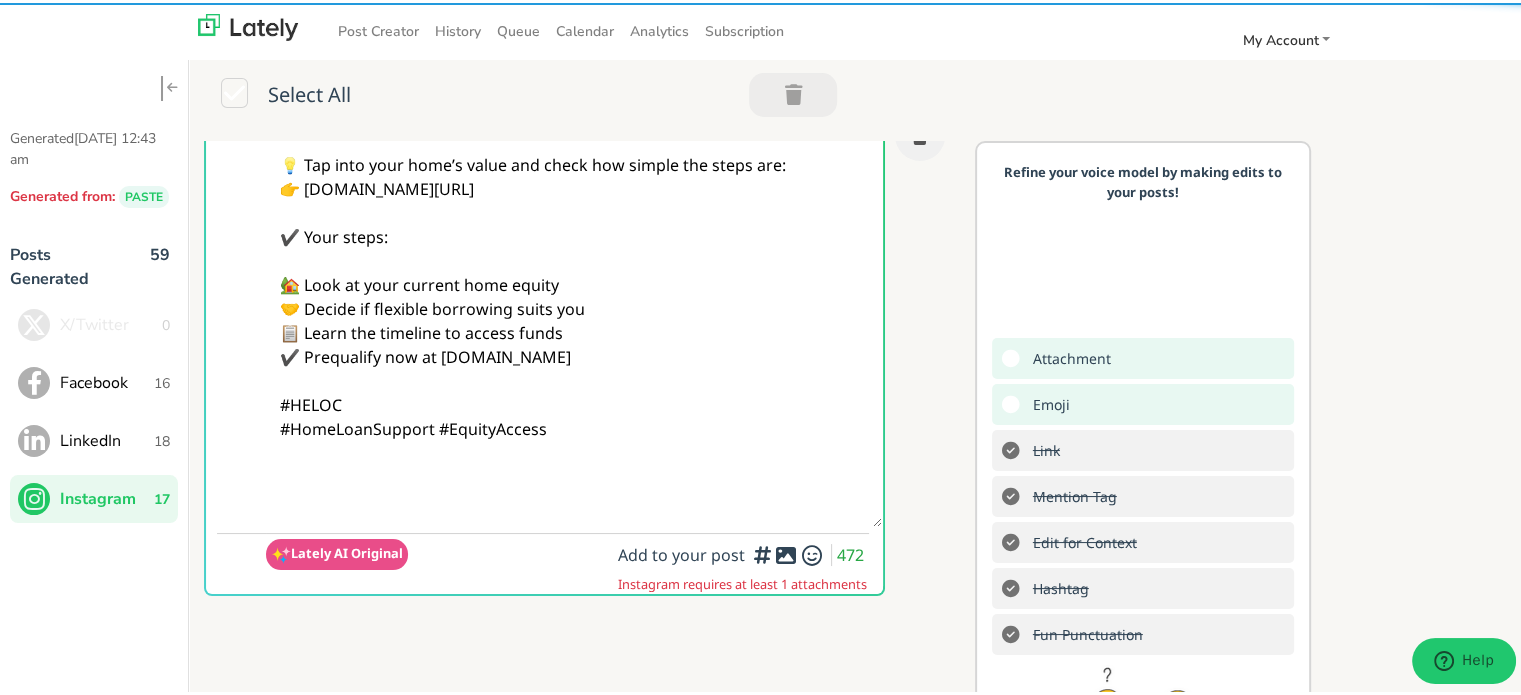 paste on "Follow Us On Our Social Media Platforms!
Facebook: [URL][DOMAIN_NAME]
LinkedIn: [URL][DOMAIN_NAME]
Instagram: [URL][DOMAIN_NAME][DOMAIN_NAME]" 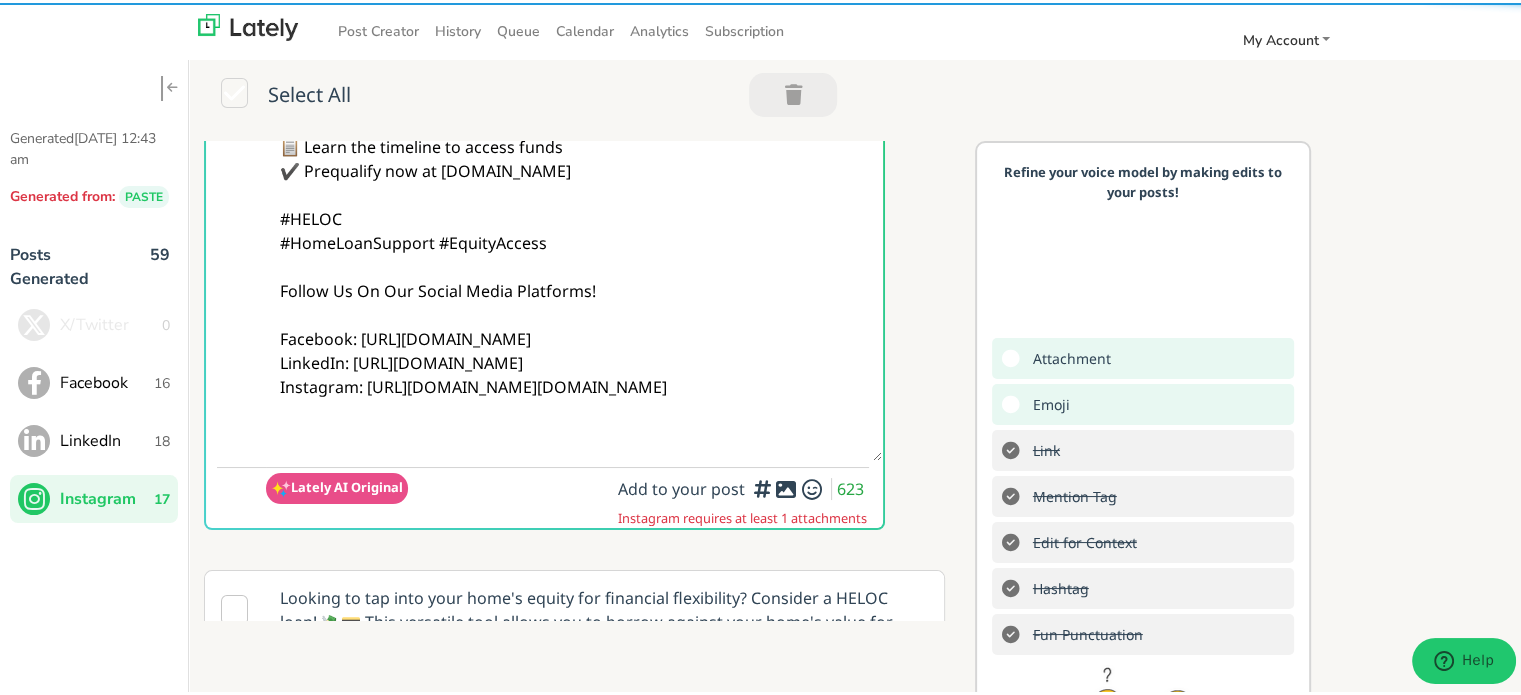 scroll, scrollTop: 500, scrollLeft: 0, axis: vertical 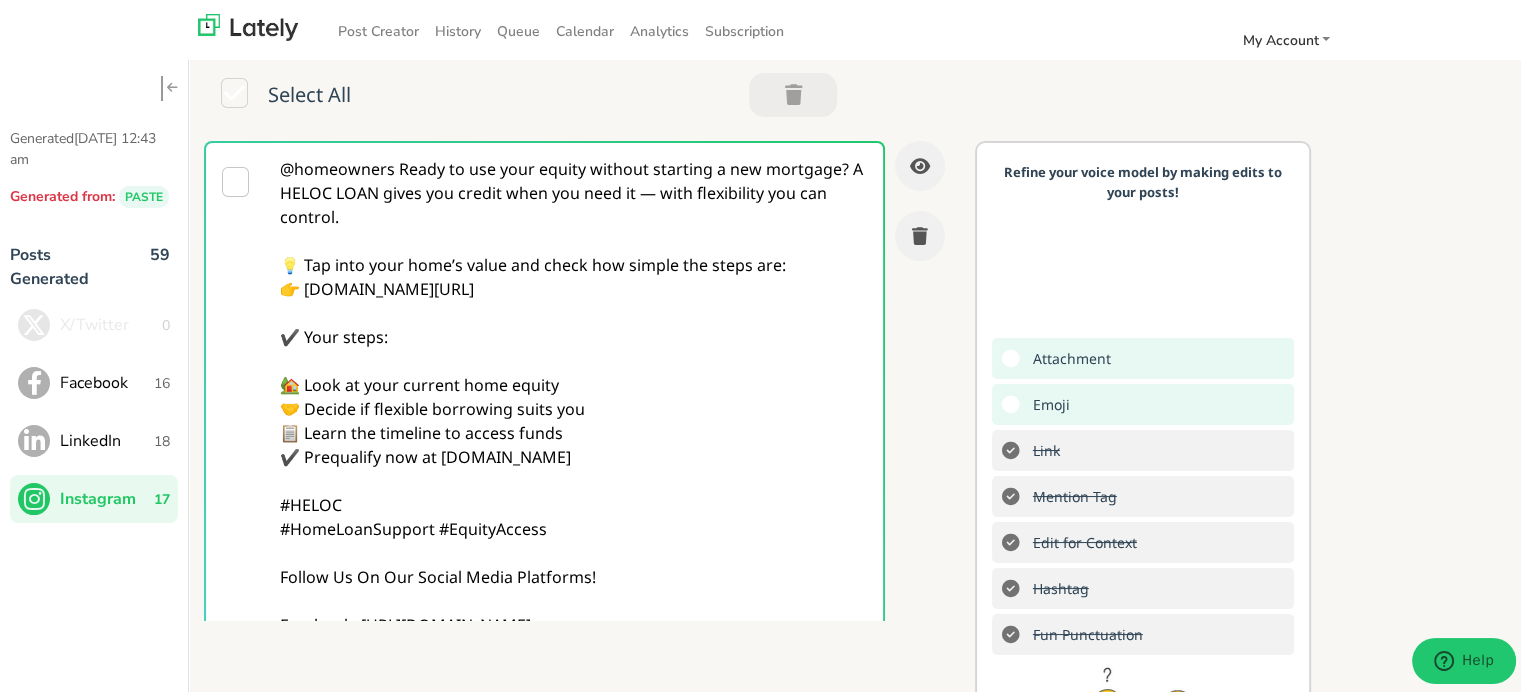 click on "@homeowners Ready to use your equity without starting a new mortgage? A HELOC LOAN gives you credit when you need it — with flexibility you can control.
💡 Tap into your home’s value and check how simple the steps are:
👉 [DOMAIN_NAME][URL]
✔️ Your steps:
🏡 Look at your current home equity
🤝 Decide if flexible borrowing suits you
📋 Learn the timeline to access funds
✔️ Prequalify now at [DOMAIN_NAME]
#HELOC
#HomeLoanSupport #EquityAccess
Follow Us On Our Social Media Platforms!
Facebook: [URL][DOMAIN_NAME]
LinkedIn: [URL][DOMAIN_NAME]
Instagram: [URL][DOMAIN_NAME][DOMAIN_NAME]" at bounding box center [574, 442] 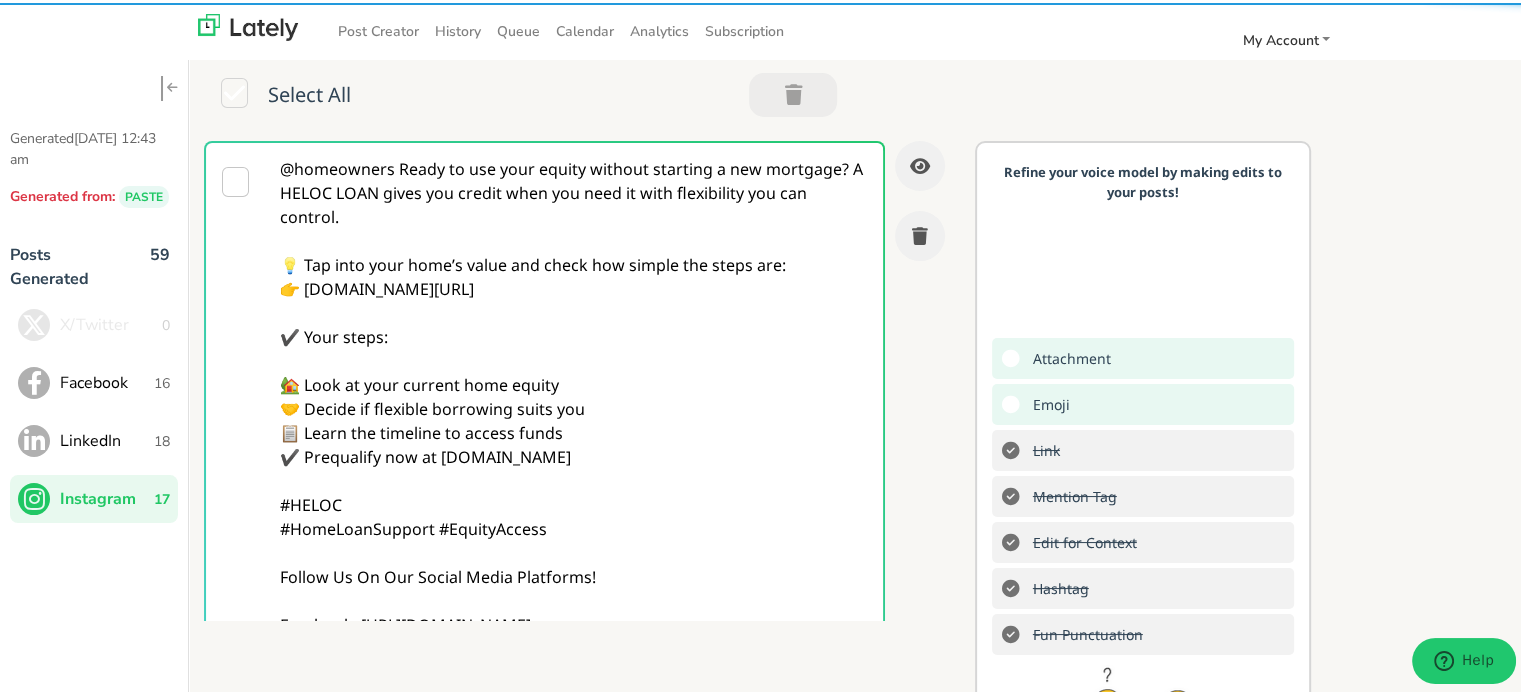 click on "@homeowners Ready to use your equity without starting a new mortgage? A HELOC LOAN gives you credit when you need it with flexibility you can control.
💡 Tap into your home’s value and check how simple the steps are:
👉 [DOMAIN_NAME][URL]
✔️ Your steps:
🏡 Look at your current home equity
🤝 Decide if flexible borrowing suits you
📋 Learn the timeline to access funds
✔️ Prequalify now at [DOMAIN_NAME]
#HELOC
#HomeLoanSupport #EquityAccess
Follow Us On Our Social Media Platforms!
Facebook: [URL][DOMAIN_NAME]
LinkedIn: [URL][DOMAIN_NAME]
Instagram: [URL][DOMAIN_NAME][DOMAIN_NAME]" at bounding box center [574, 442] 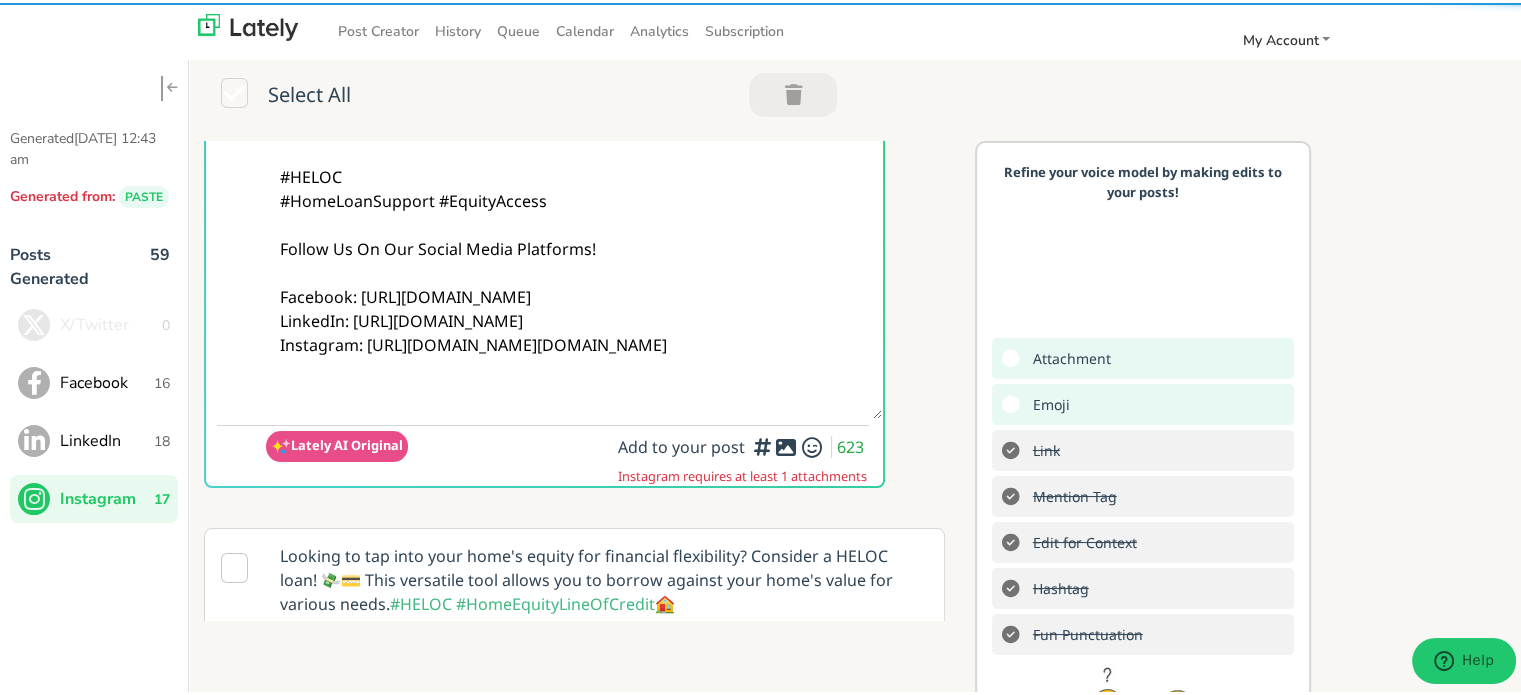 scroll, scrollTop: 500, scrollLeft: 0, axis: vertical 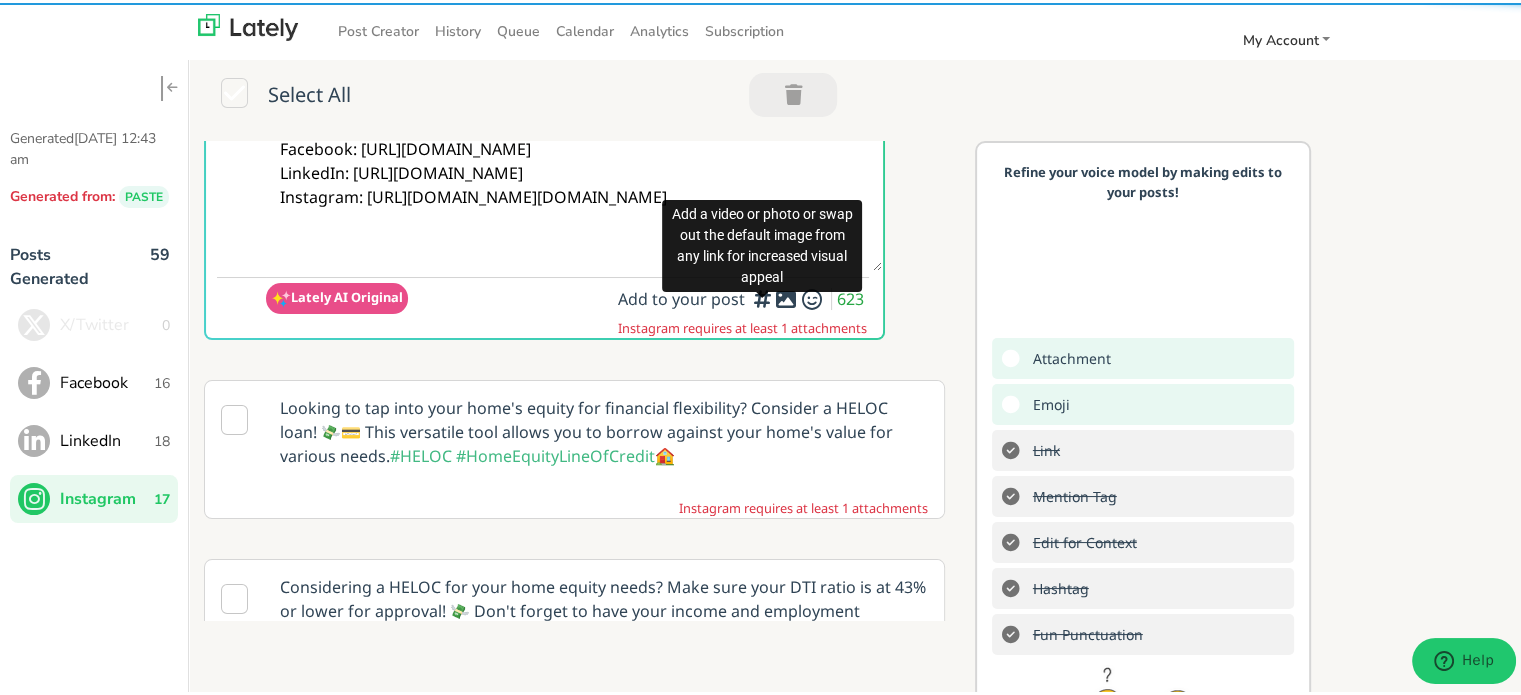 type on "@homeowners
Ready to use your equity without starting a new mortgage? A HELOC LOAN gives you credit when you need it with flexibility you can control.
💡 Tap into your home’s value and check how simple the steps are:
👉 [DOMAIN_NAME][URL]
✔️ Your steps:
🏡 Look at your current home equity
🤝 Decide if flexible borrowing suits you
📋 Learn the timeline to access funds
✔️ Prequalify now at [DOMAIN_NAME]
#HELOC
#HomeLoanSupport #EquityAccess
Follow Us On Our Social Media Platforms!
Facebook: [URL][DOMAIN_NAME]
LinkedIn: [URL][DOMAIN_NAME]
Instagram: [URL][DOMAIN_NAME][DOMAIN_NAME]" 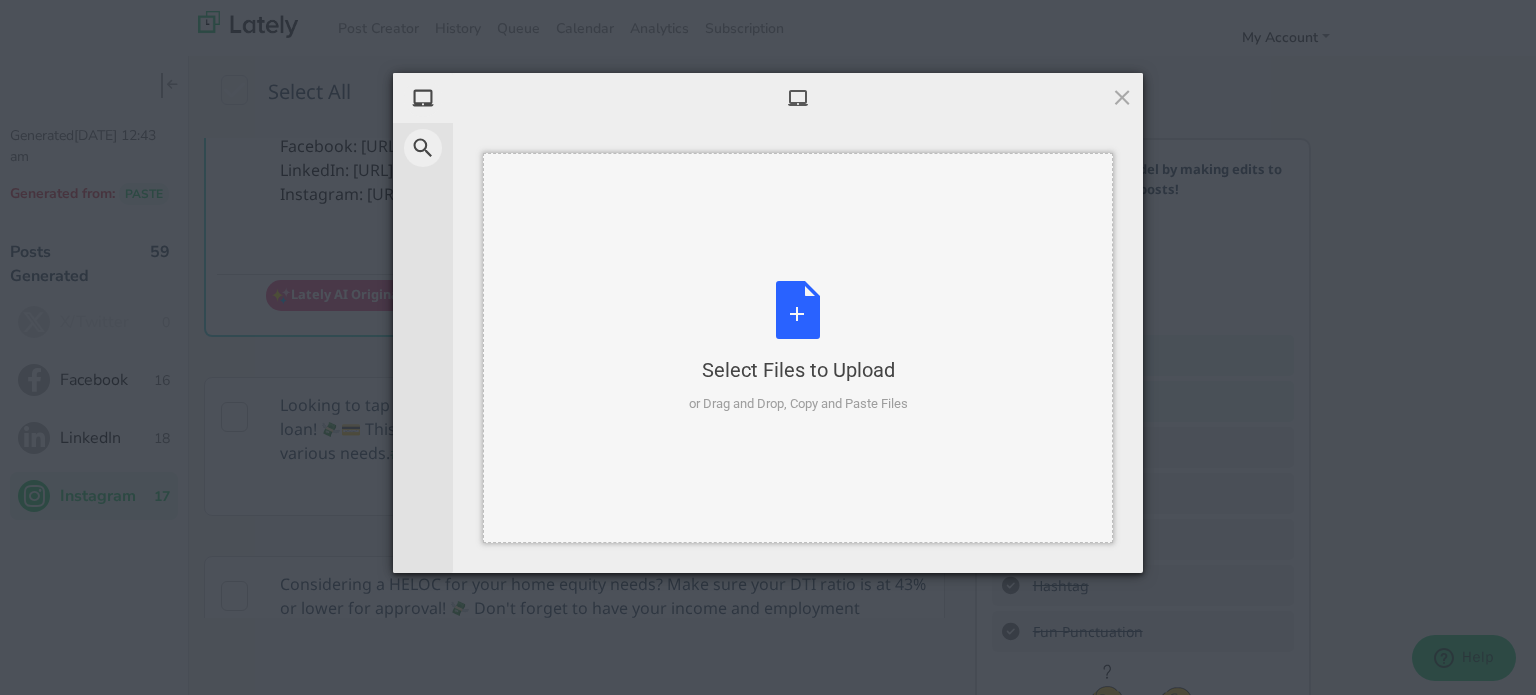 click on "Select Files to Upload
or Drag and Drop, Copy and Paste Files" at bounding box center [798, 347] 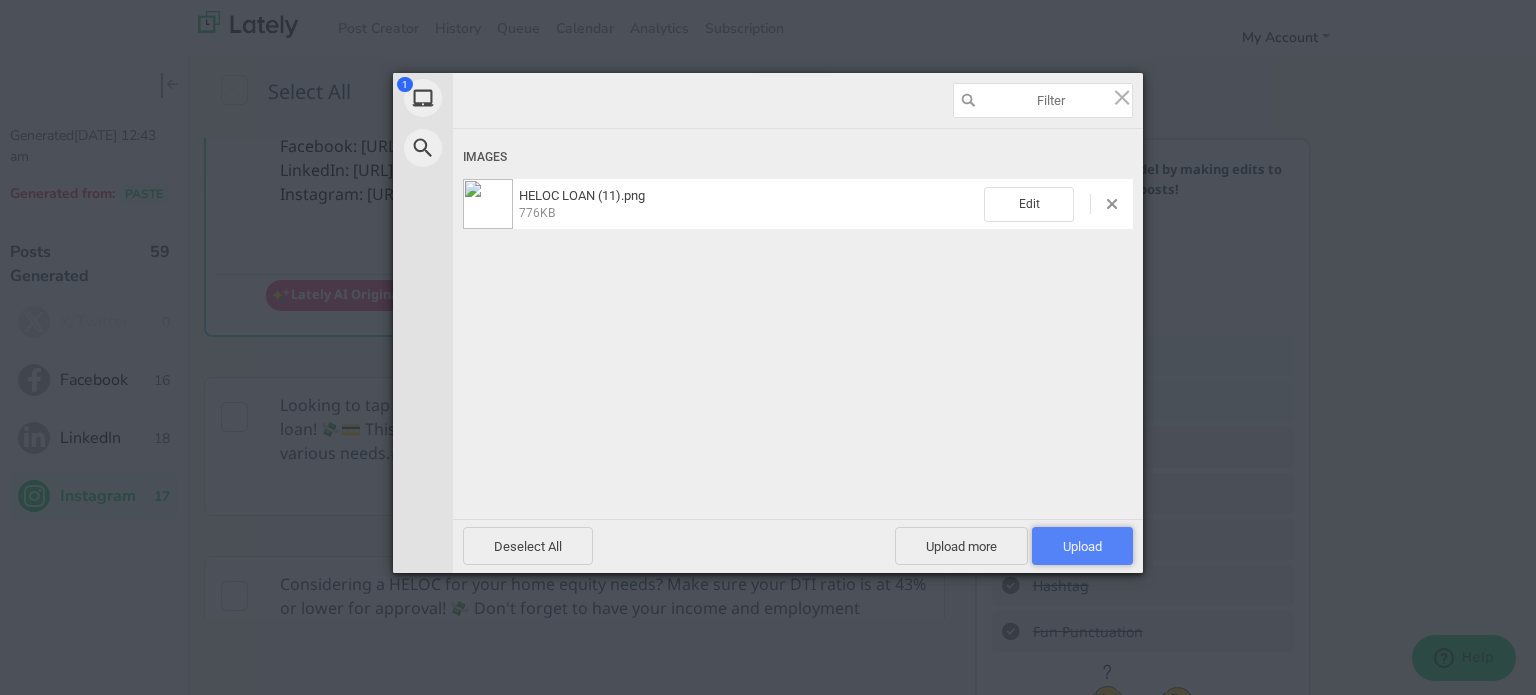 click on "Upload
1" at bounding box center [1082, 546] 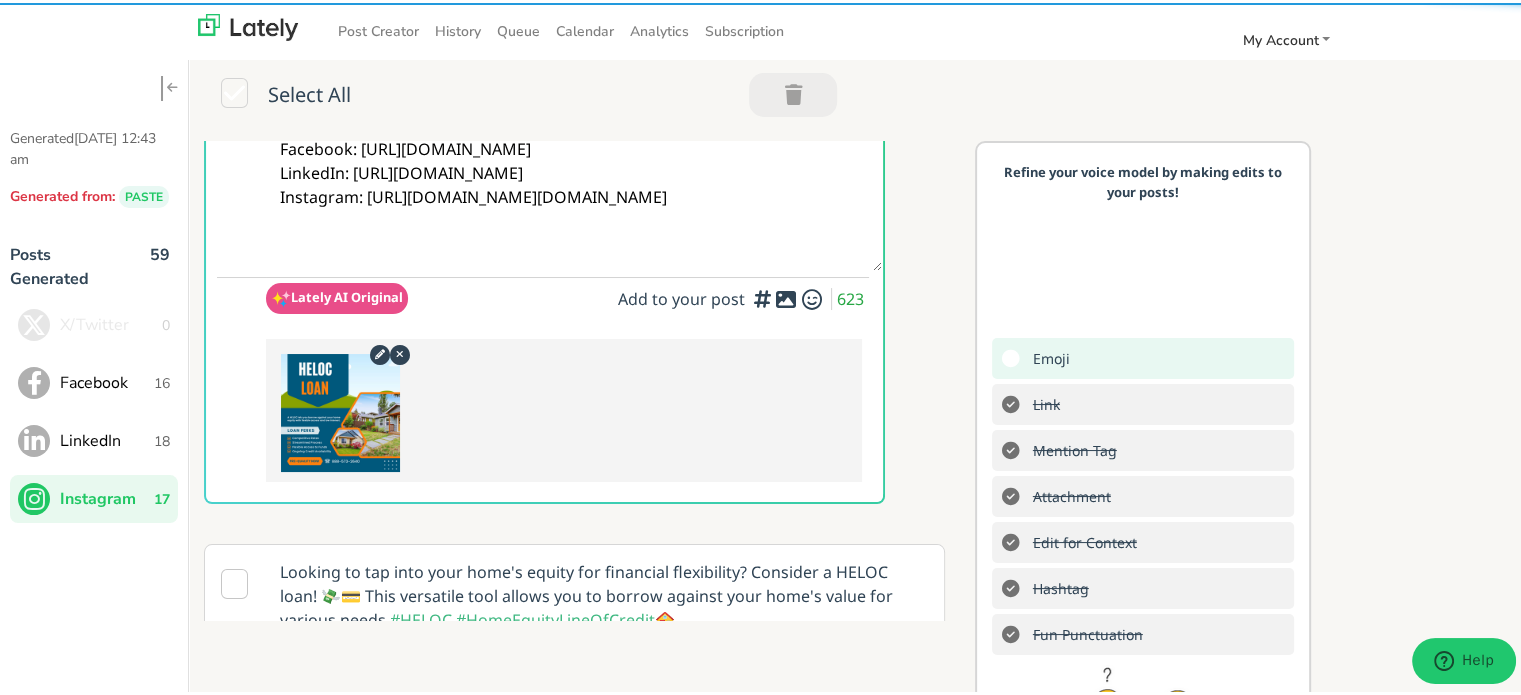scroll, scrollTop: 0, scrollLeft: 0, axis: both 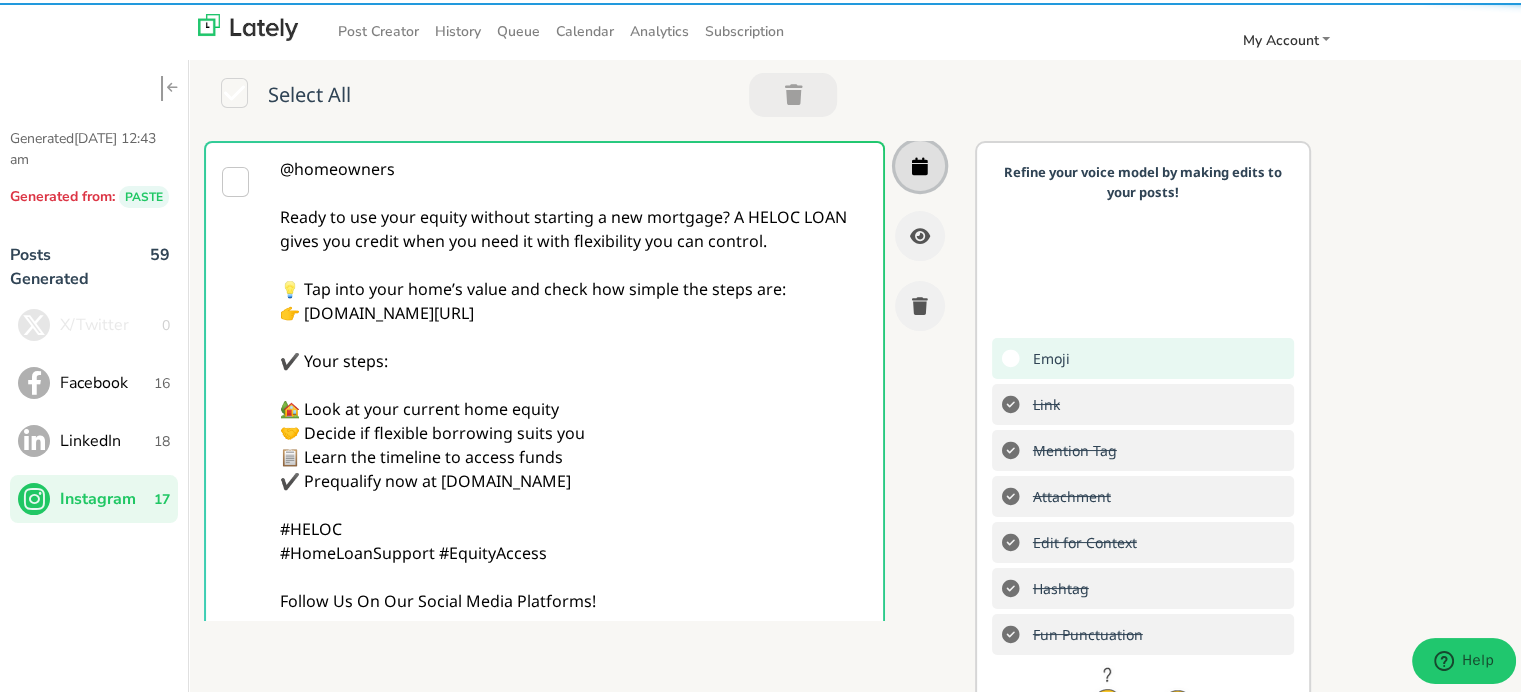 click at bounding box center (920, 163) 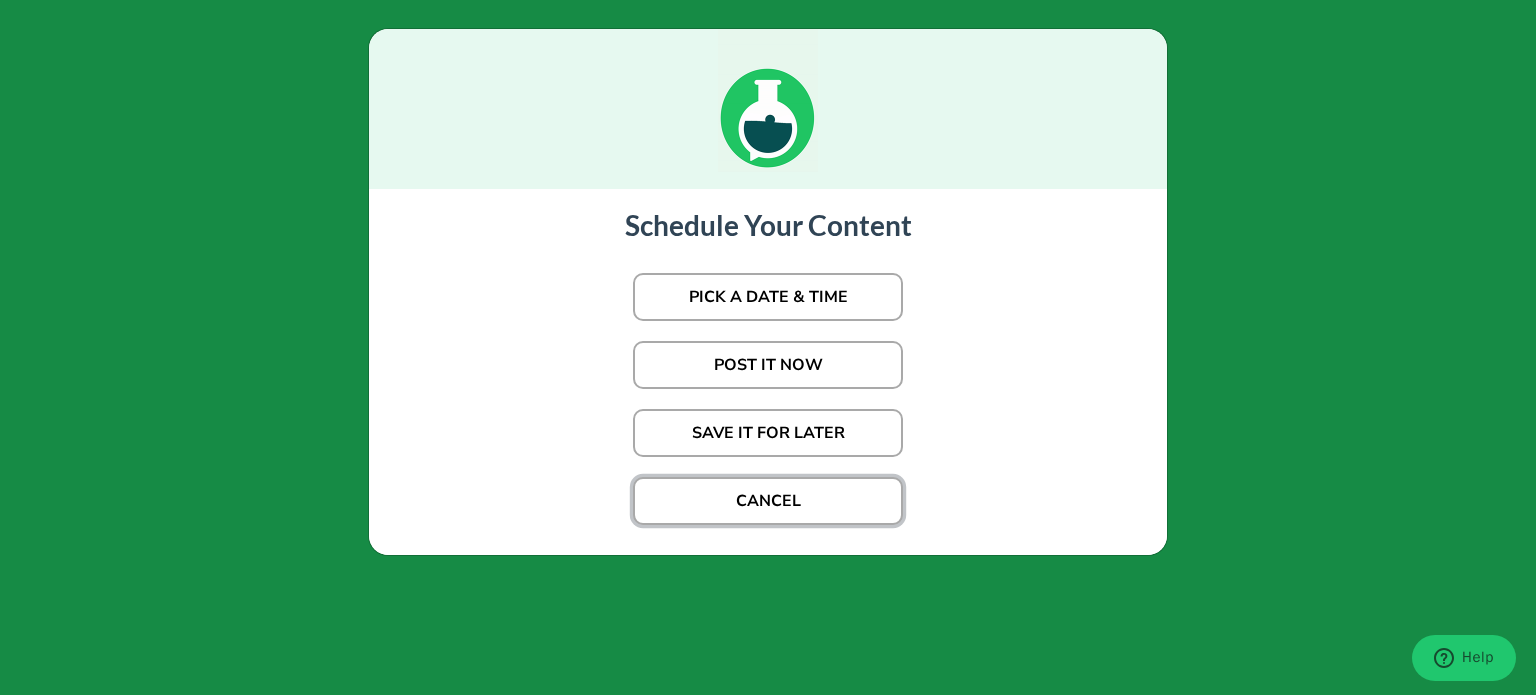 click on "CANCEL" at bounding box center (768, 501) 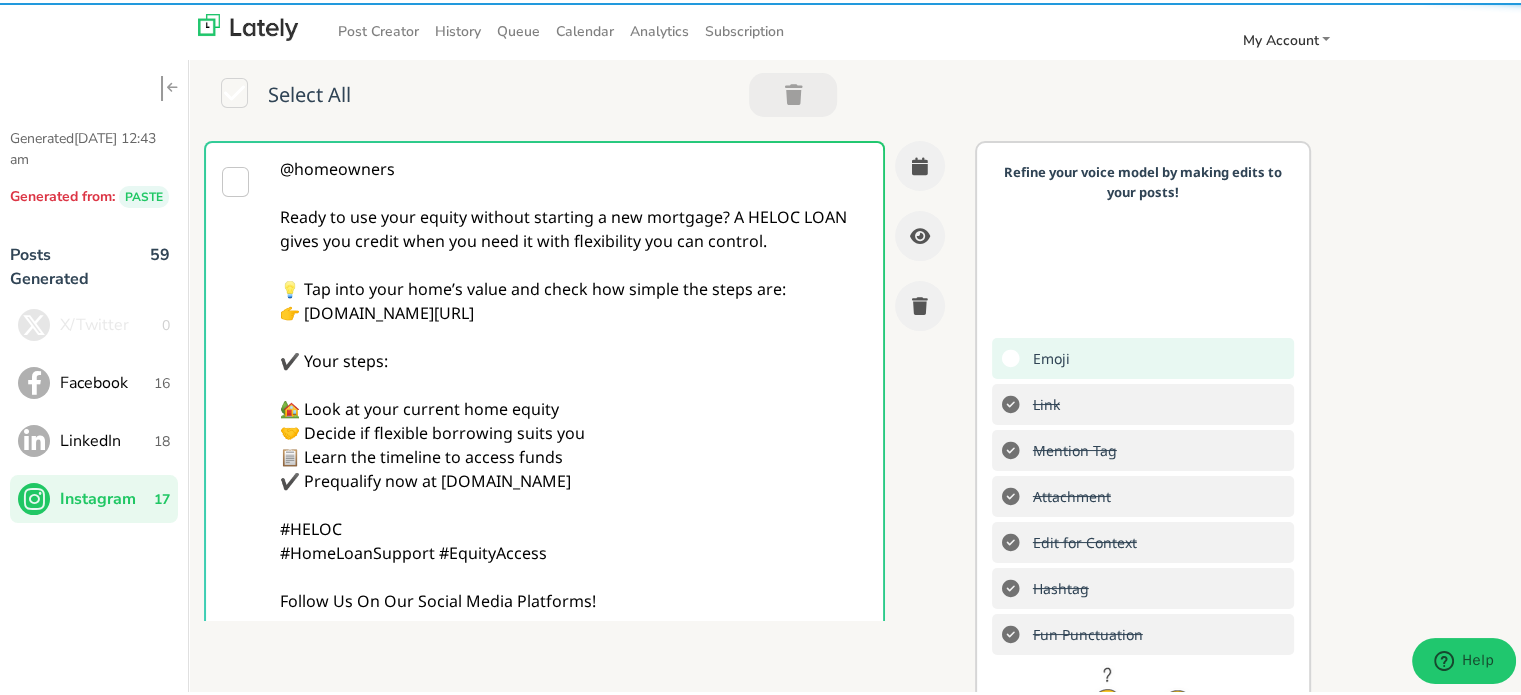 click on "@homeowners
Ready to use your equity without starting a new mortgage? A HELOC LOAN gives you credit when you need it with flexibility you can control.
💡 Tap into your home’s value and check how simple the steps are:
👉 [DOMAIN_NAME][URL]
✔️ Your steps:
🏡 Look at your current home equity
🤝 Decide if flexible borrowing suits you
📋 Learn the timeline to access funds
✔️ Prequalify now at [DOMAIN_NAME]
#HELOC
#HomeLoanSupport #EquityAccess
Follow Us On Our Social Media Platforms!
Facebook: [URL][DOMAIN_NAME]
LinkedIn: [URL][DOMAIN_NAME]
Instagram: [URL][DOMAIN_NAME][DOMAIN_NAME]" at bounding box center [574, 454] 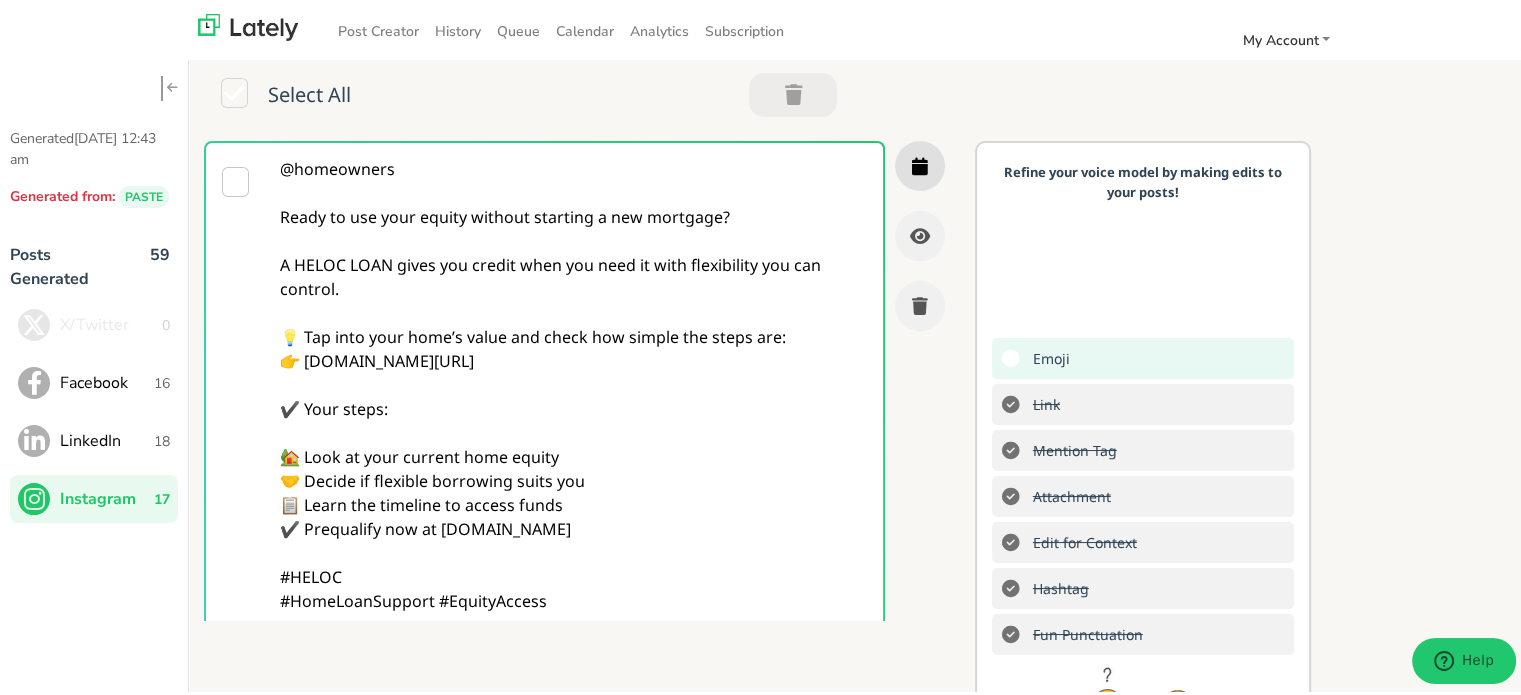 type on "@homeowners
Ready to use your equity without starting a new mortgage?
A HELOC LOAN gives you credit when you need it with flexibility you can control.
💡 Tap into your home’s value and check how simple the steps are:
👉 [DOMAIN_NAME][URL]
✔️ Your steps:
🏡 Look at your current home equity
🤝 Decide if flexible borrowing suits you
📋 Learn the timeline to access funds
✔️ Prequalify now at [DOMAIN_NAME]
#HELOC
#HomeLoanSupport #EquityAccess
Follow Us On Our Social Media Platforms!
Facebook: [URL][DOMAIN_NAME]
LinkedIn: [URL][DOMAIN_NAME]
Instagram: [URL][DOMAIN_NAME][DOMAIN_NAME]" 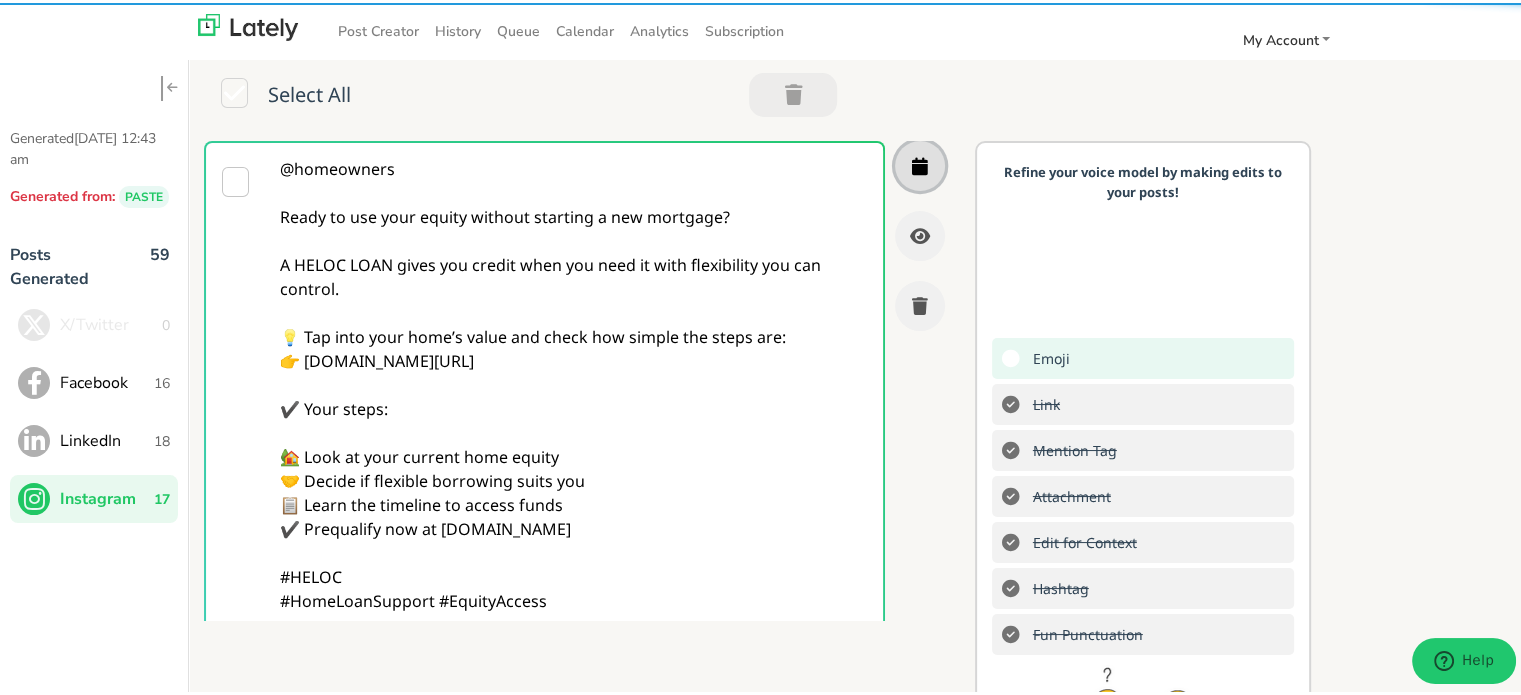 click at bounding box center [920, 163] 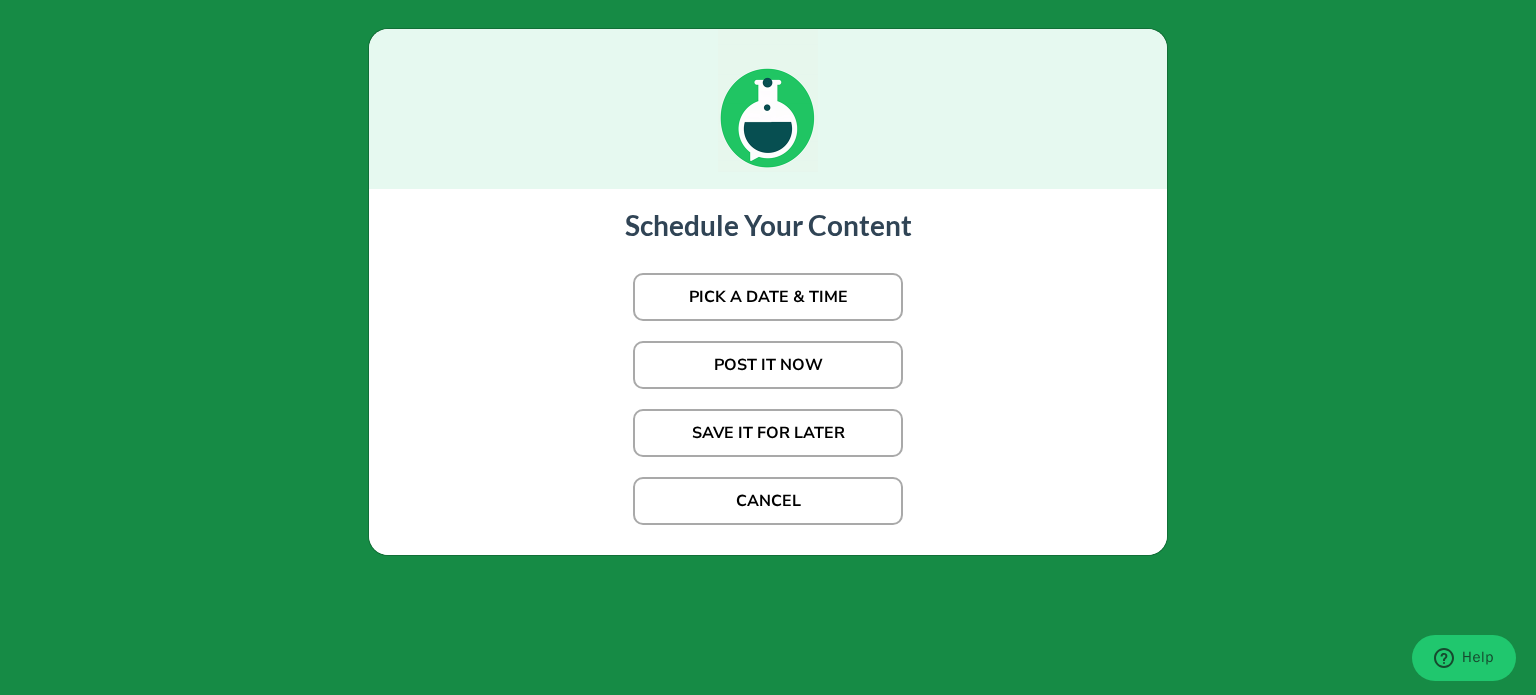 click on "POST IT NOW" at bounding box center (768, 365) 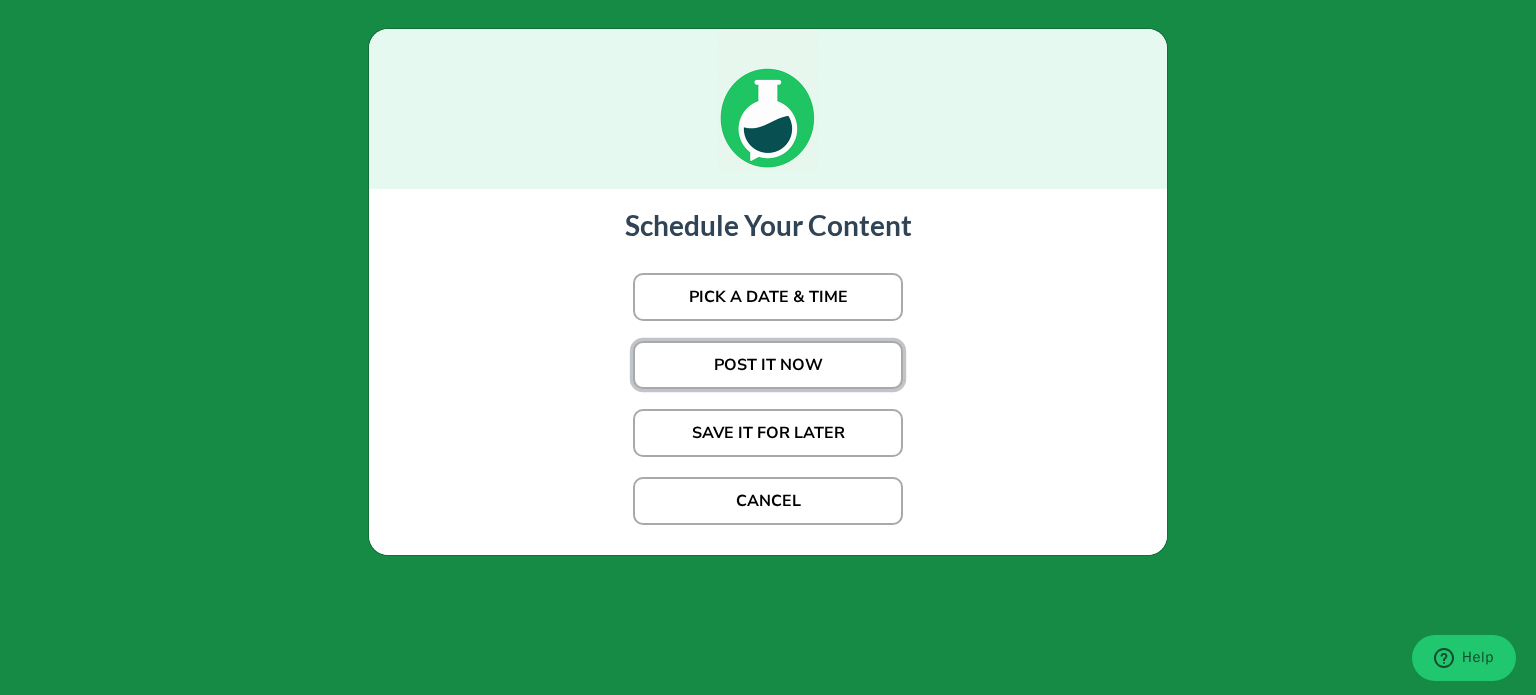 click on "POST IT NOW" at bounding box center [768, 365] 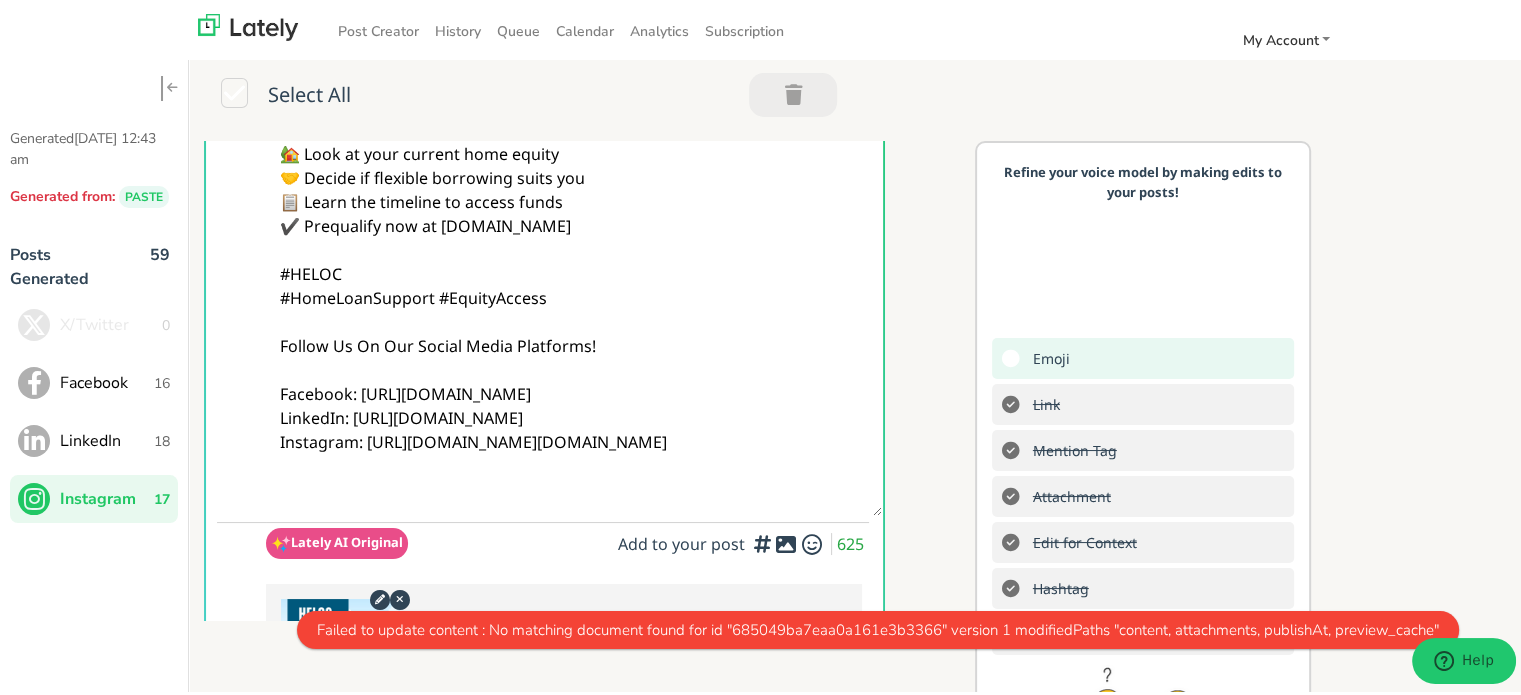 scroll, scrollTop: 500, scrollLeft: 0, axis: vertical 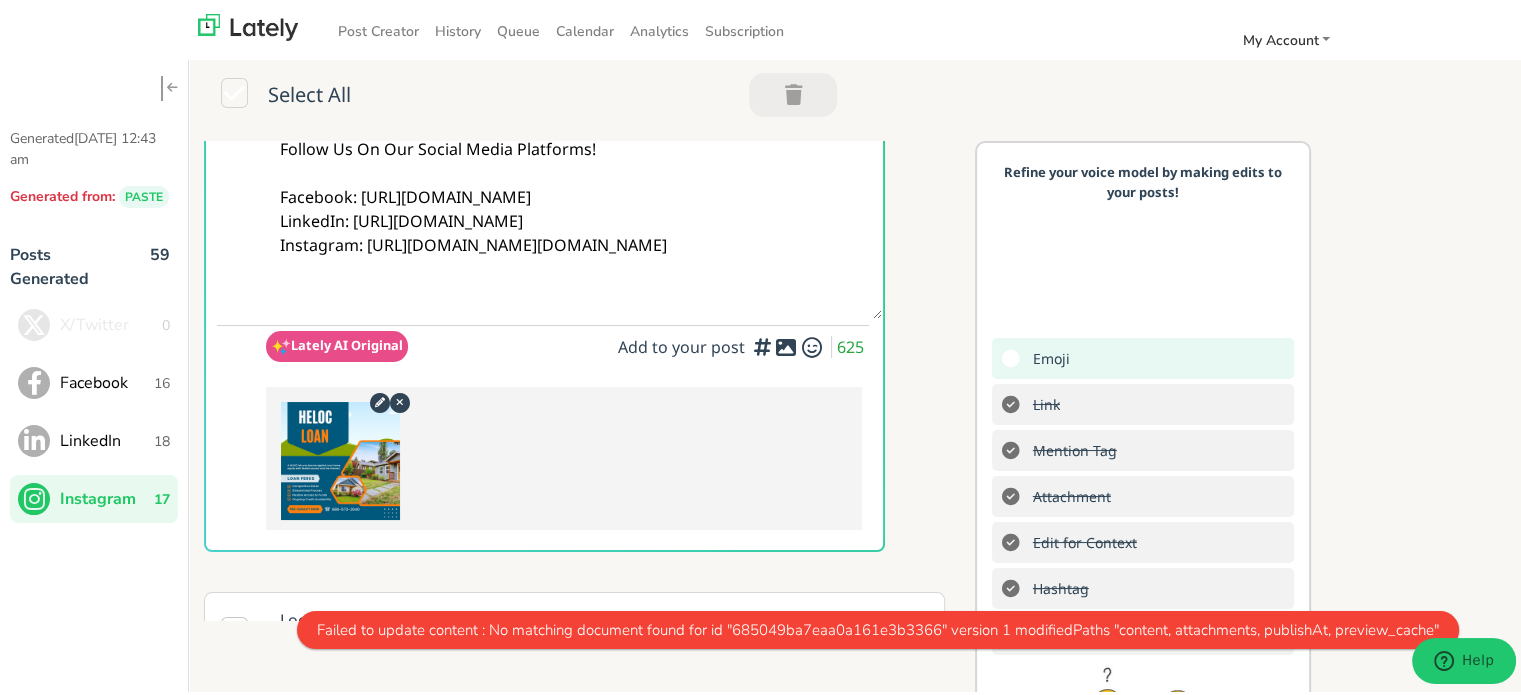 click on "LinkedIn" at bounding box center (107, 438) 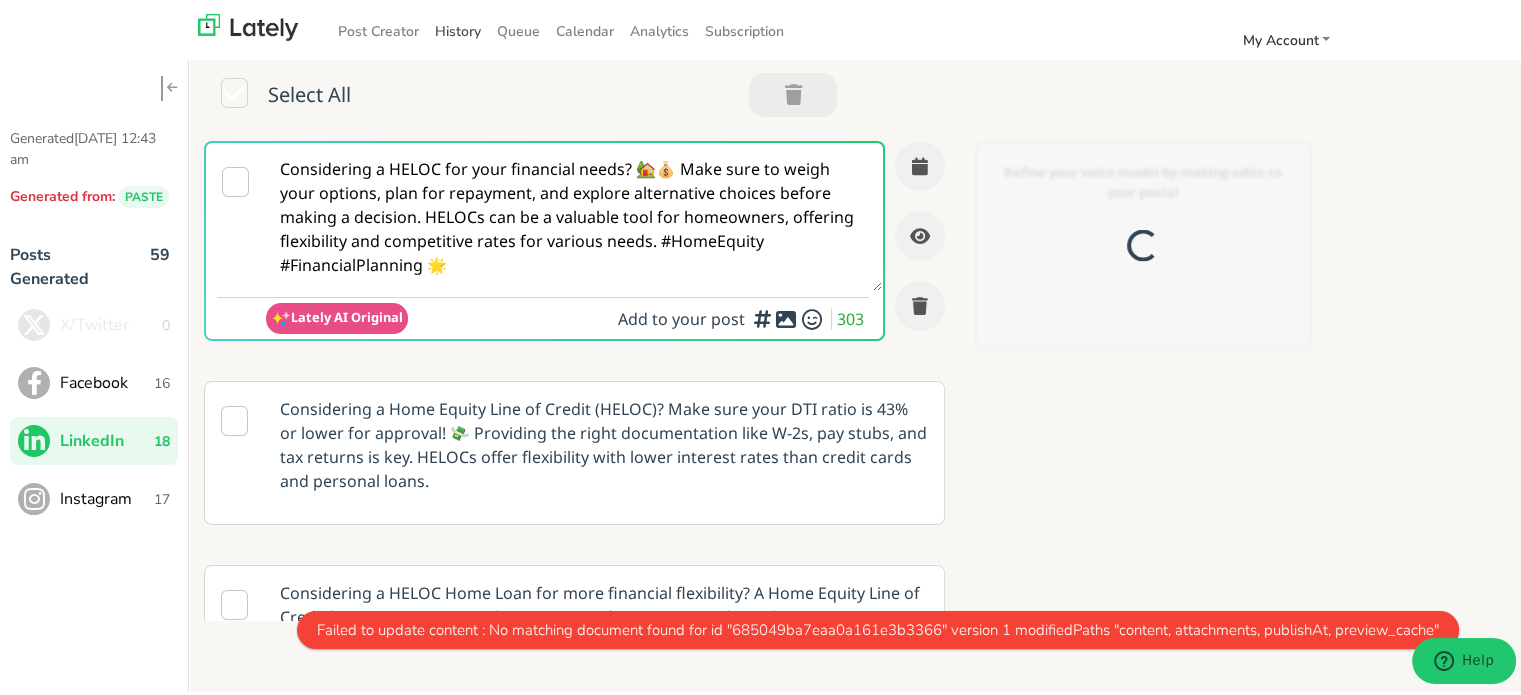 scroll, scrollTop: 0, scrollLeft: 0, axis: both 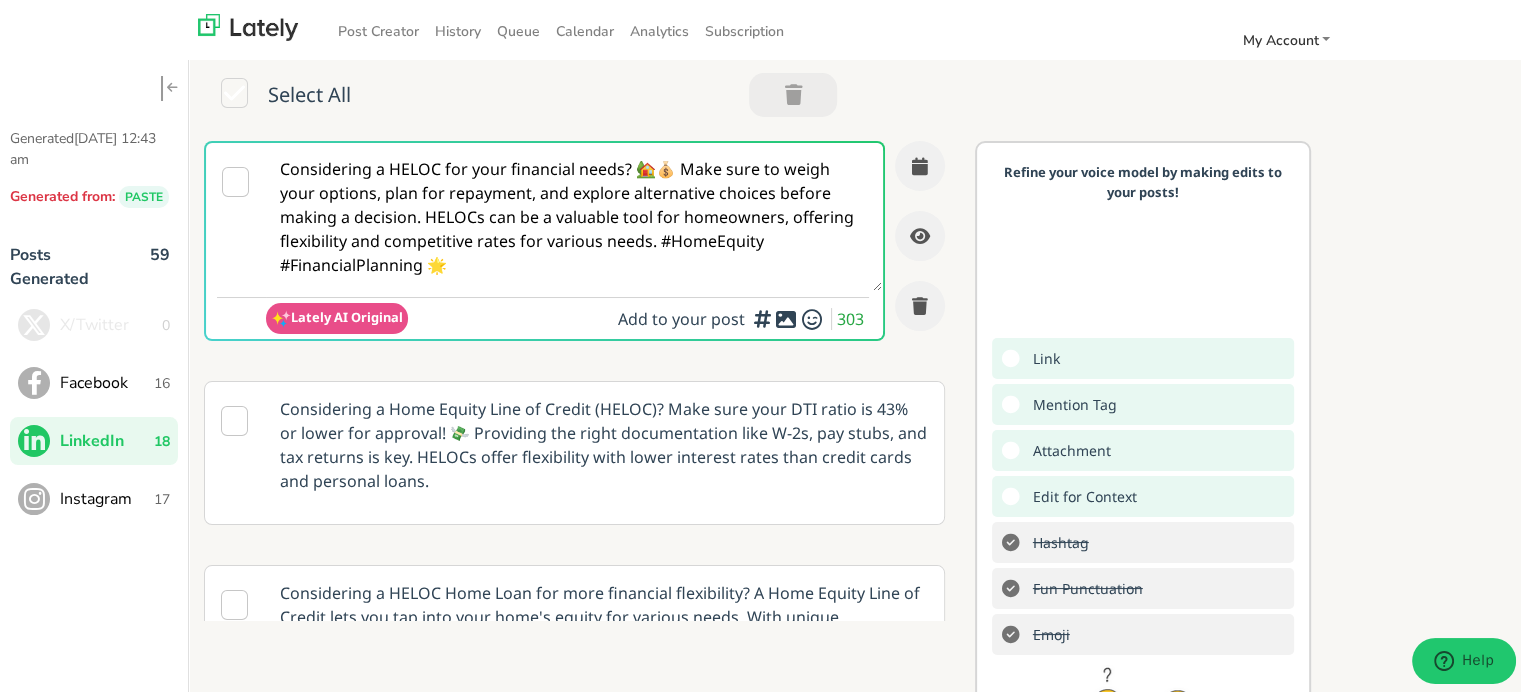 click on "Instagram" at bounding box center (107, 496) 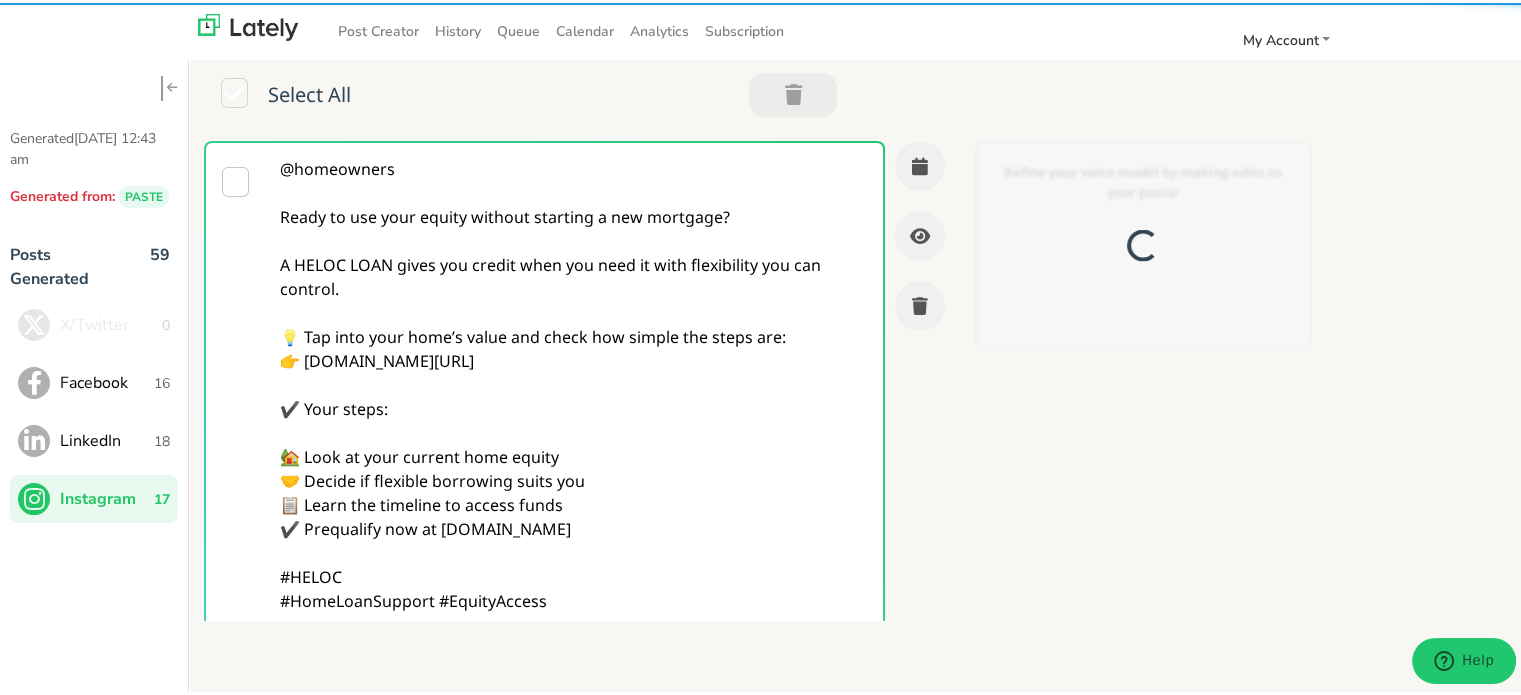 scroll, scrollTop: 0, scrollLeft: 0, axis: both 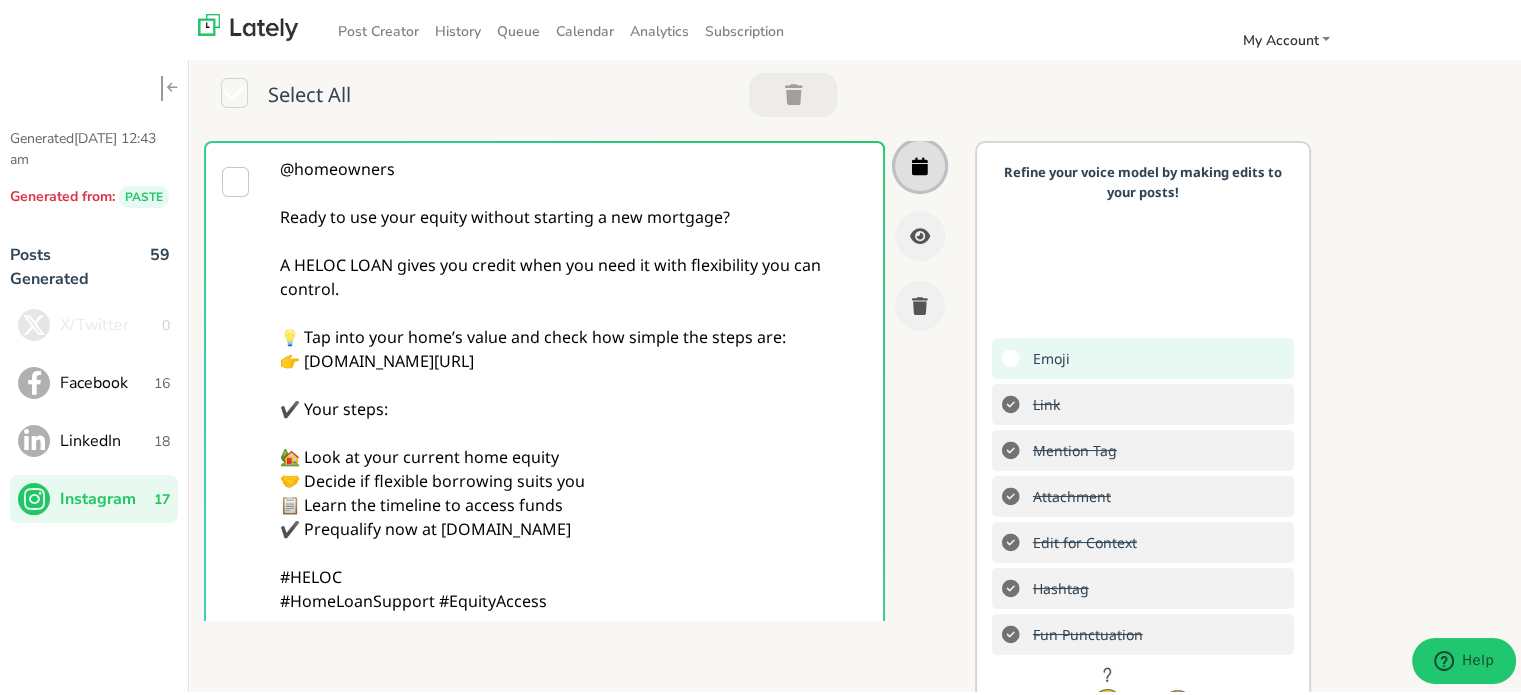 click at bounding box center (920, 163) 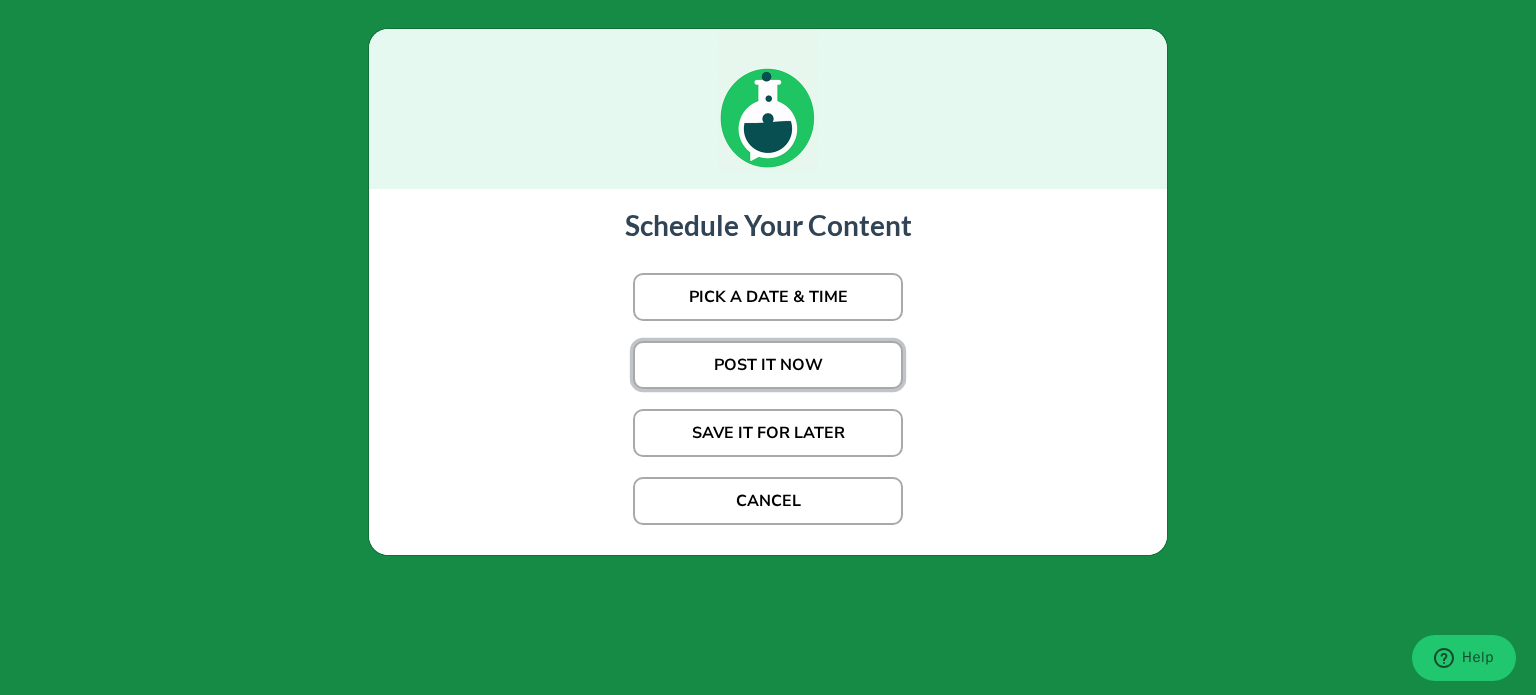 click on "POST IT NOW" at bounding box center (768, 365) 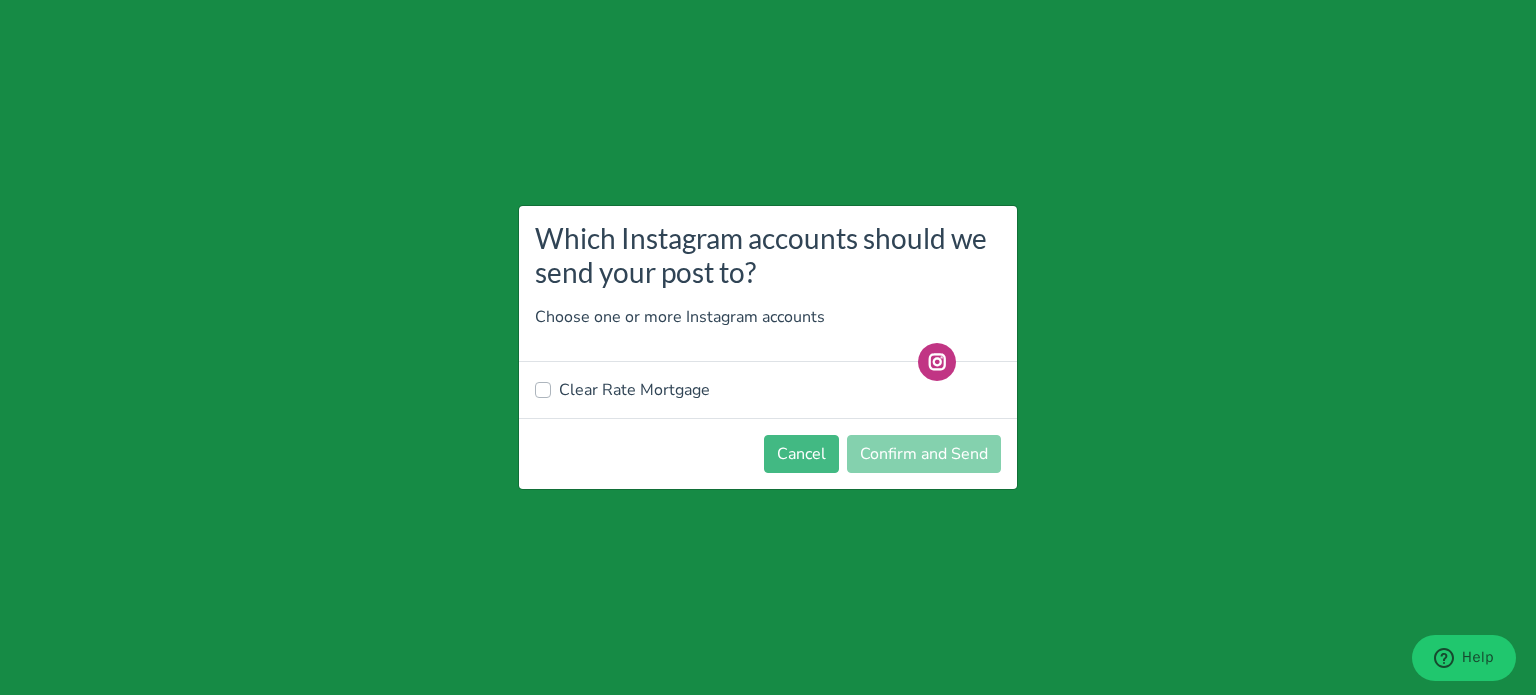 click on "Clear Rate Mortgage" at bounding box center [634, 390] 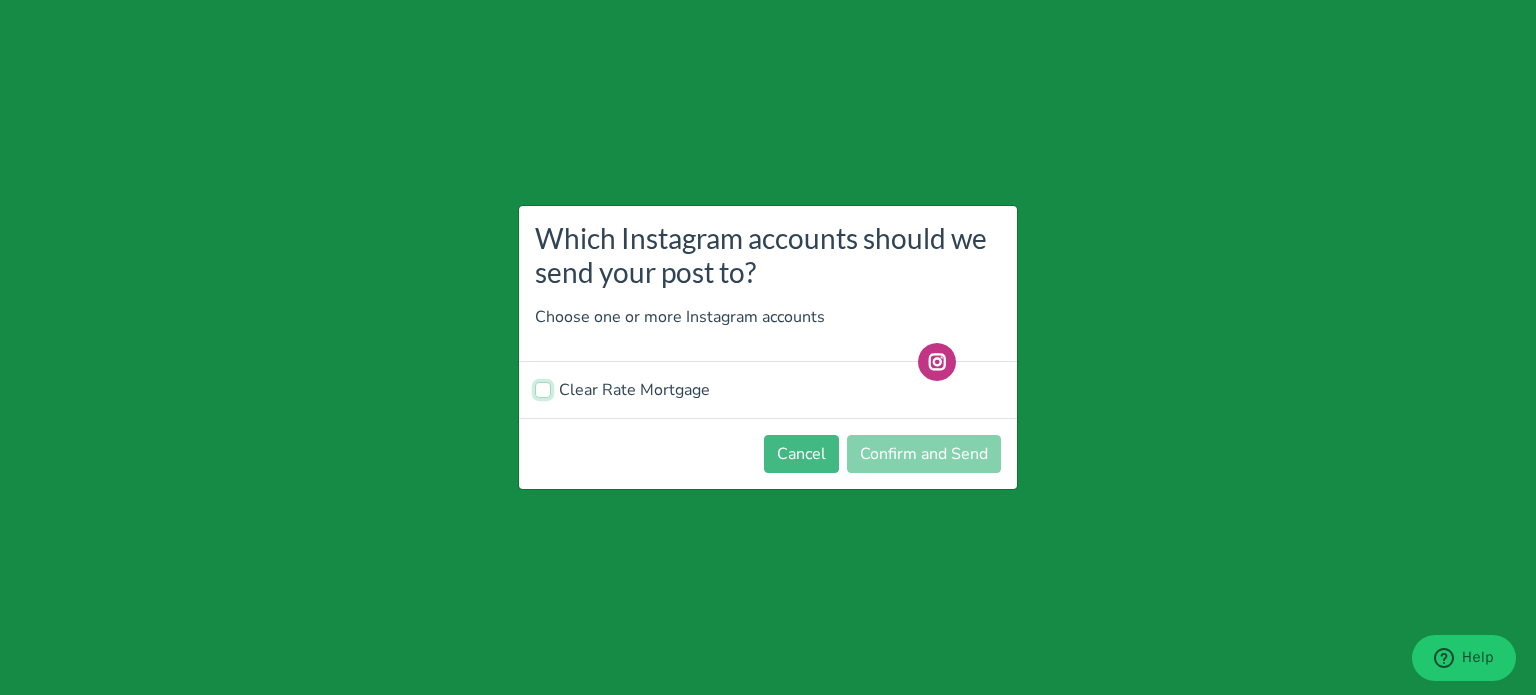 click on "Clear Rate Mortgage" at bounding box center (543, 388) 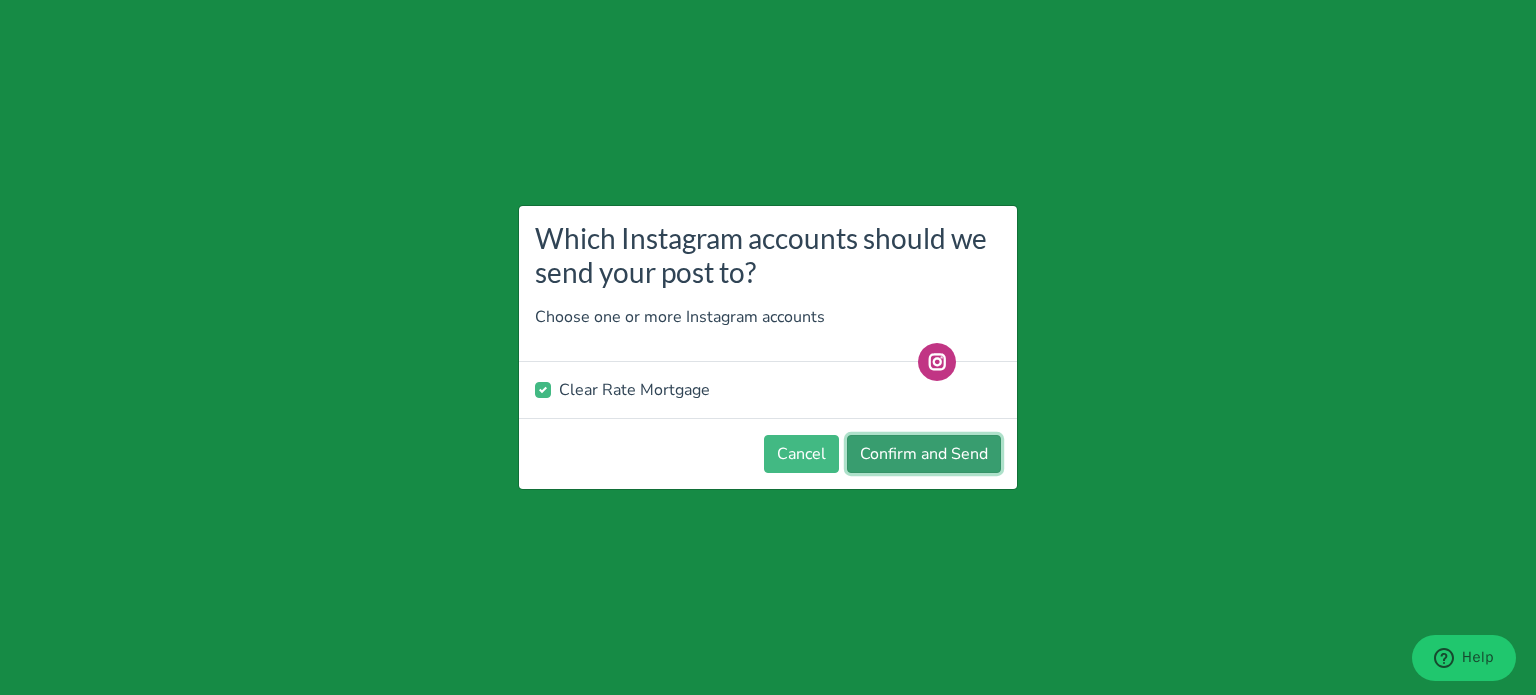 click on "Confirm and Send" at bounding box center (924, 454) 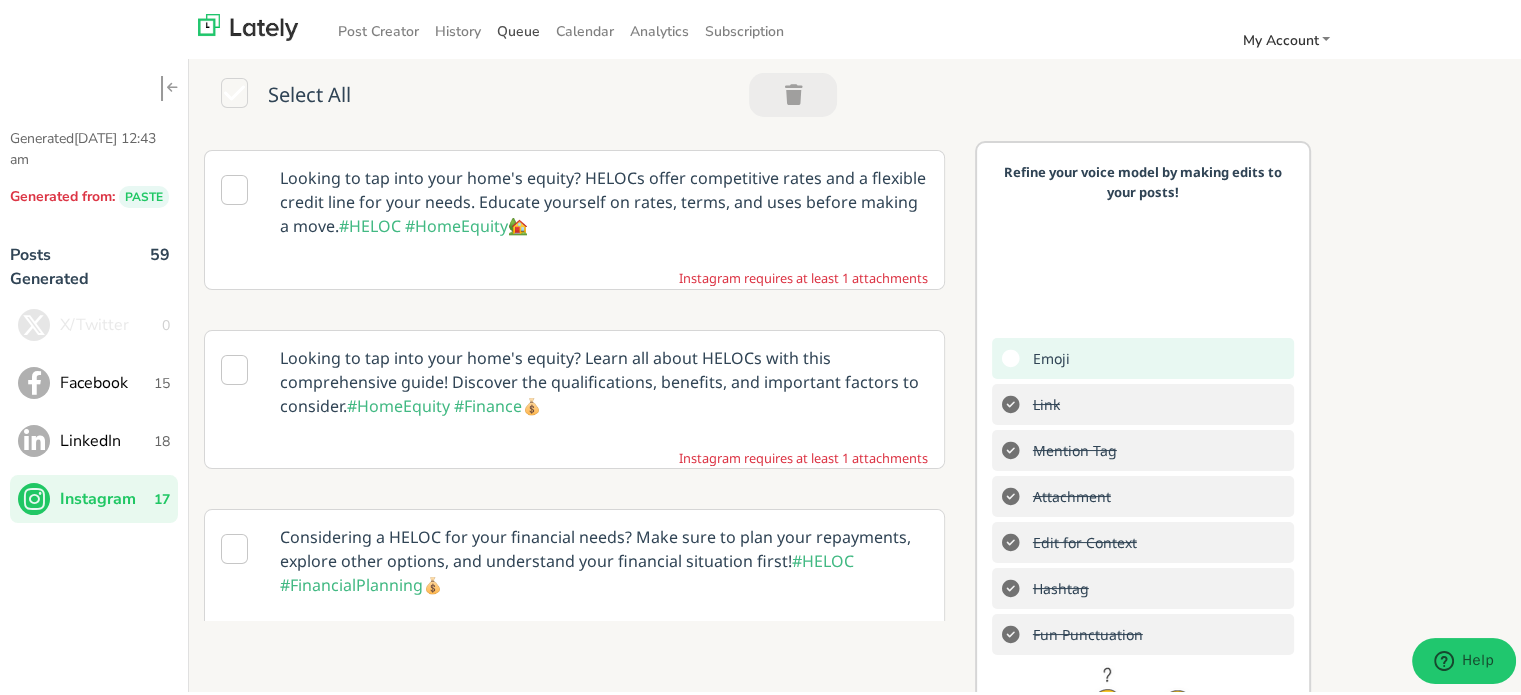 scroll, scrollTop: 0, scrollLeft: 0, axis: both 